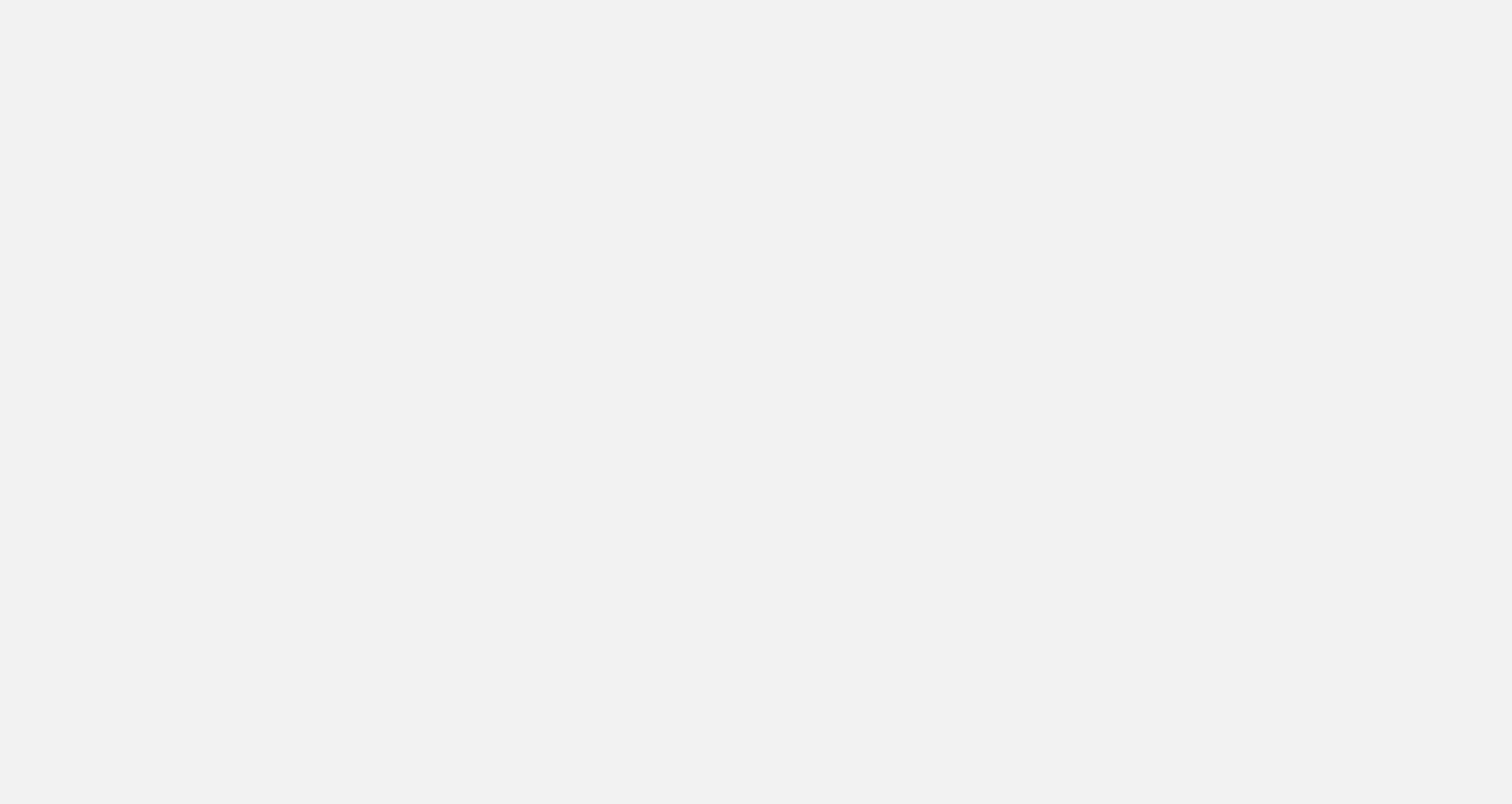 scroll, scrollTop: 0, scrollLeft: 0, axis: both 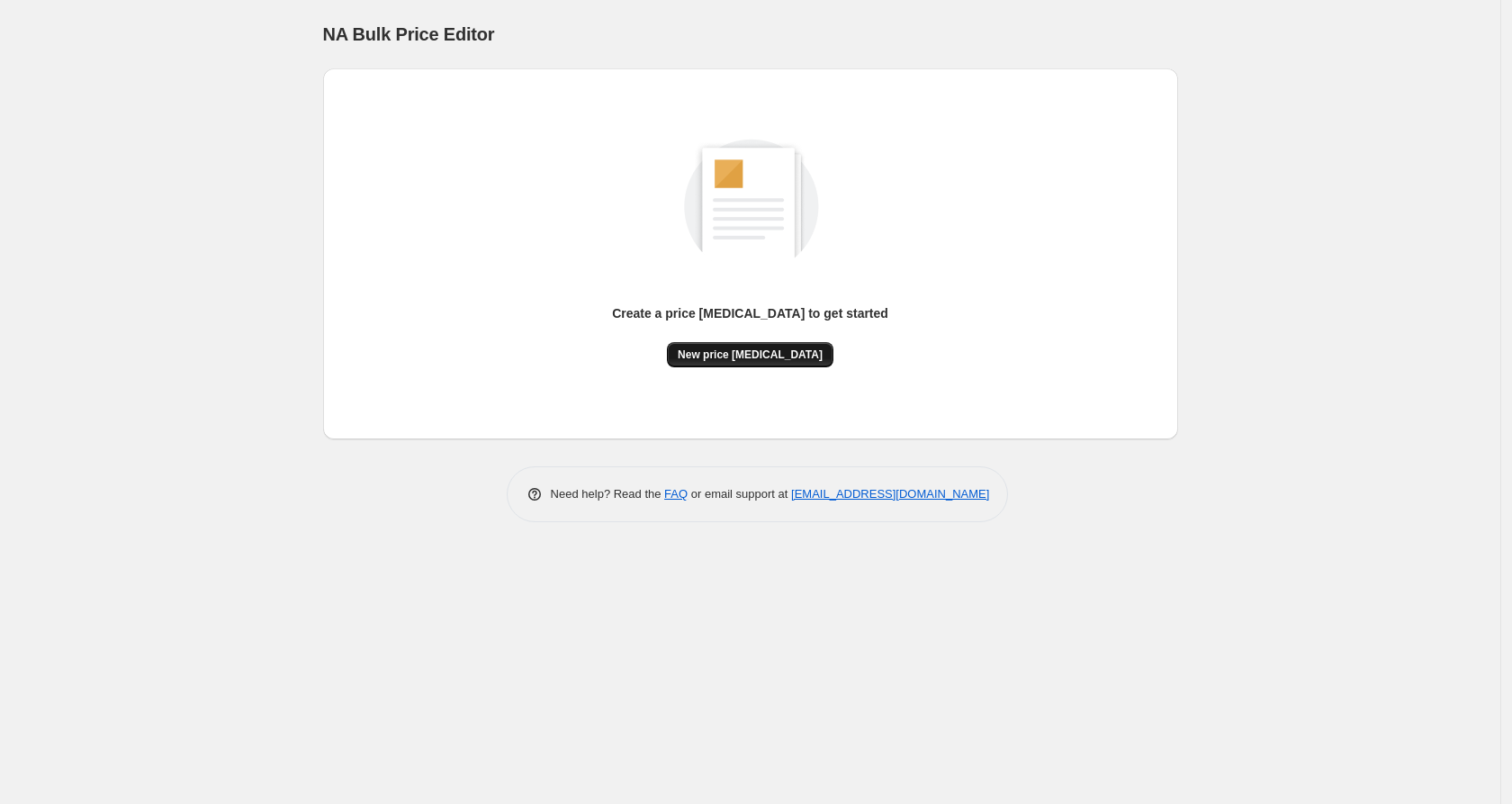 click on "New price [MEDICAL_DATA]" at bounding box center (750, 355) 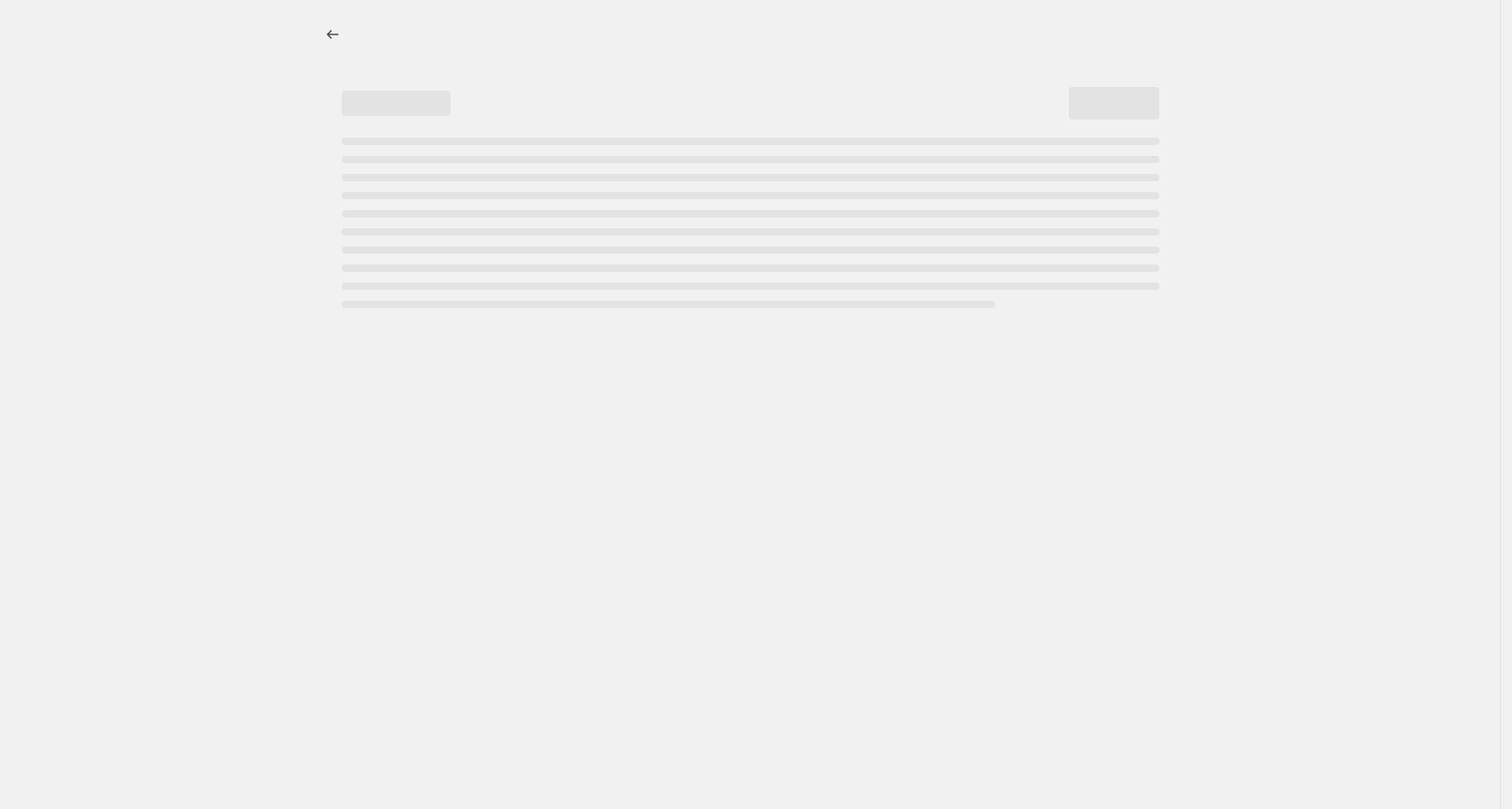 select on "percentage" 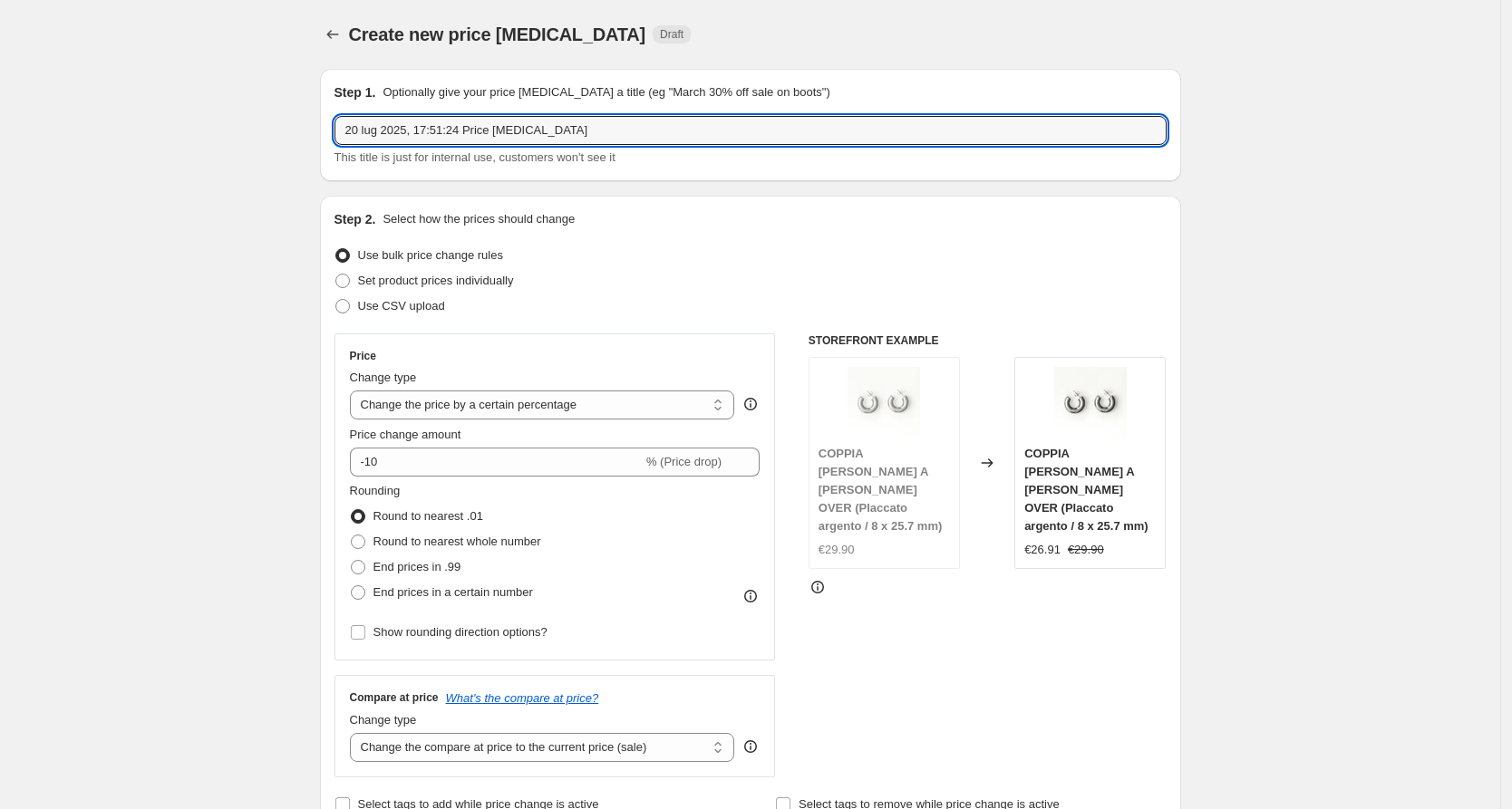 drag, startPoint x: 614, startPoint y: 137, endPoint x: 225, endPoint y: 123, distance: 389.25185 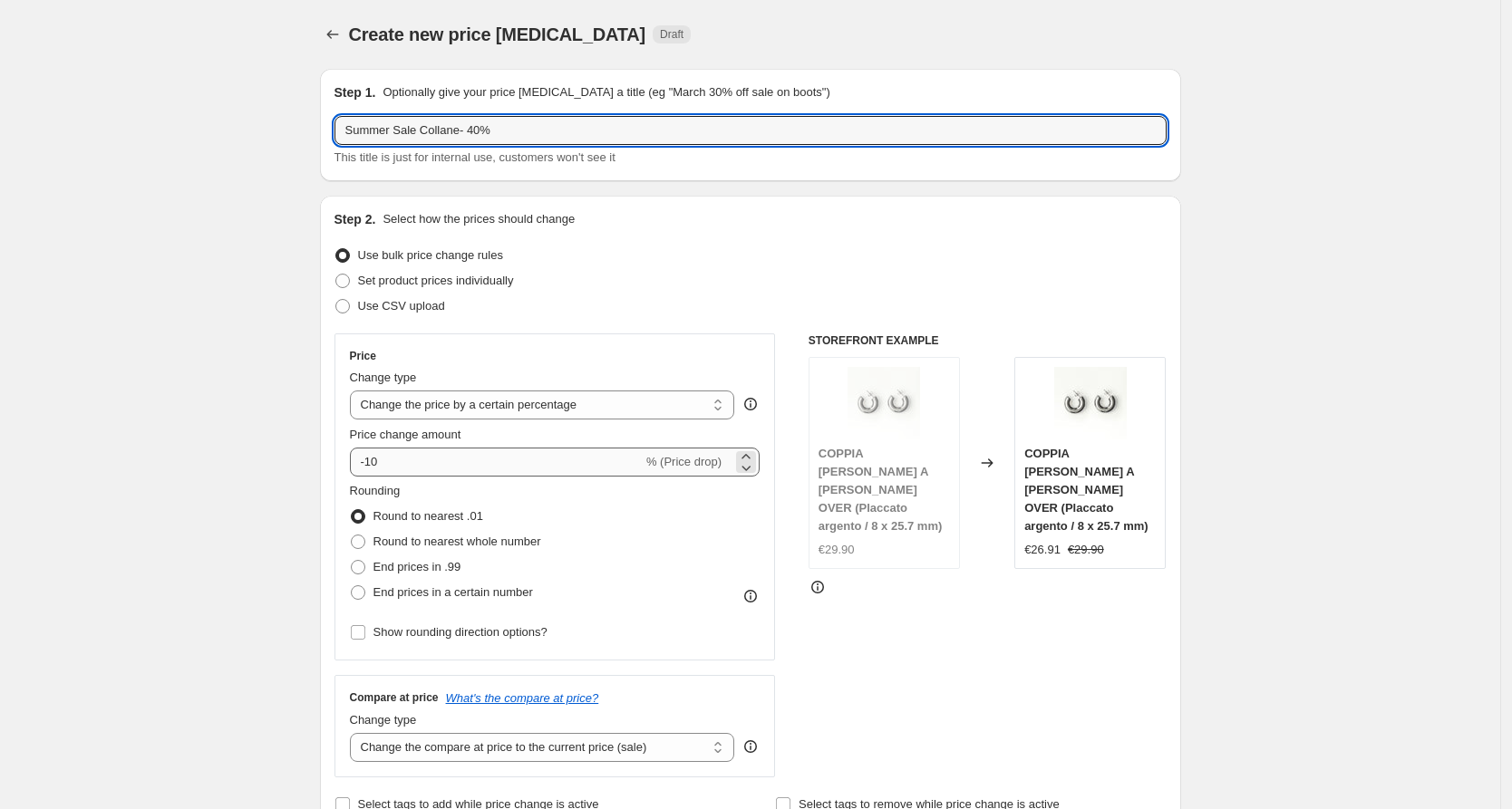 type on "Summer Sale Collane- 40%" 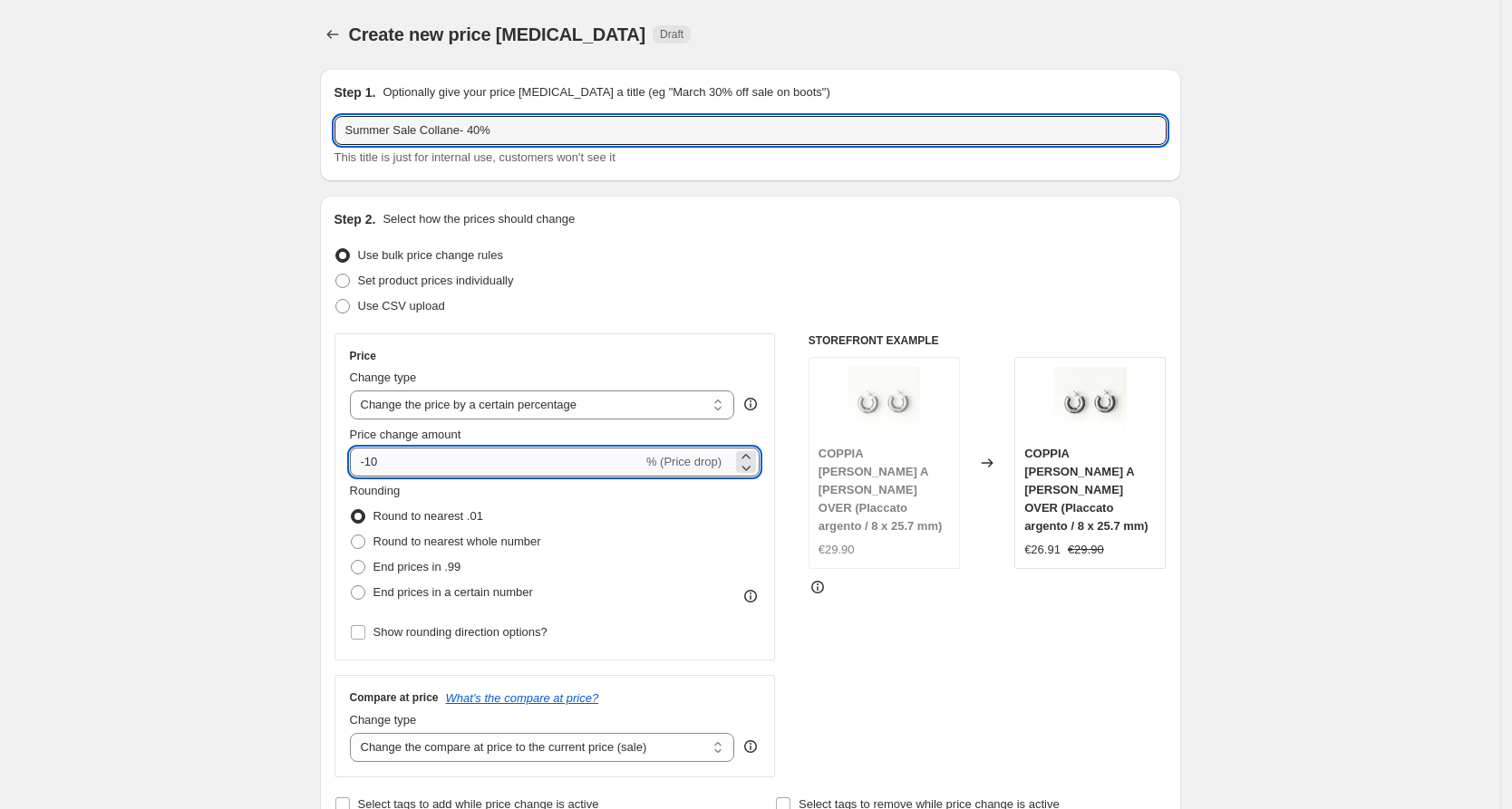click on "-10" at bounding box center (496, 462) 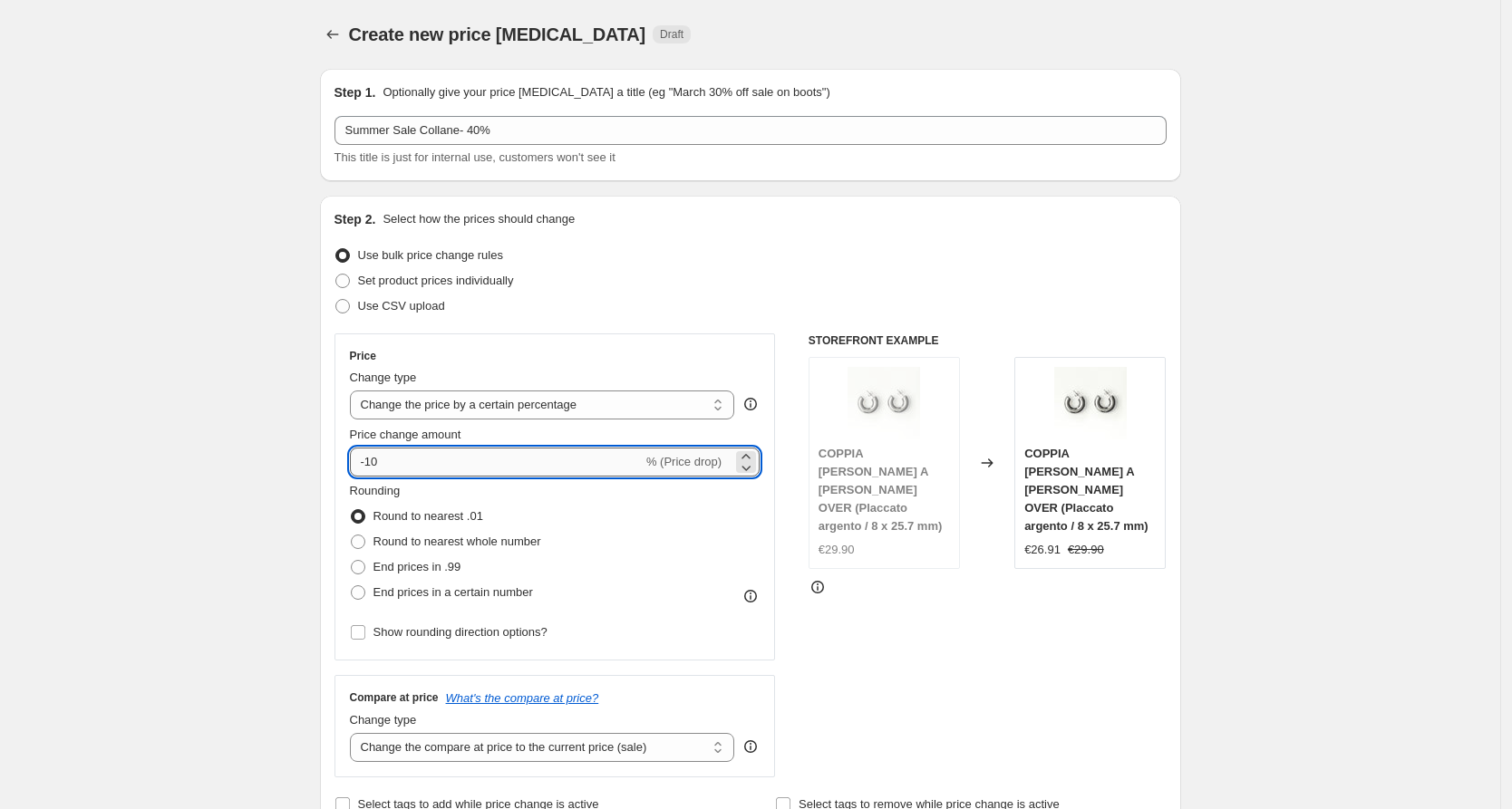 type on "-1" 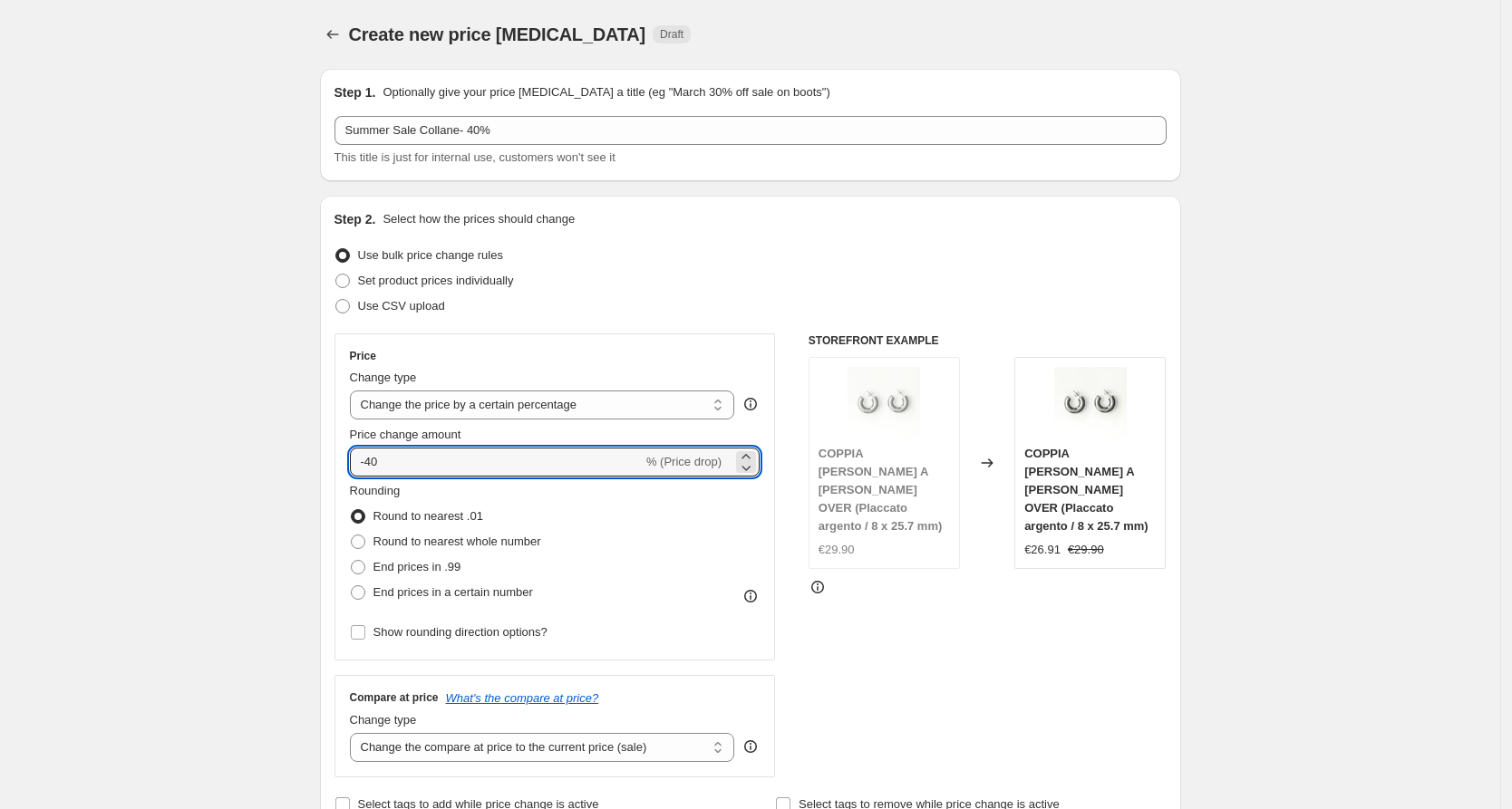 type on "-40" 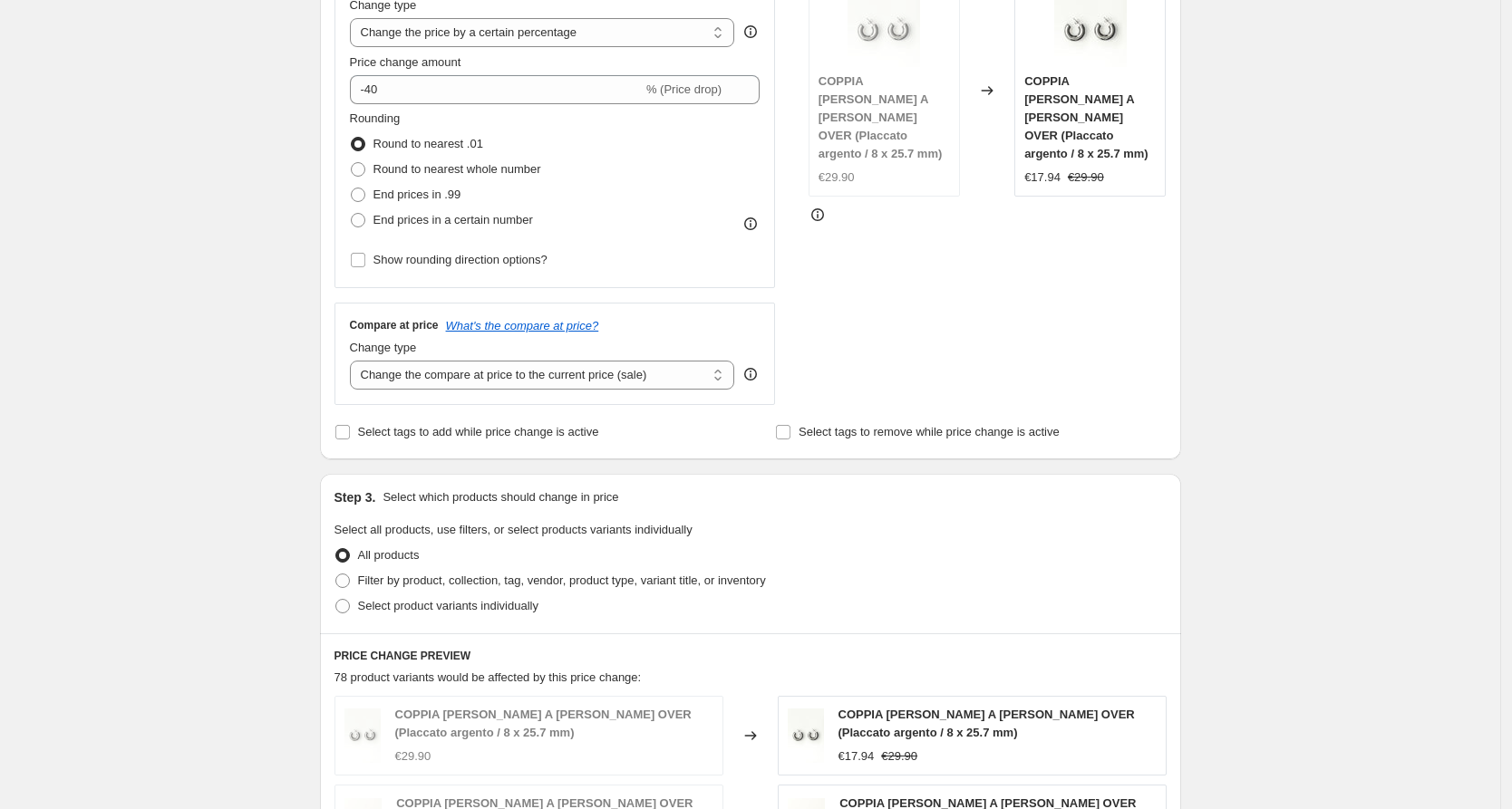scroll, scrollTop: 659, scrollLeft: 0, axis: vertical 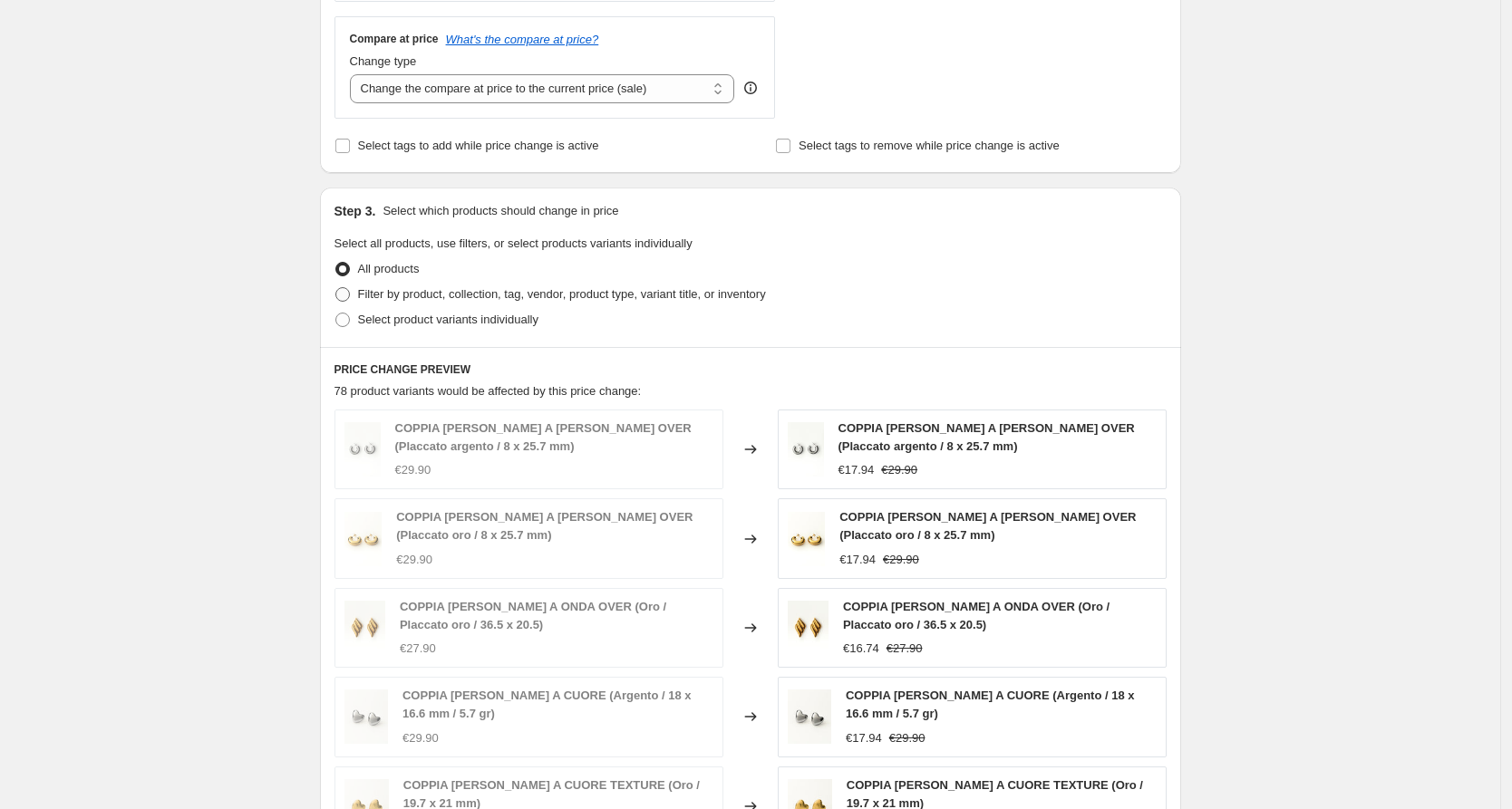click at bounding box center [343, 294] 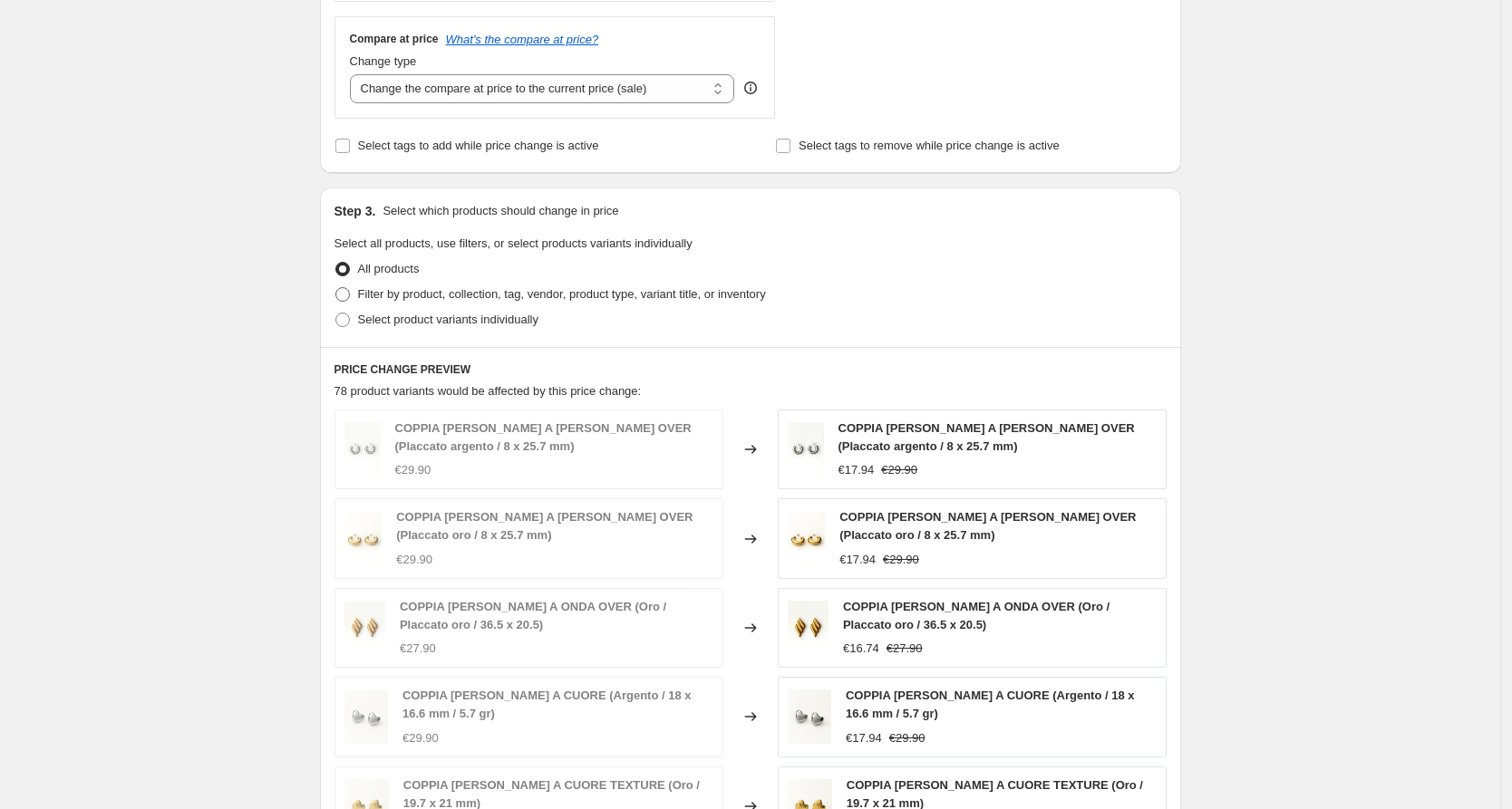 radio on "true" 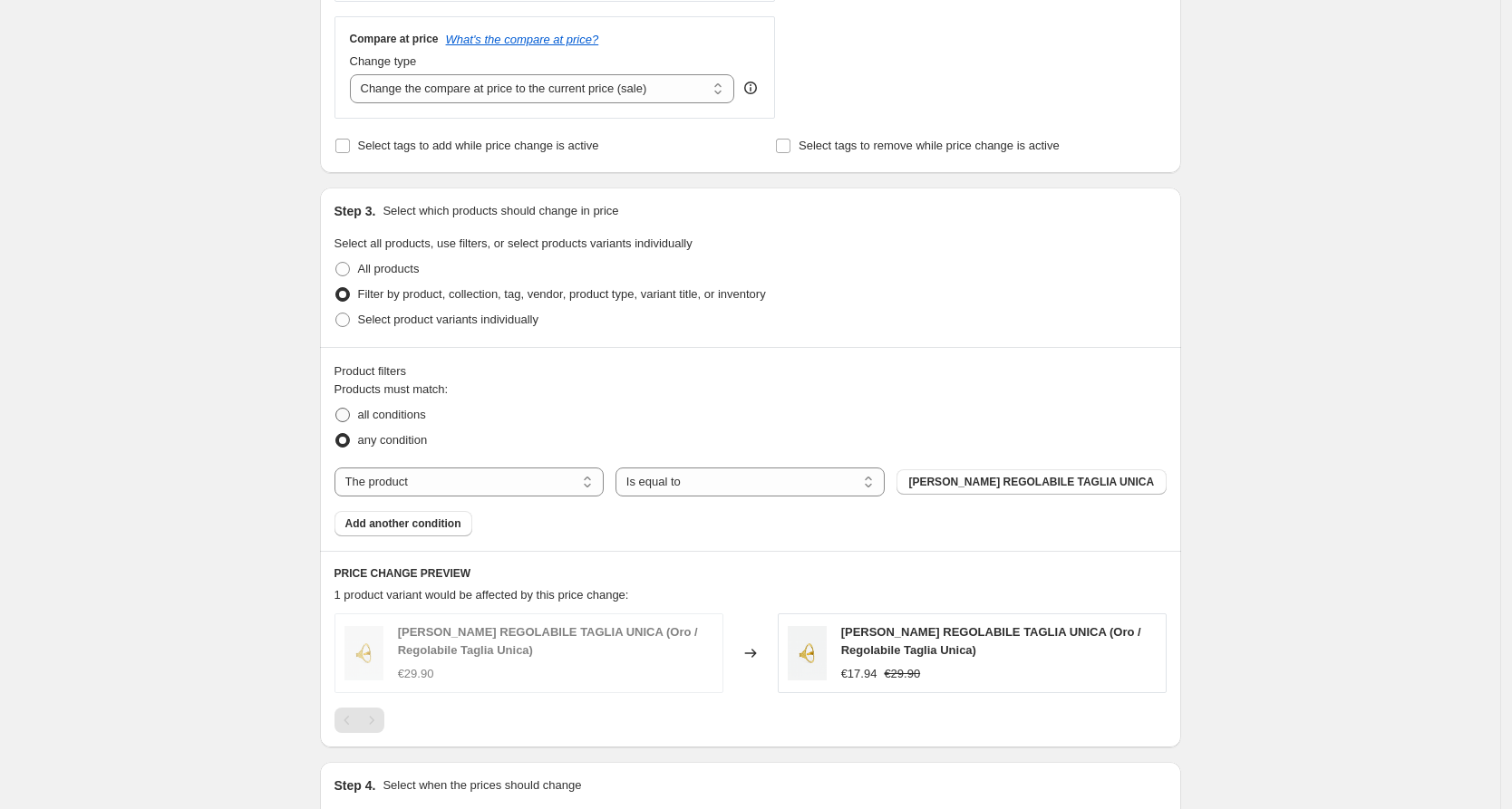 click at bounding box center [343, 415] 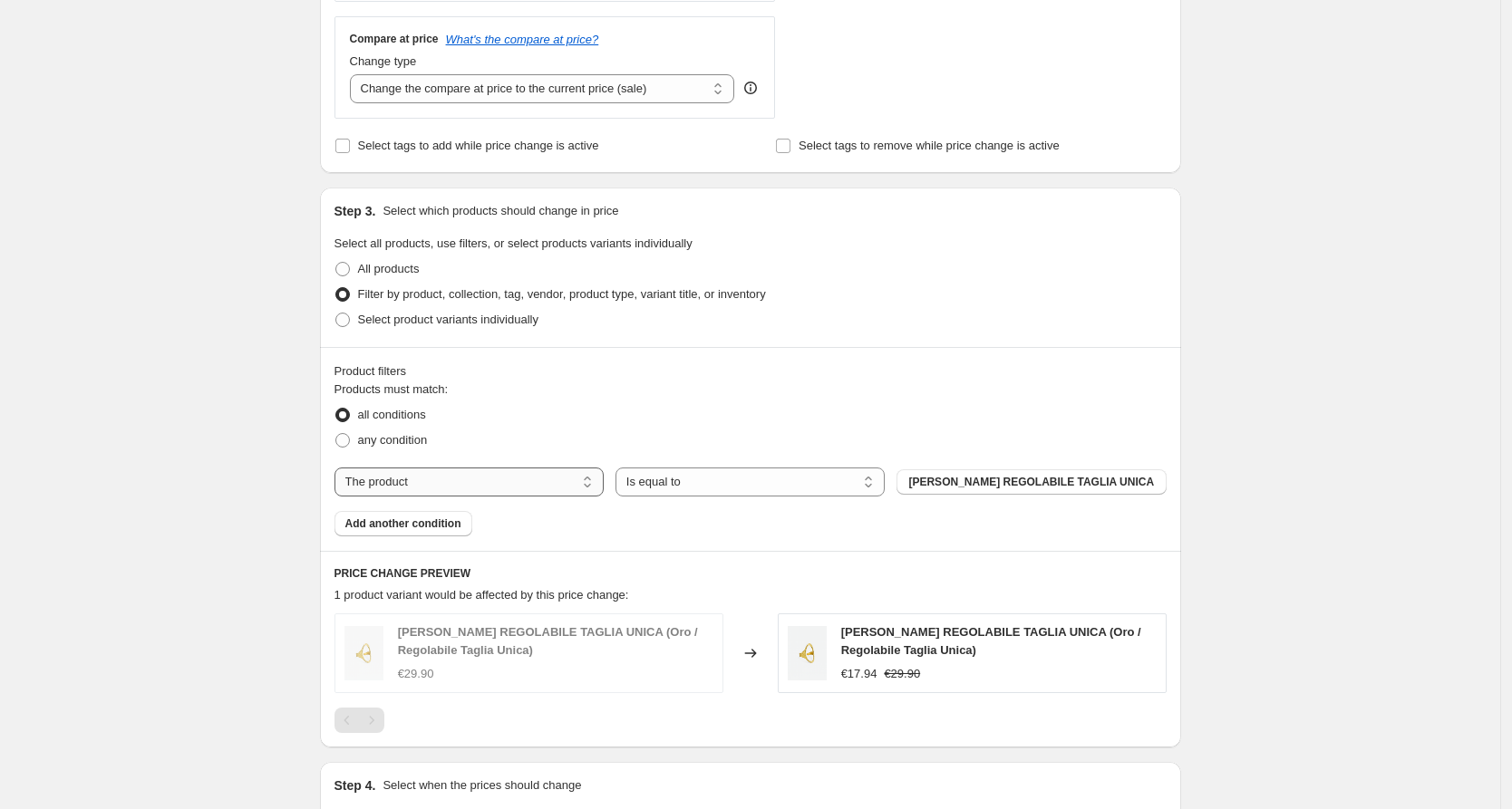 click on "The product The product's collection The product's tag The product's vendor The product's type The product's status The variant's title Inventory quantity" at bounding box center [469, 482] 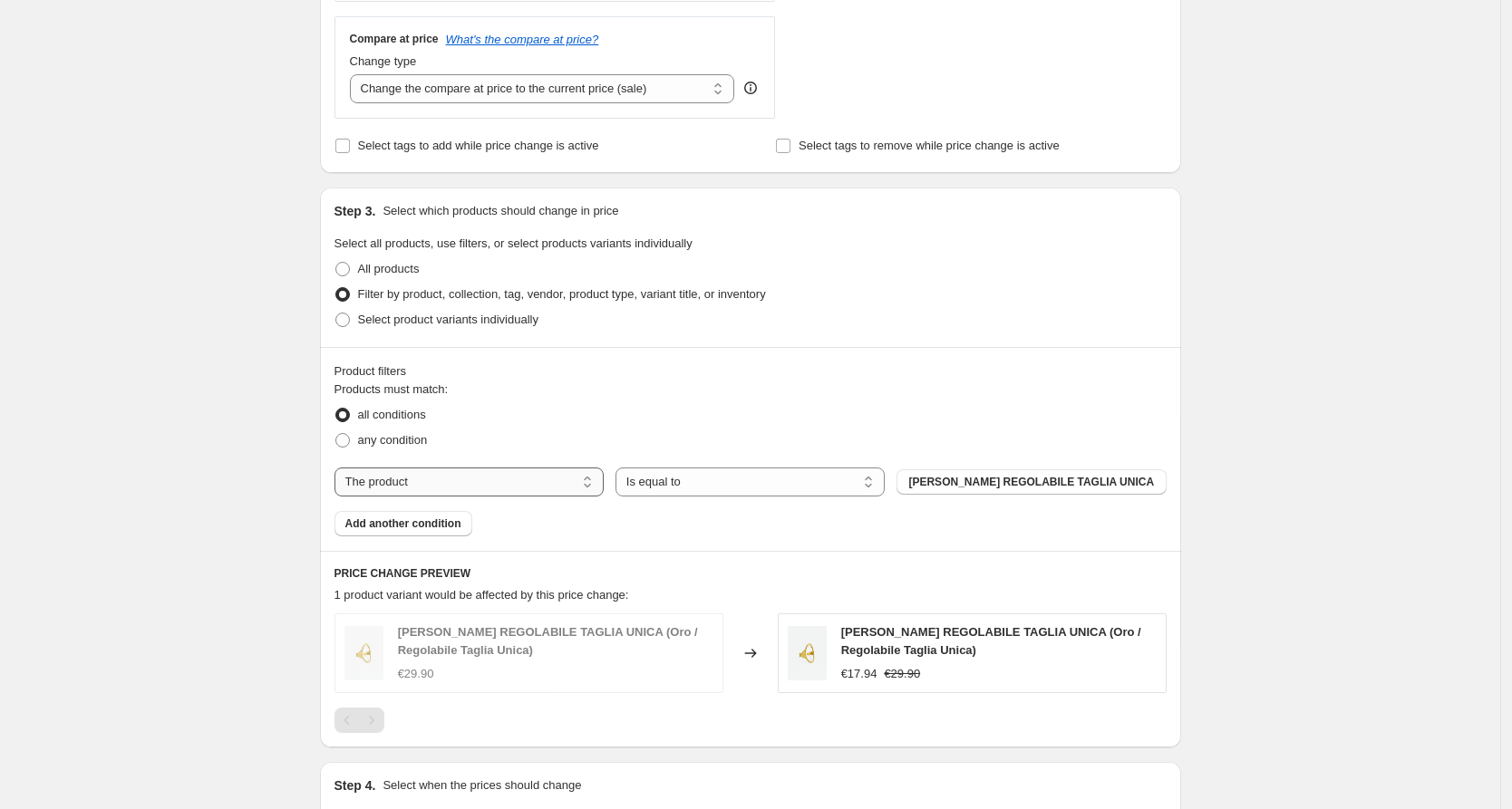 select on "collection" 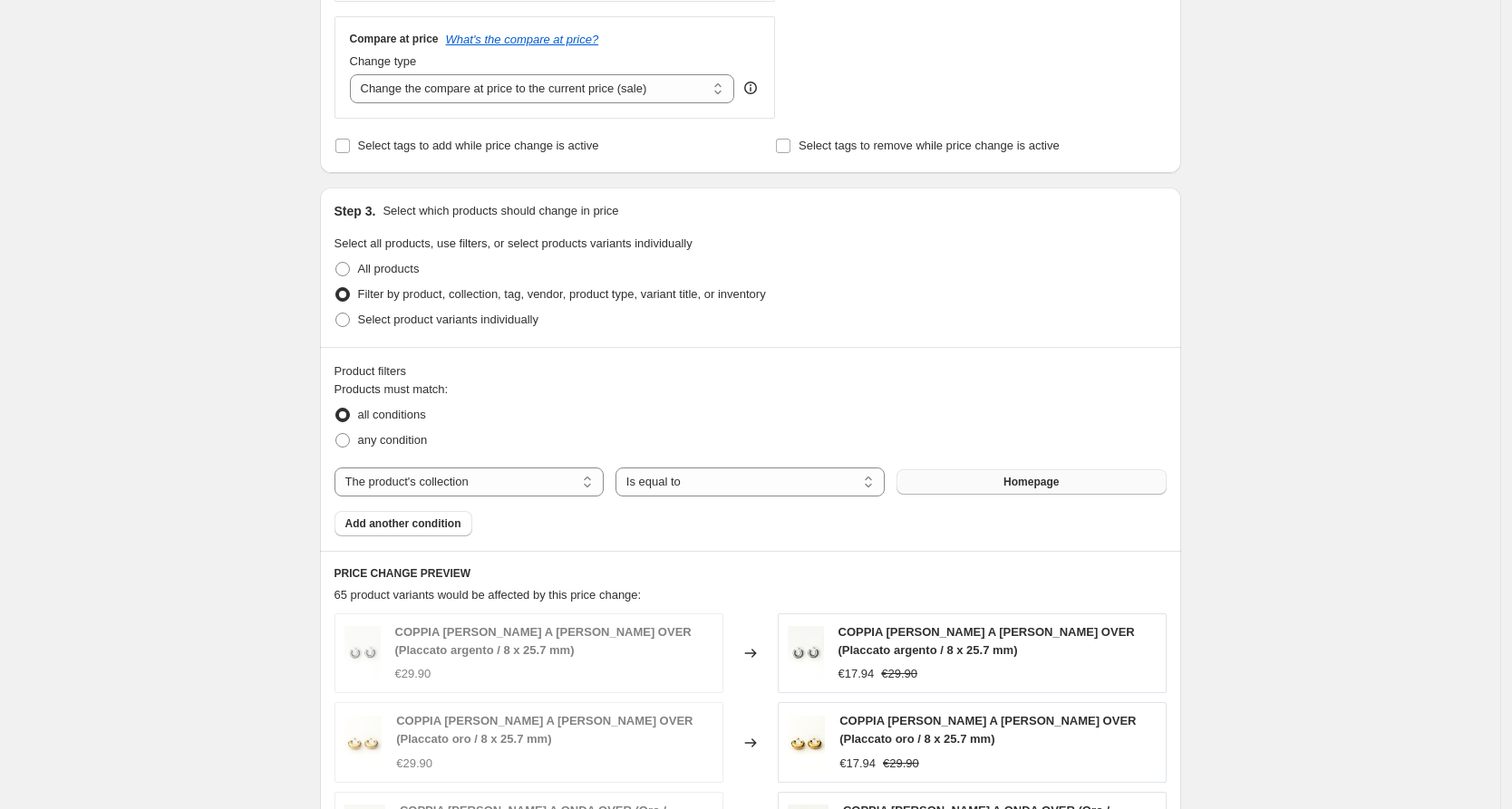 click on "Homepage" at bounding box center (1031, 482) 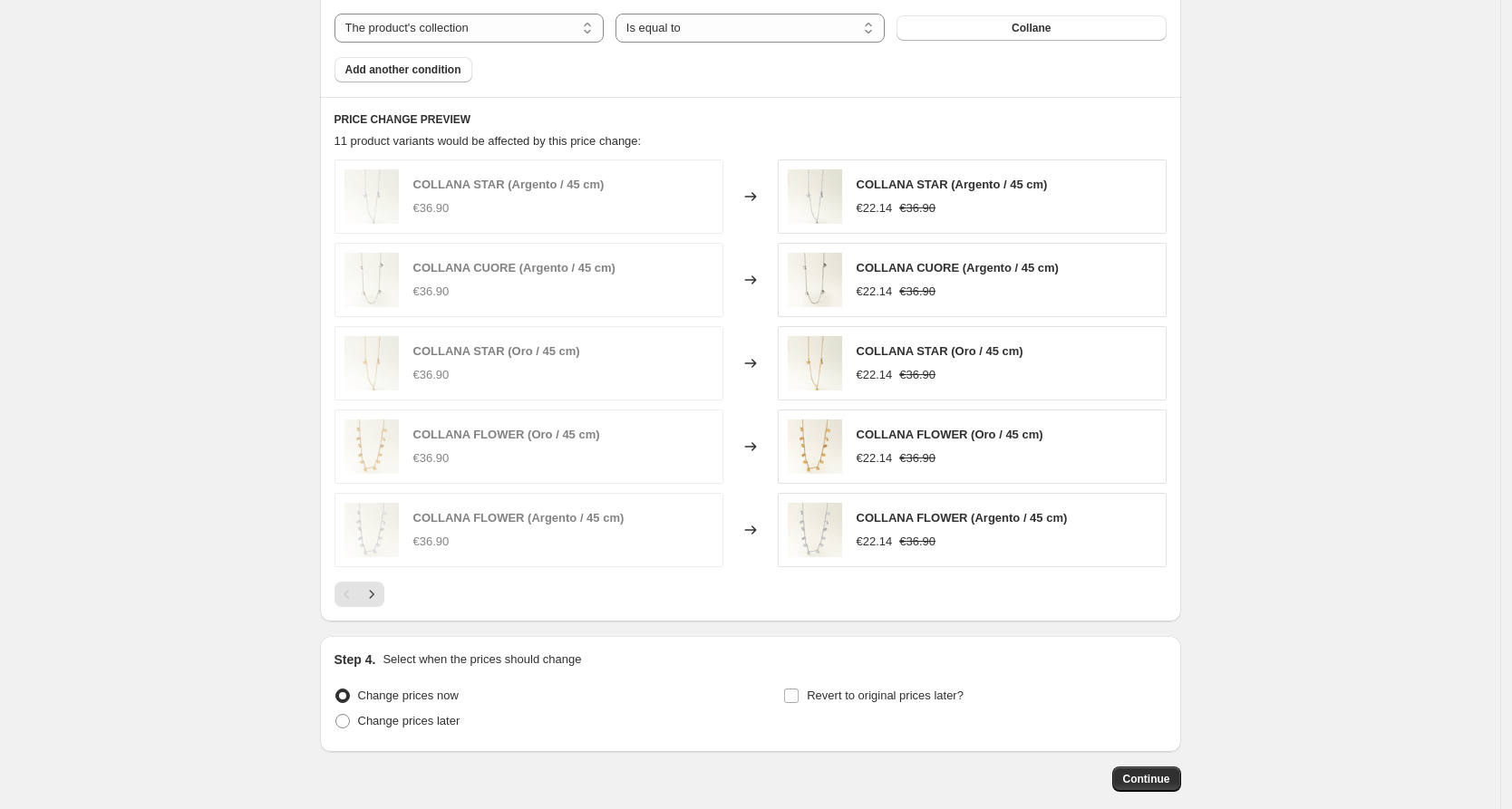 scroll, scrollTop: 1198, scrollLeft: 0, axis: vertical 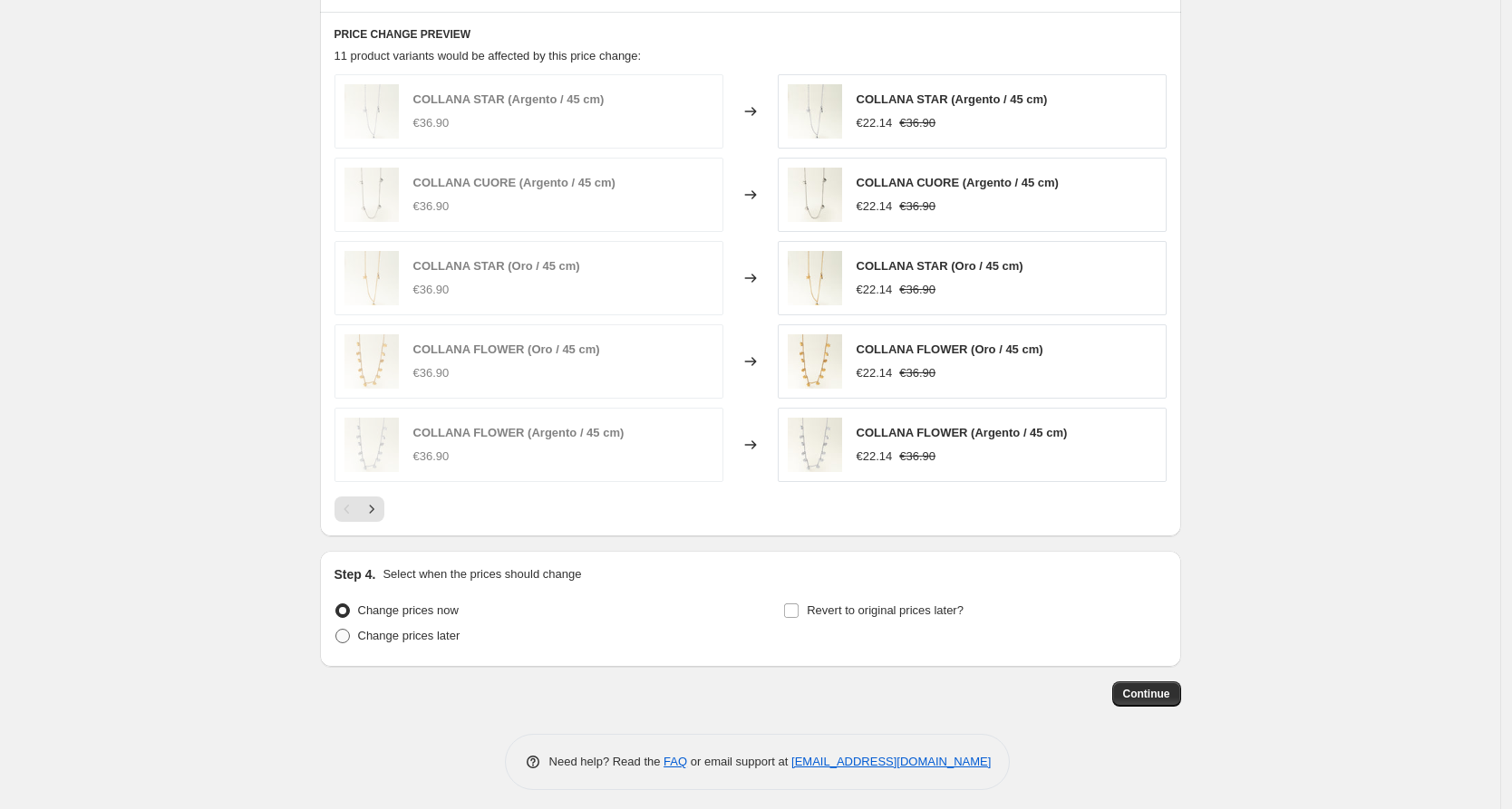 drag, startPoint x: 342, startPoint y: 626, endPoint x: 377, endPoint y: 635, distance: 36.138622 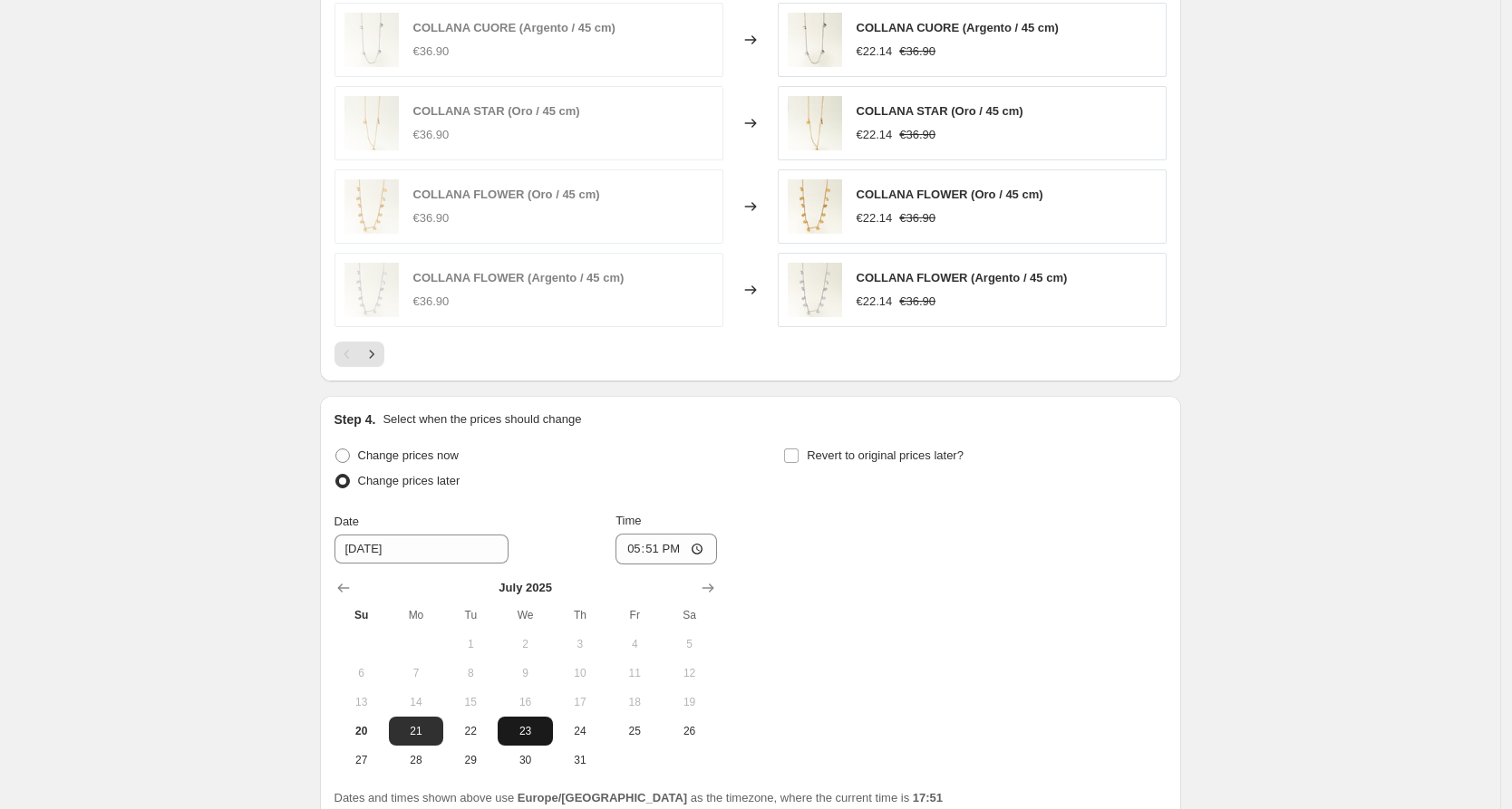scroll, scrollTop: 1364, scrollLeft: 0, axis: vertical 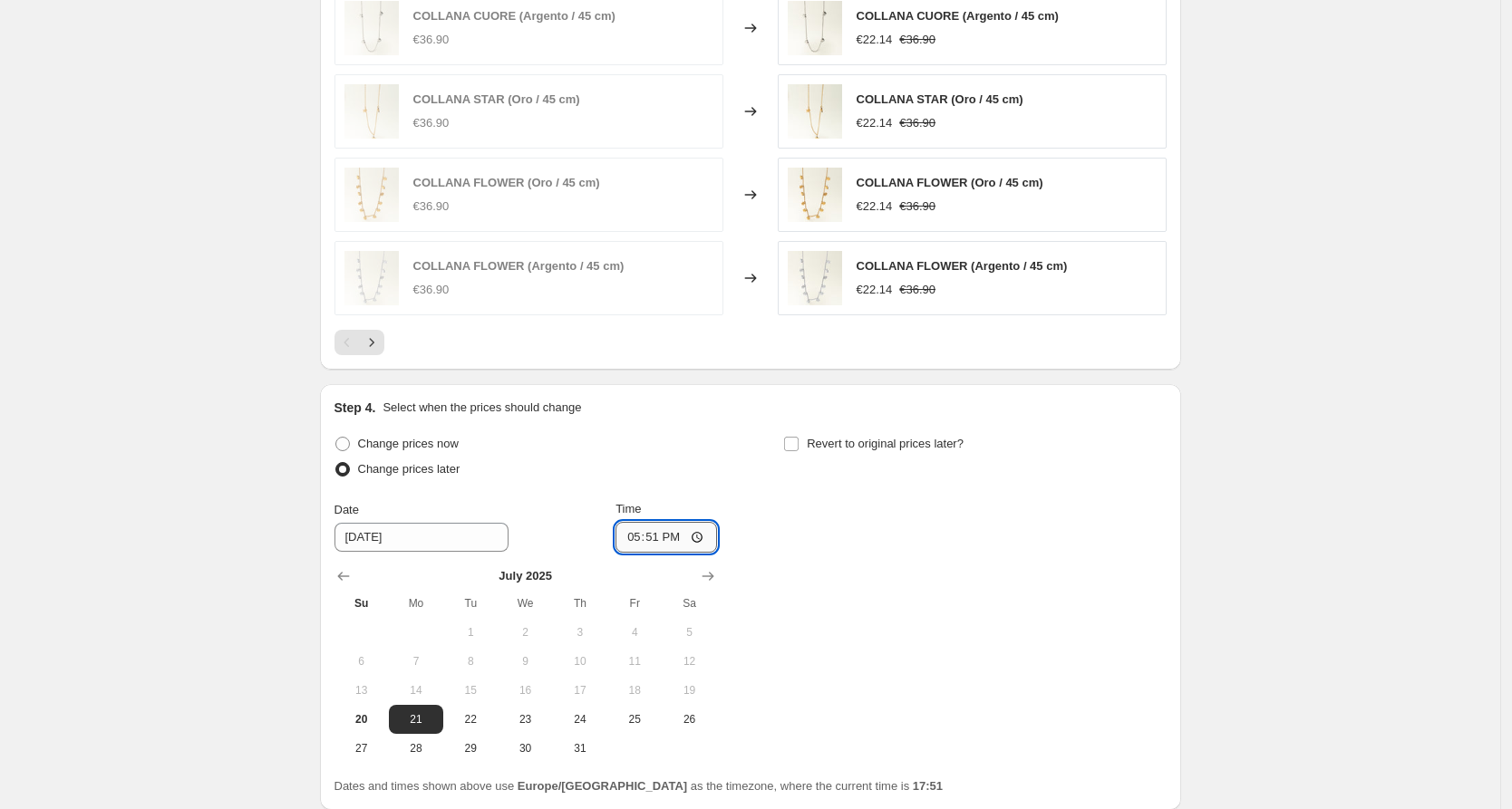 click on "17:51" at bounding box center (666, 537) 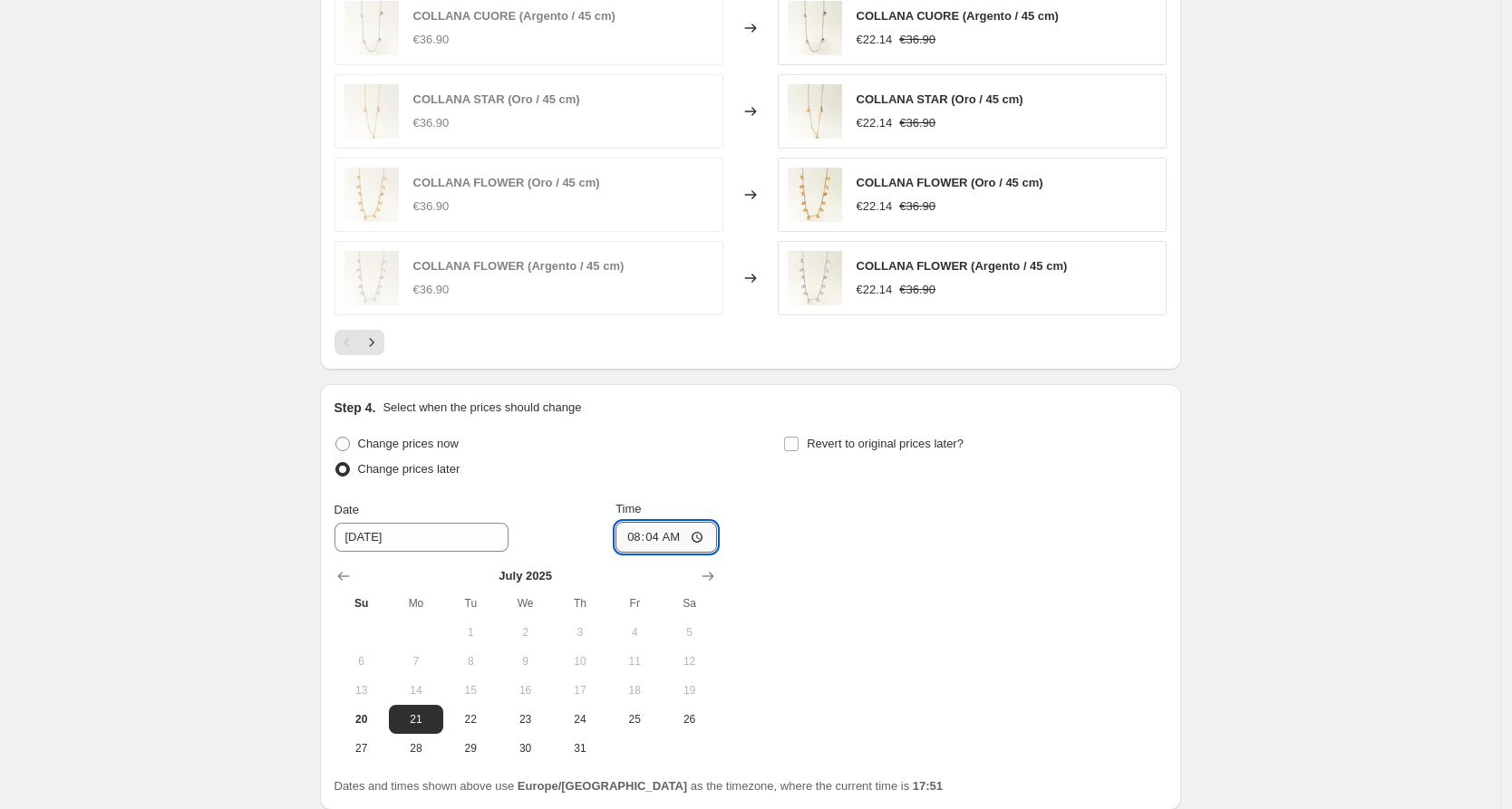 type on "08:45" 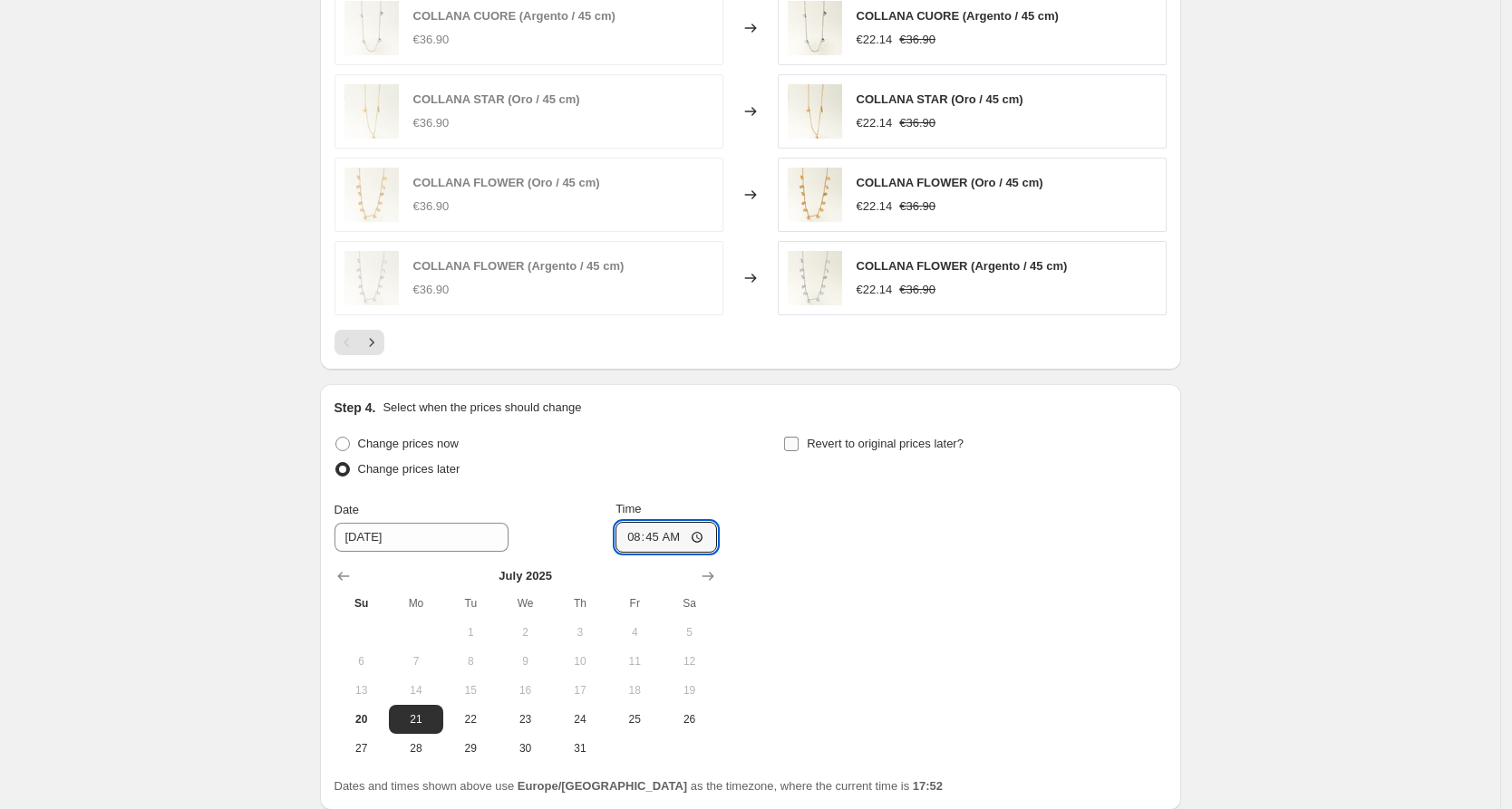 drag, startPoint x: 800, startPoint y: 437, endPoint x: 810, endPoint y: 442, distance: 11.18034 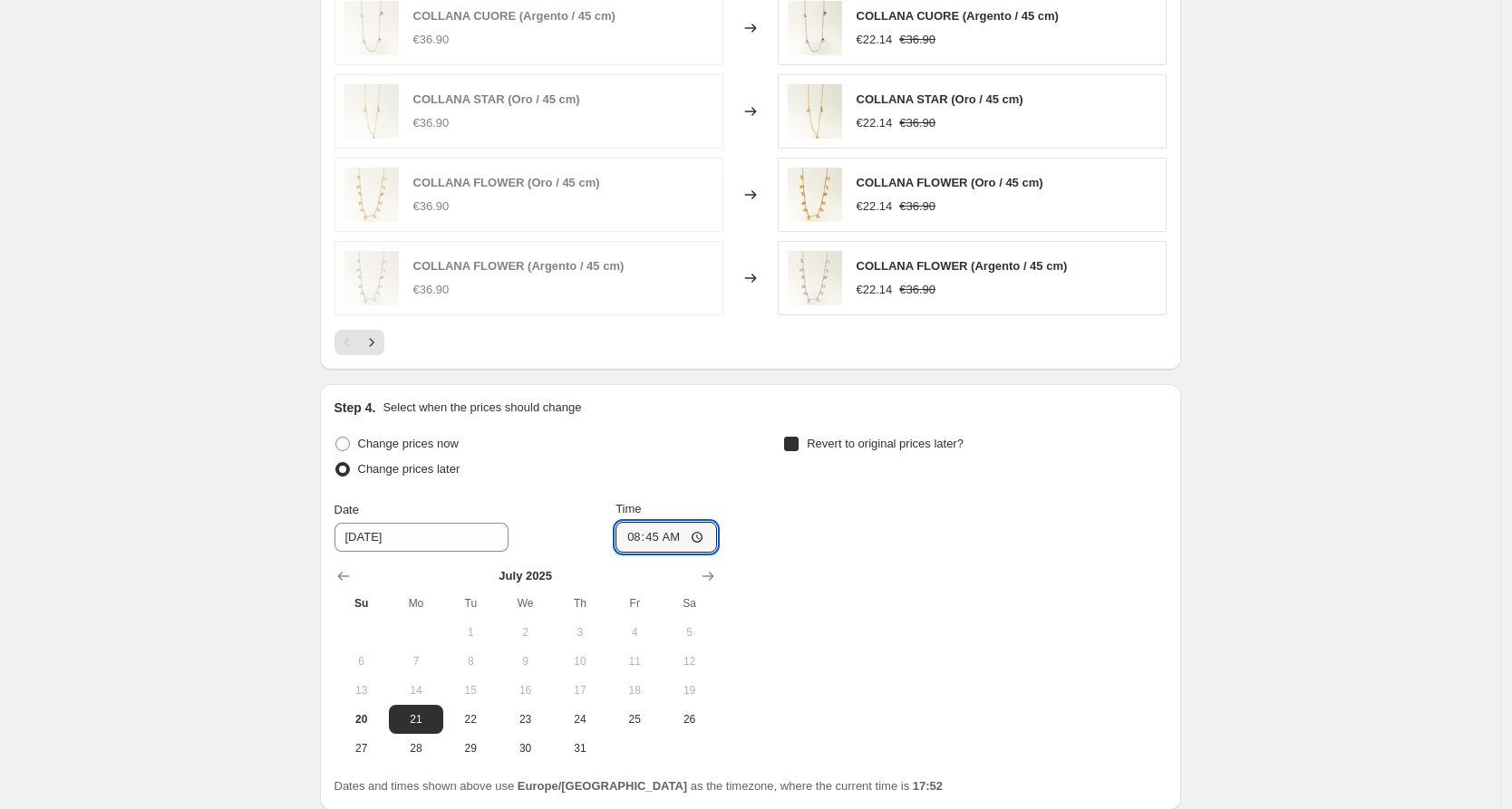 checkbox on "true" 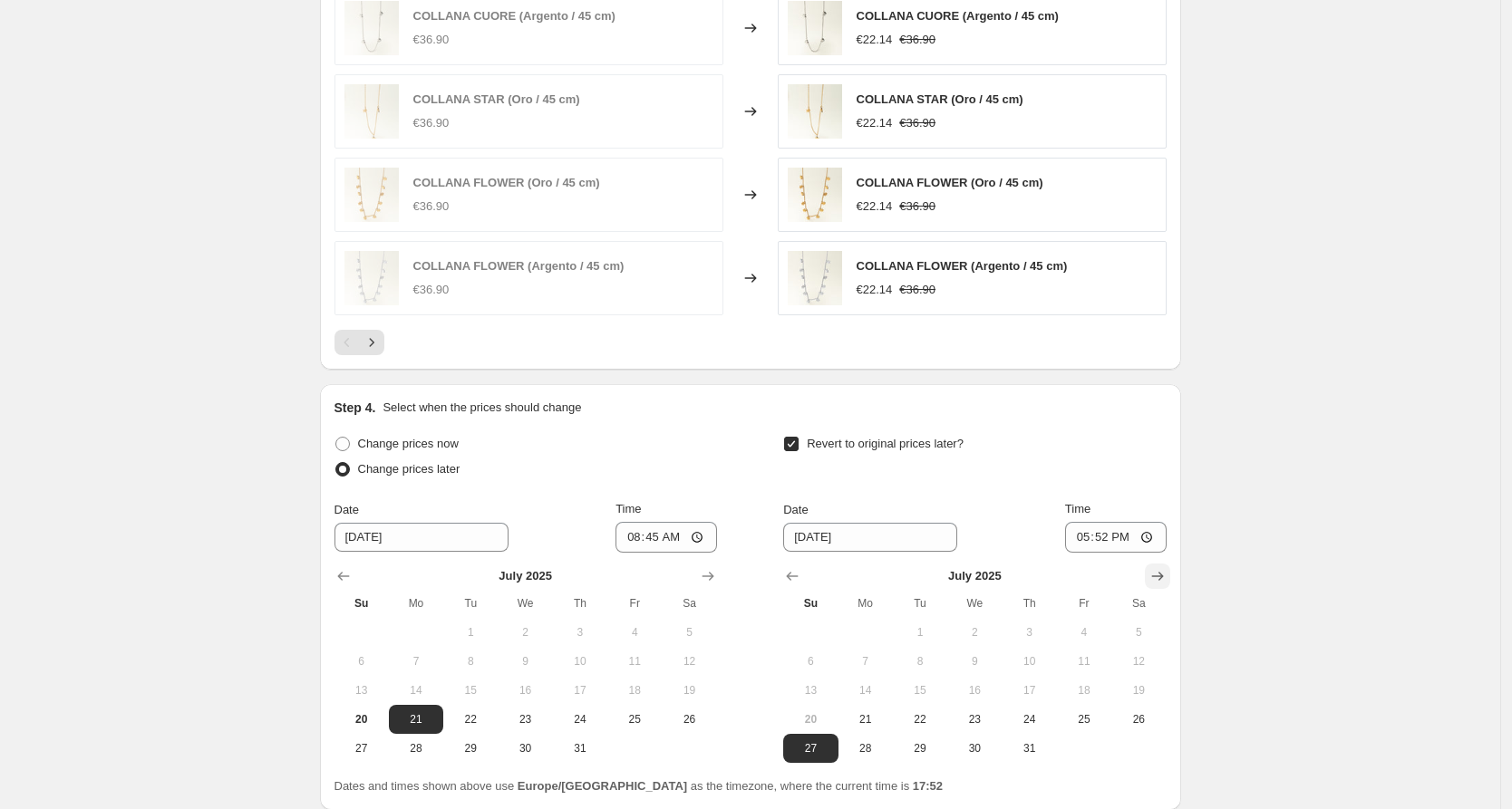 click on "Step 4. Select when the prices should change Change prices now Change prices later Date [DATE] Time 08:45 [DATE] Su Mo Tu We Th Fr Sa 1 2 3 4 5 6 7 8 9 10 11 12 13 14 15 16 17 18 19 20 21 22 23 24 25 26 27 28 29 30 31 Revert to original prices later? Date [DATE] Time 17:52 [DATE] Su Mo Tu We Th Fr Sa 1 2 3 4 5 6 7 8 9 10 11 12 13 14 15 16 17 18 19 20 21 22 23 24 25 26 27 28 29 30 31 Dates and times shown above use   [GEOGRAPHIC_DATA]/[GEOGRAPHIC_DATA]   as the timezone, where the current time is   17:52" at bounding box center [751, 597] 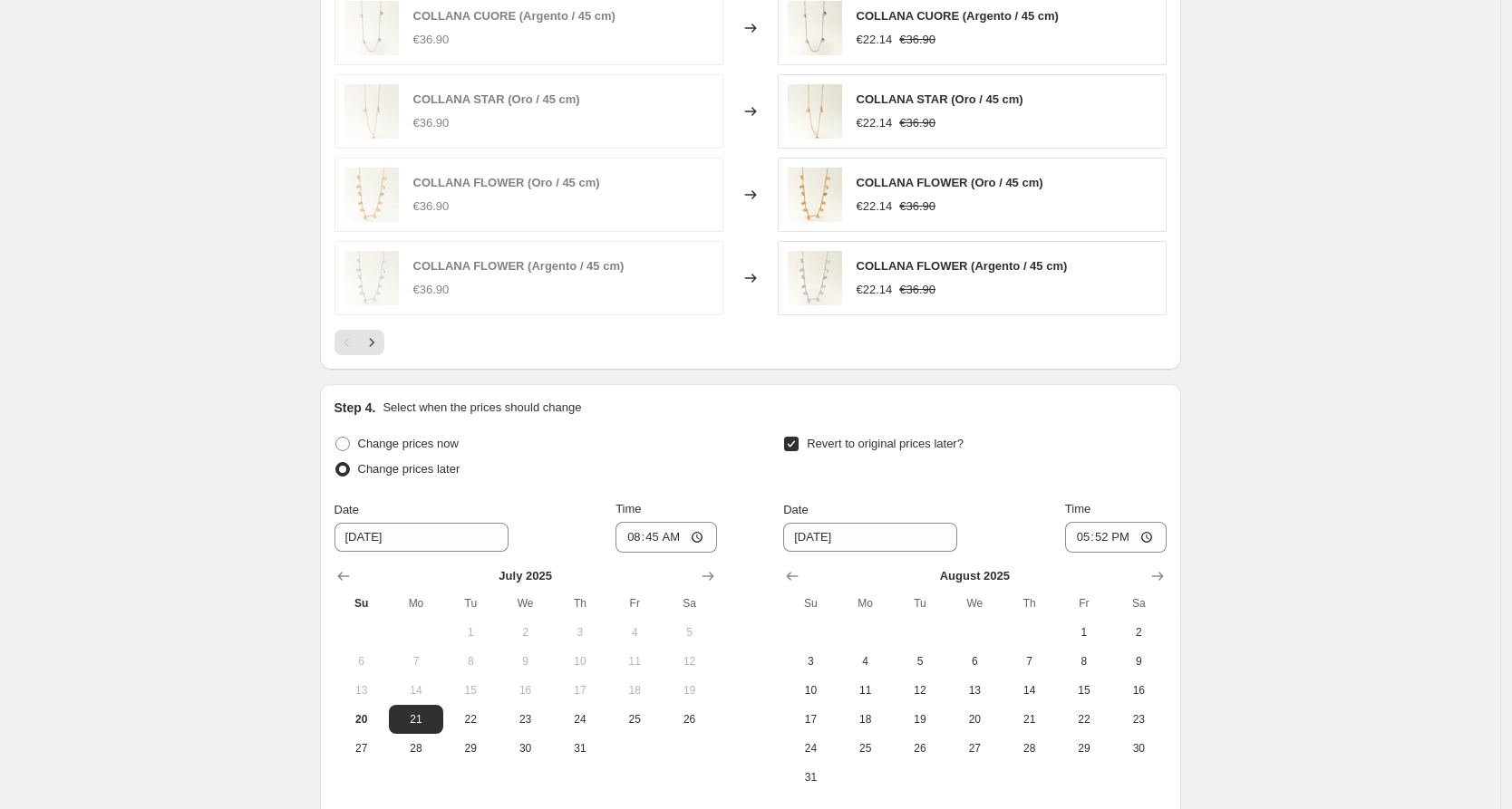 click on "Create new price [MEDICAL_DATA]. This page is ready Create new price [MEDICAL_DATA] Draft Step 1. Optionally give your price [MEDICAL_DATA] a title (eg "March 30% off sale on boots") Summer Sale Collane- 40% This title is just for internal use, customers won't see it Step 2. Select how the prices should change Use bulk price change rules Set product prices individually Use CSV upload Price Change type Change the price to a certain amount Change the price by a certain amount Change the price by a certain percentage Change the price to the current compare at price (price before sale) Change the price by a certain amount relative to the compare at price Change the price by a certain percentage relative to the compare at price Don't change the price Change the price by a certain percentage relative to the cost per item Change price to certain cost margin Change the price by a certain percentage Price change amount -40 % (Price drop) Rounding Round to nearest .01 Round to nearest whole number End prices in .99 Change type   1" at bounding box center [750, -188] 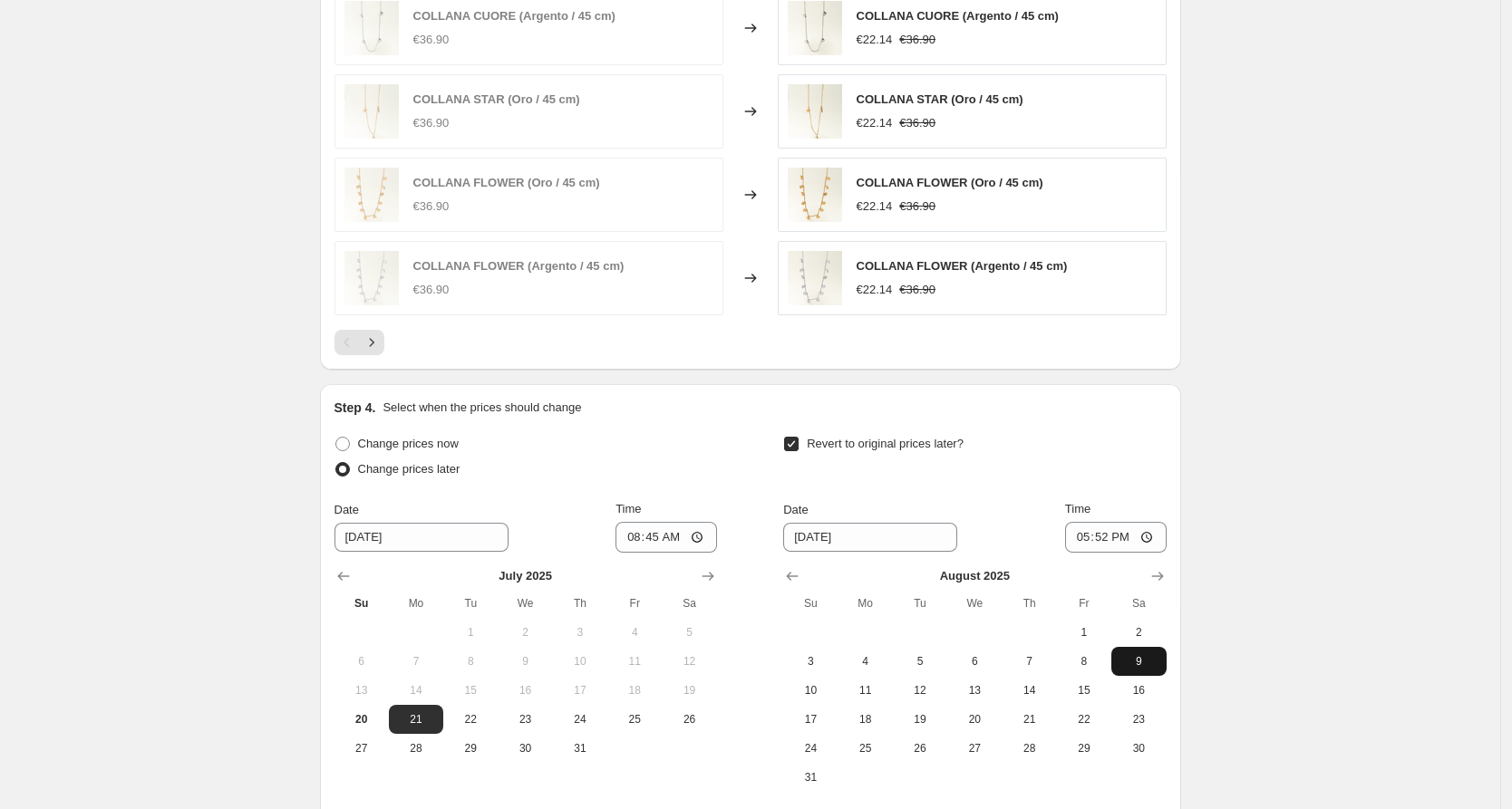 click on "9" at bounding box center [1139, 661] 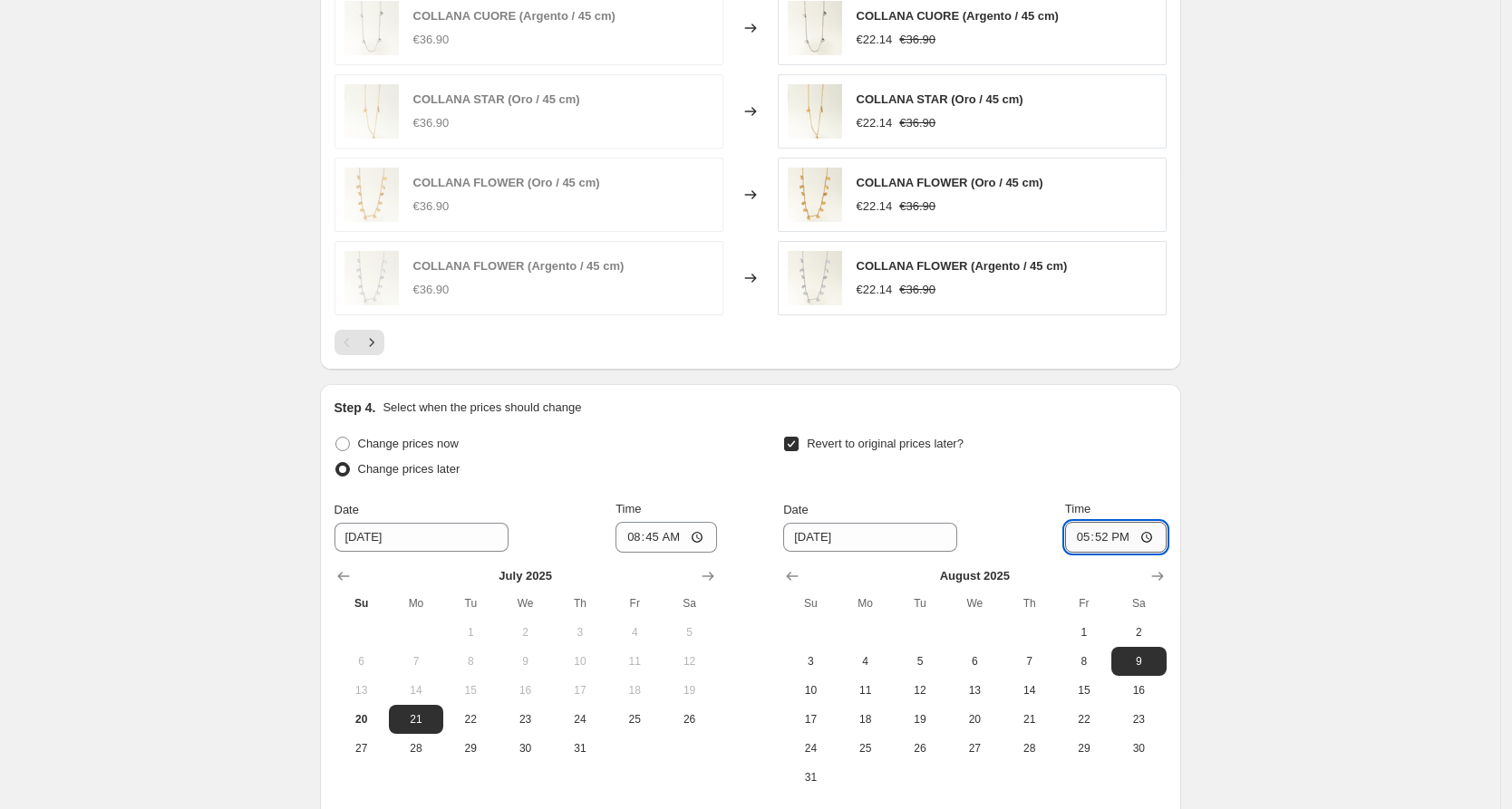 click on "17:52" at bounding box center (1116, 537) 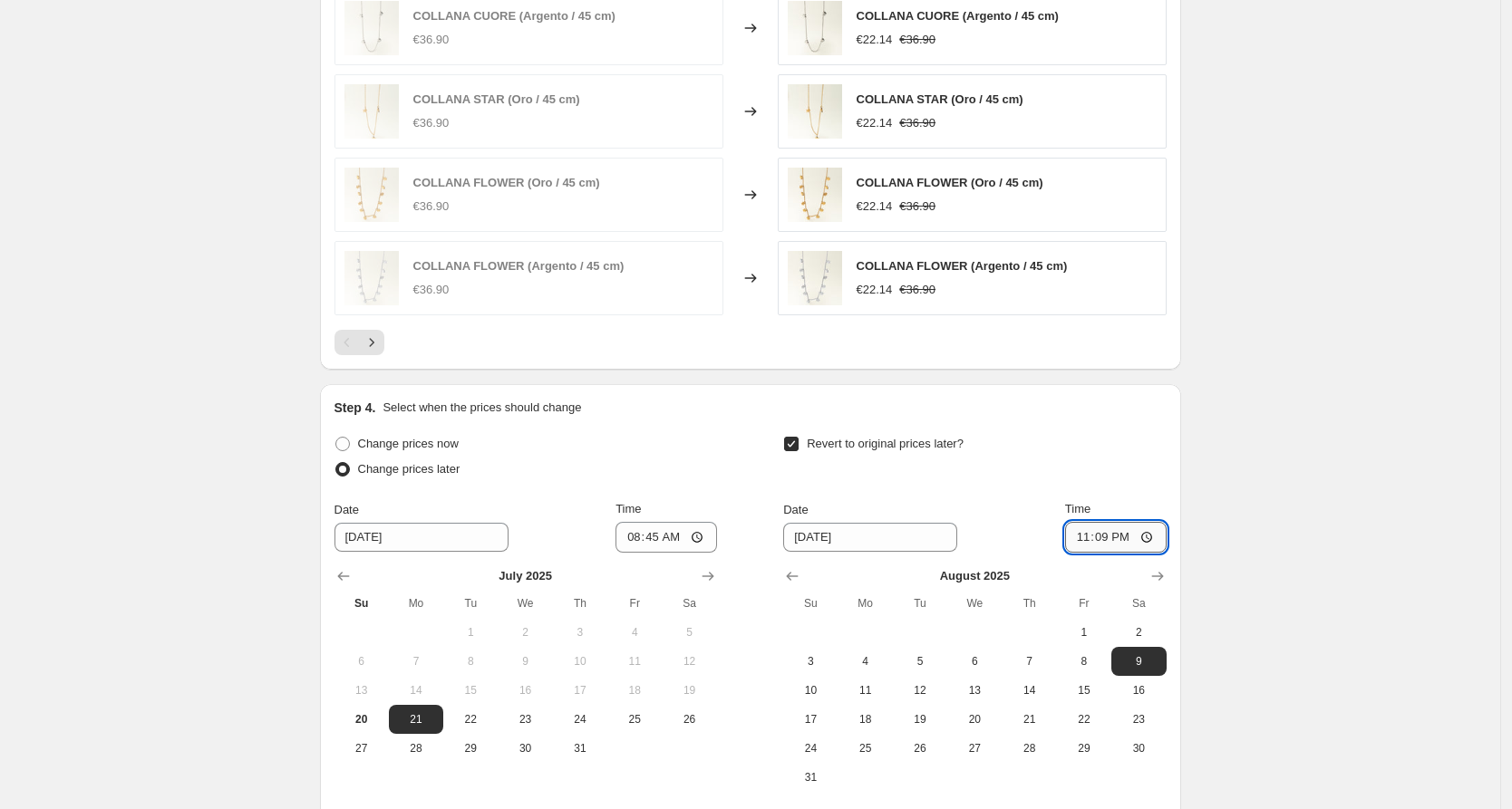 type on "23:59" 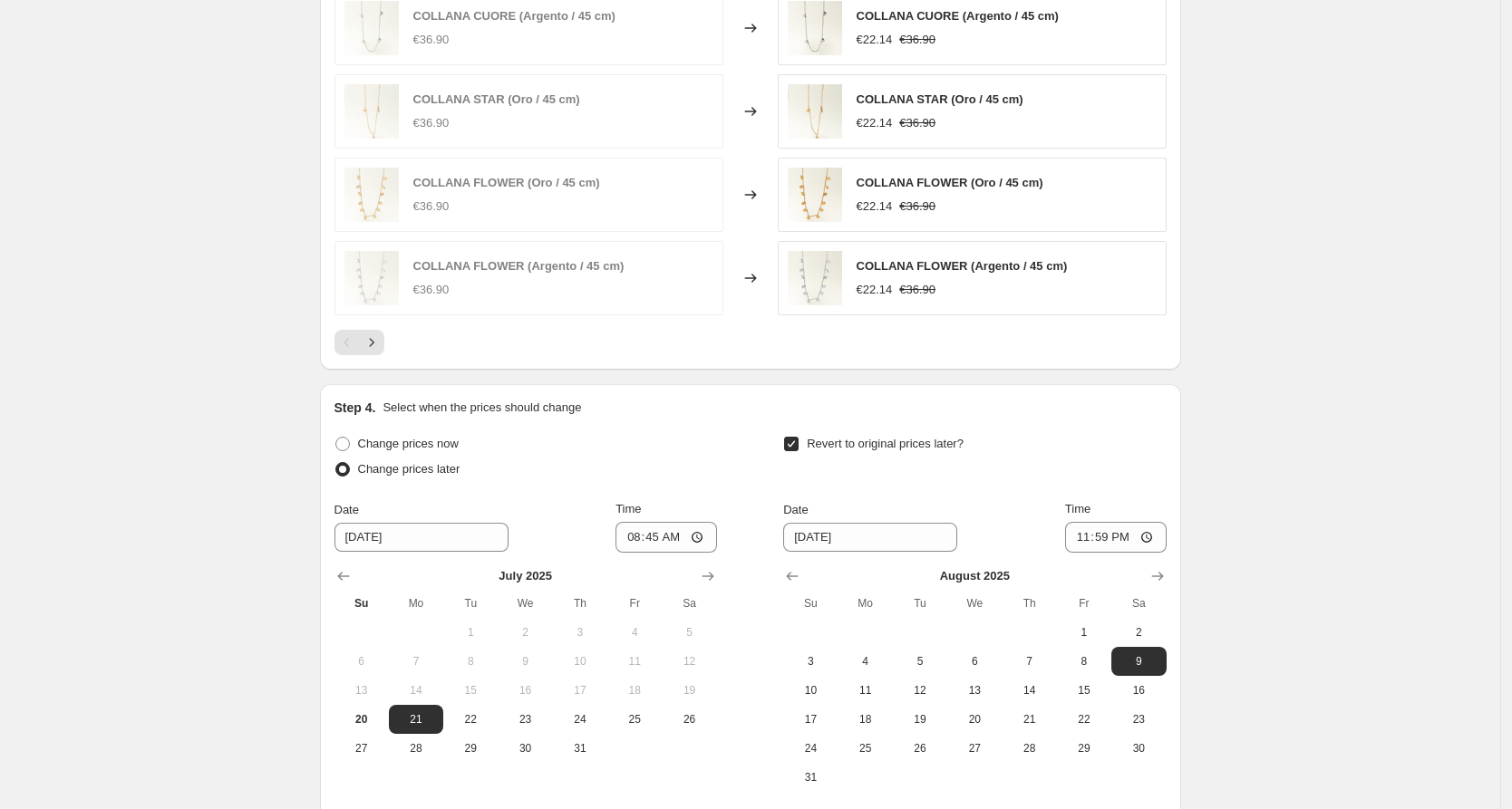 drag, startPoint x: 1301, startPoint y: 519, endPoint x: 1207, endPoint y: 592, distance: 119.01681 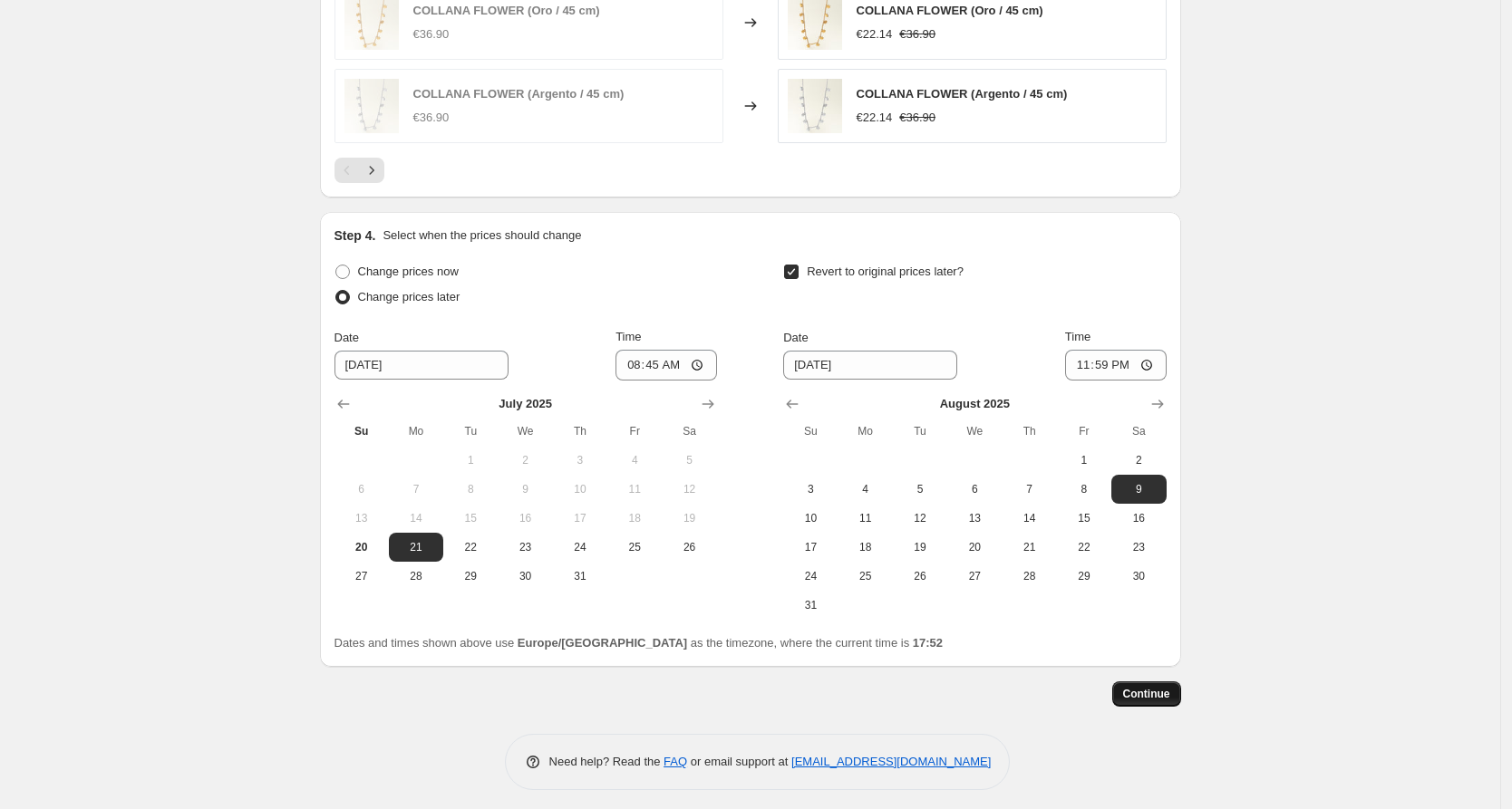 click on "Continue" at bounding box center [1147, 694] 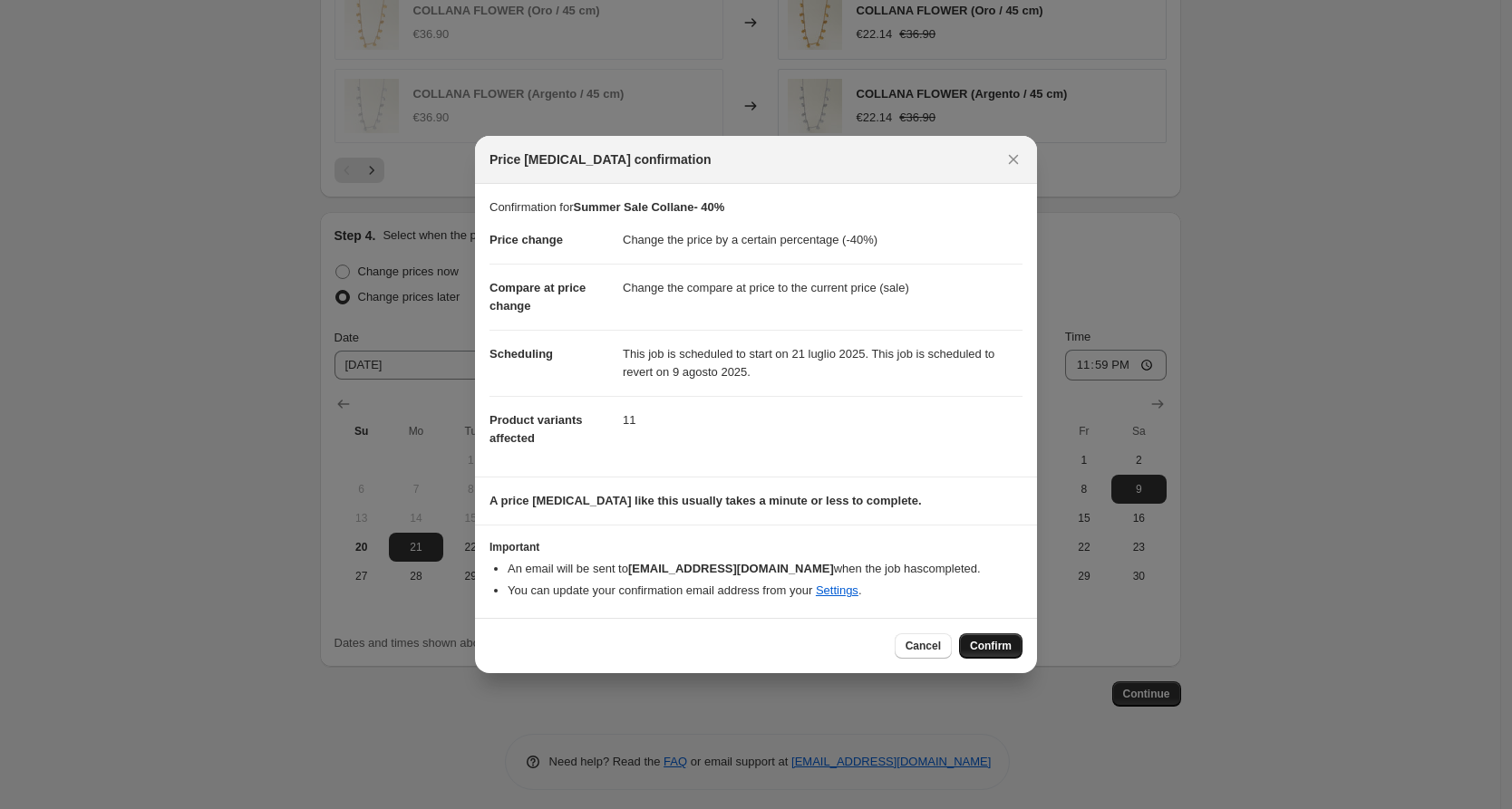 click on "Confirm" at bounding box center (991, 646) 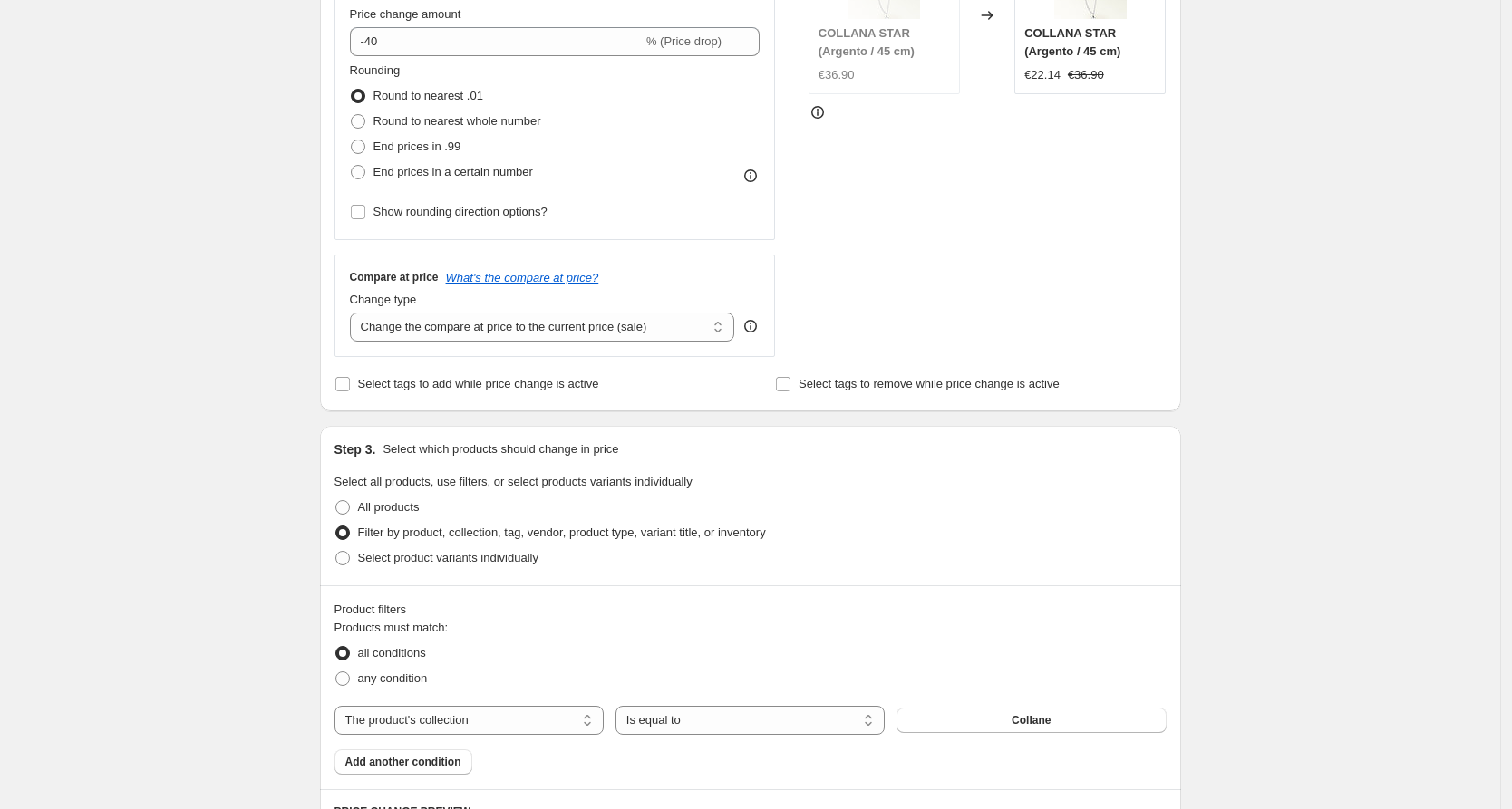 scroll, scrollTop: 0, scrollLeft: 0, axis: both 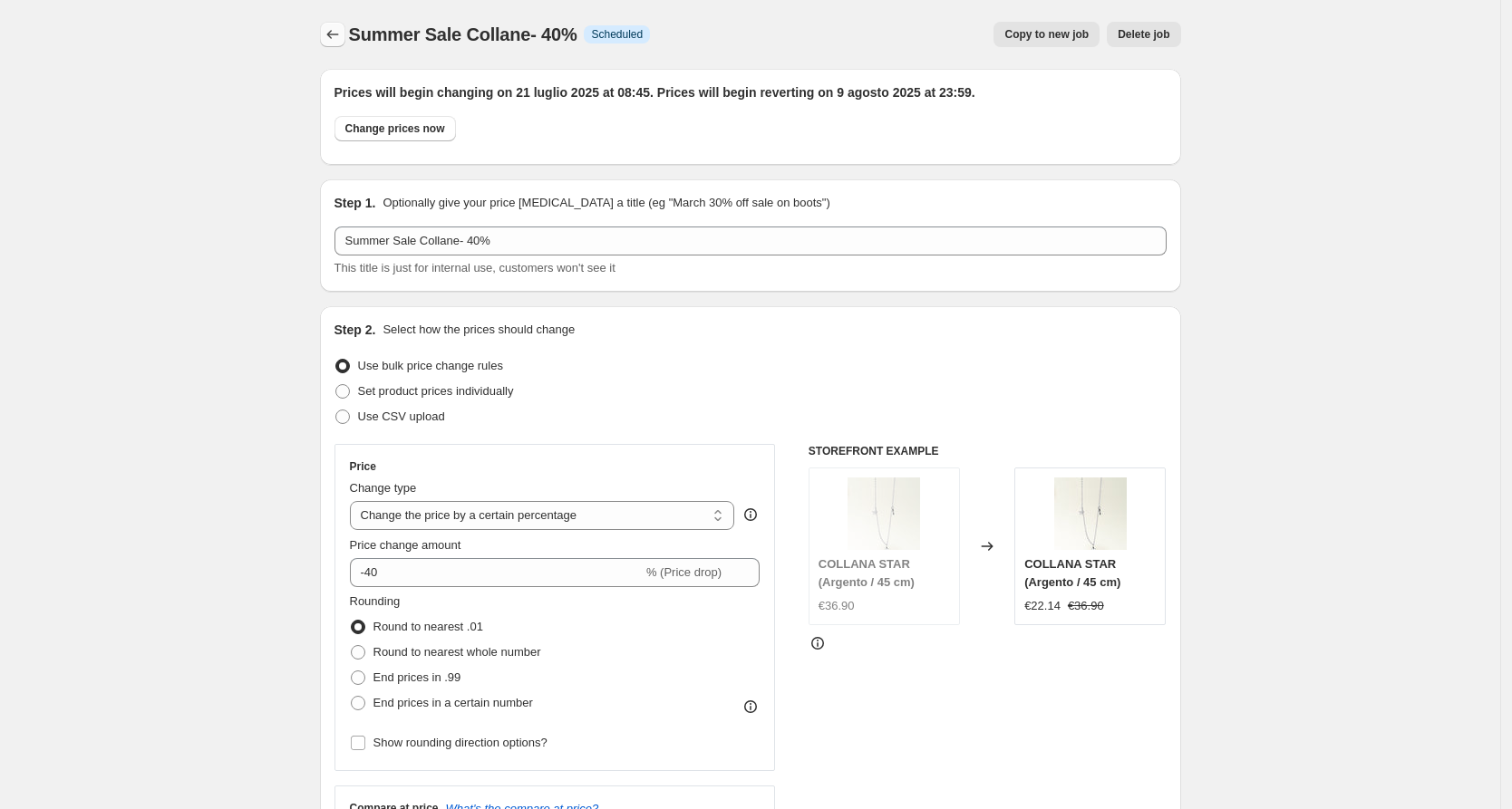 click 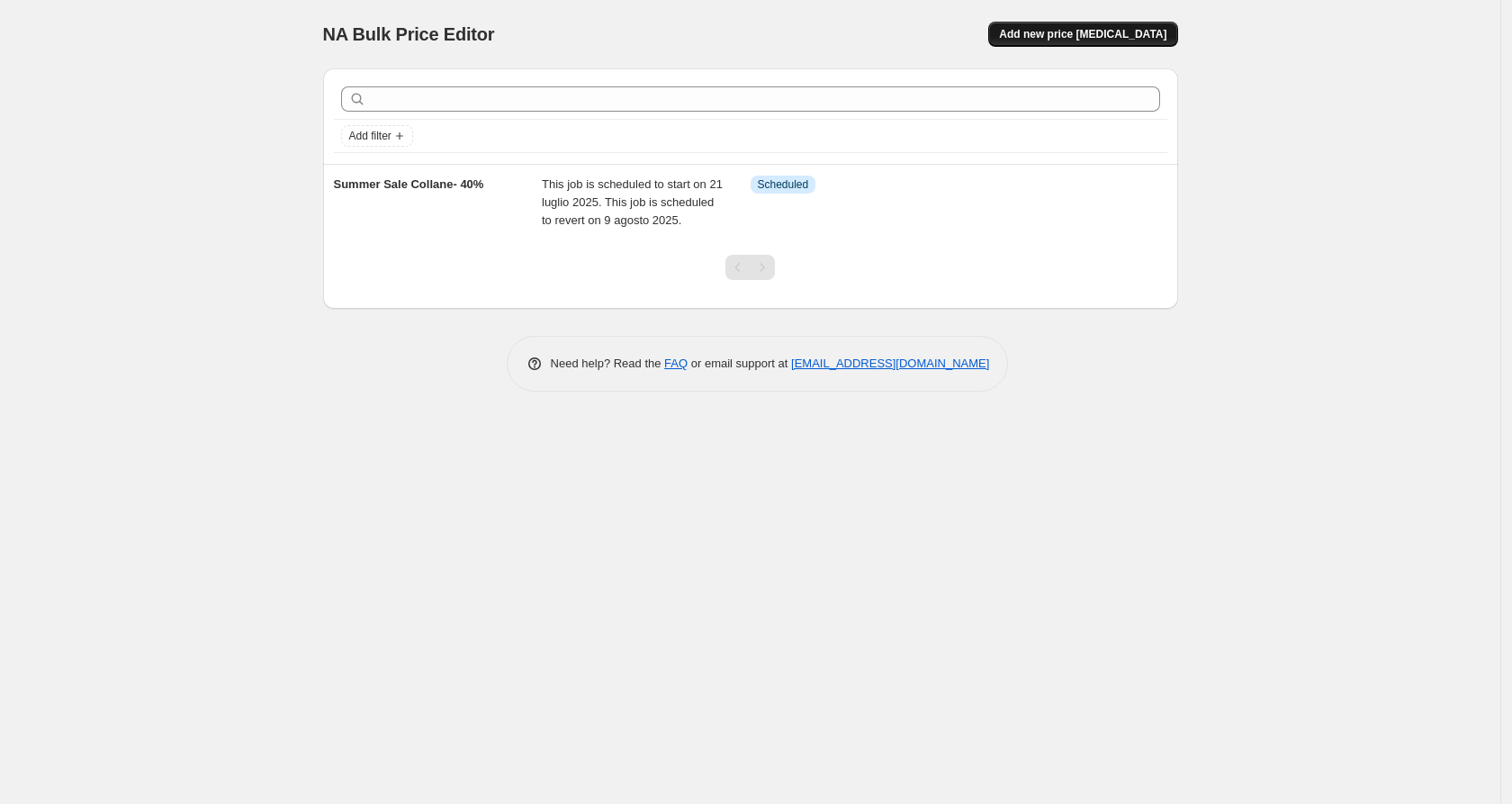 click on "Add new price [MEDICAL_DATA]" at bounding box center [1083, 34] 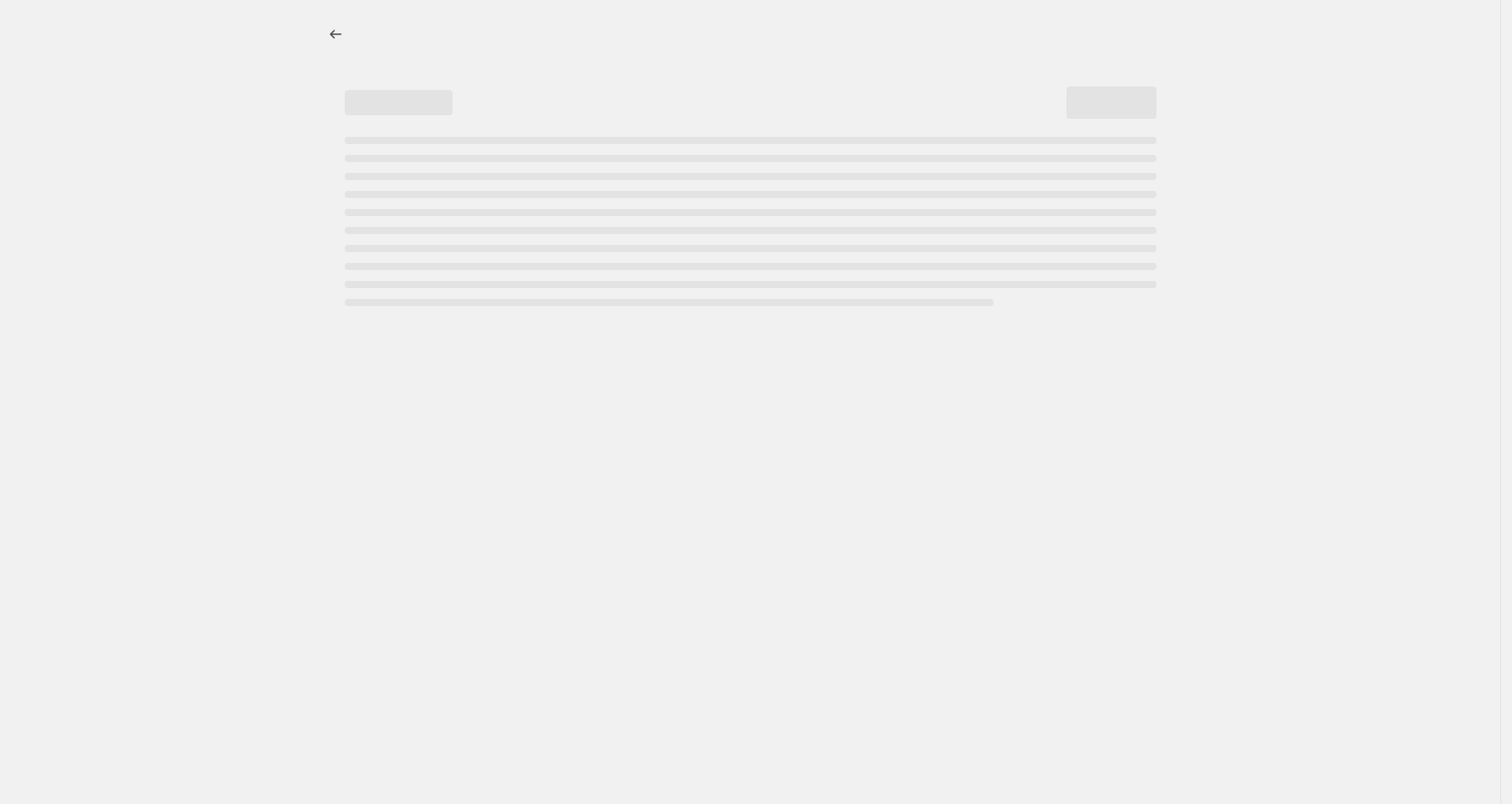 select on "percentage" 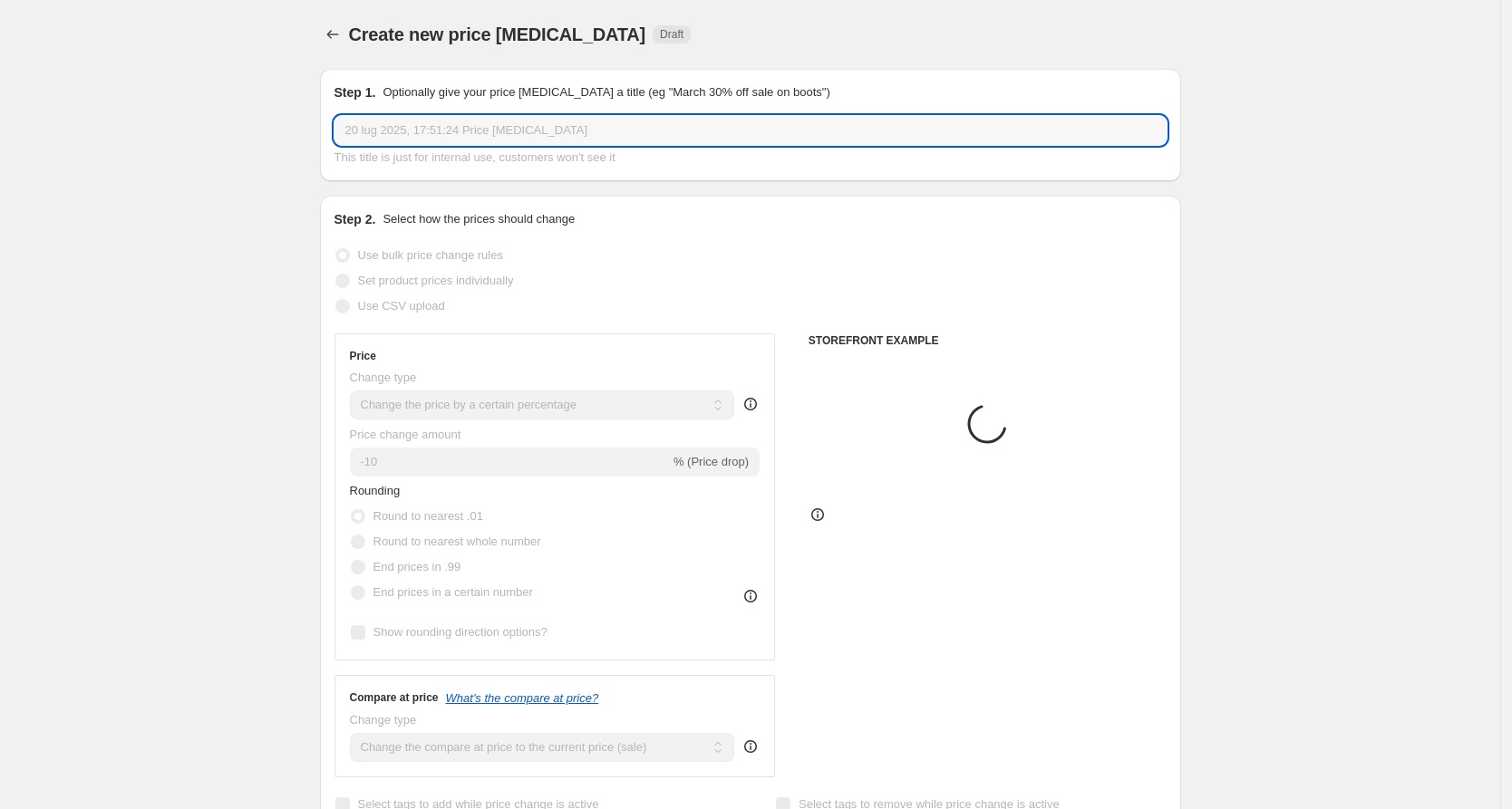 click on "20 lug 2025, 17:51:24 Price [MEDICAL_DATA]" at bounding box center [751, 130] 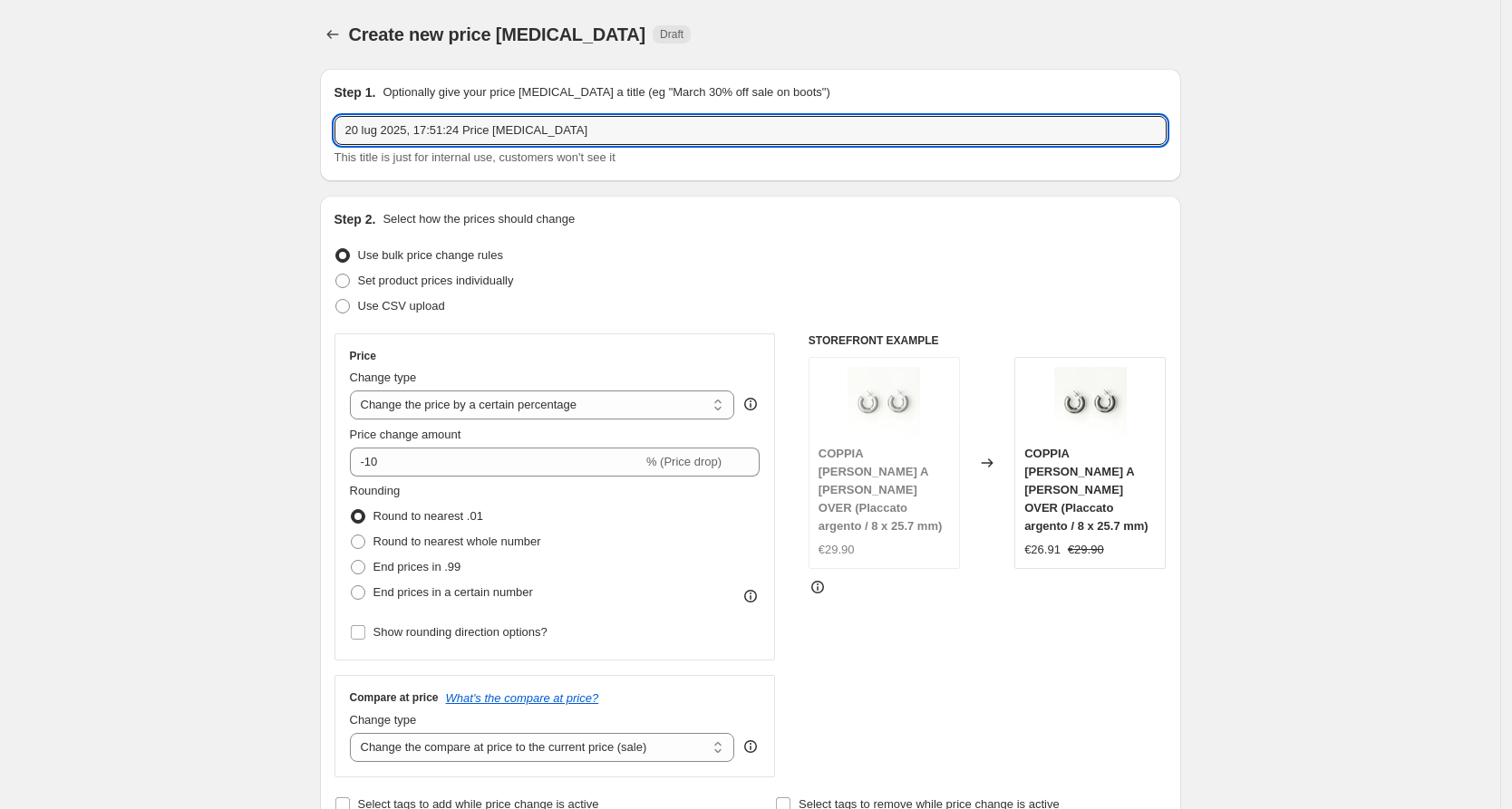 drag, startPoint x: 603, startPoint y: 132, endPoint x: 252, endPoint y: 114, distance: 351.46124 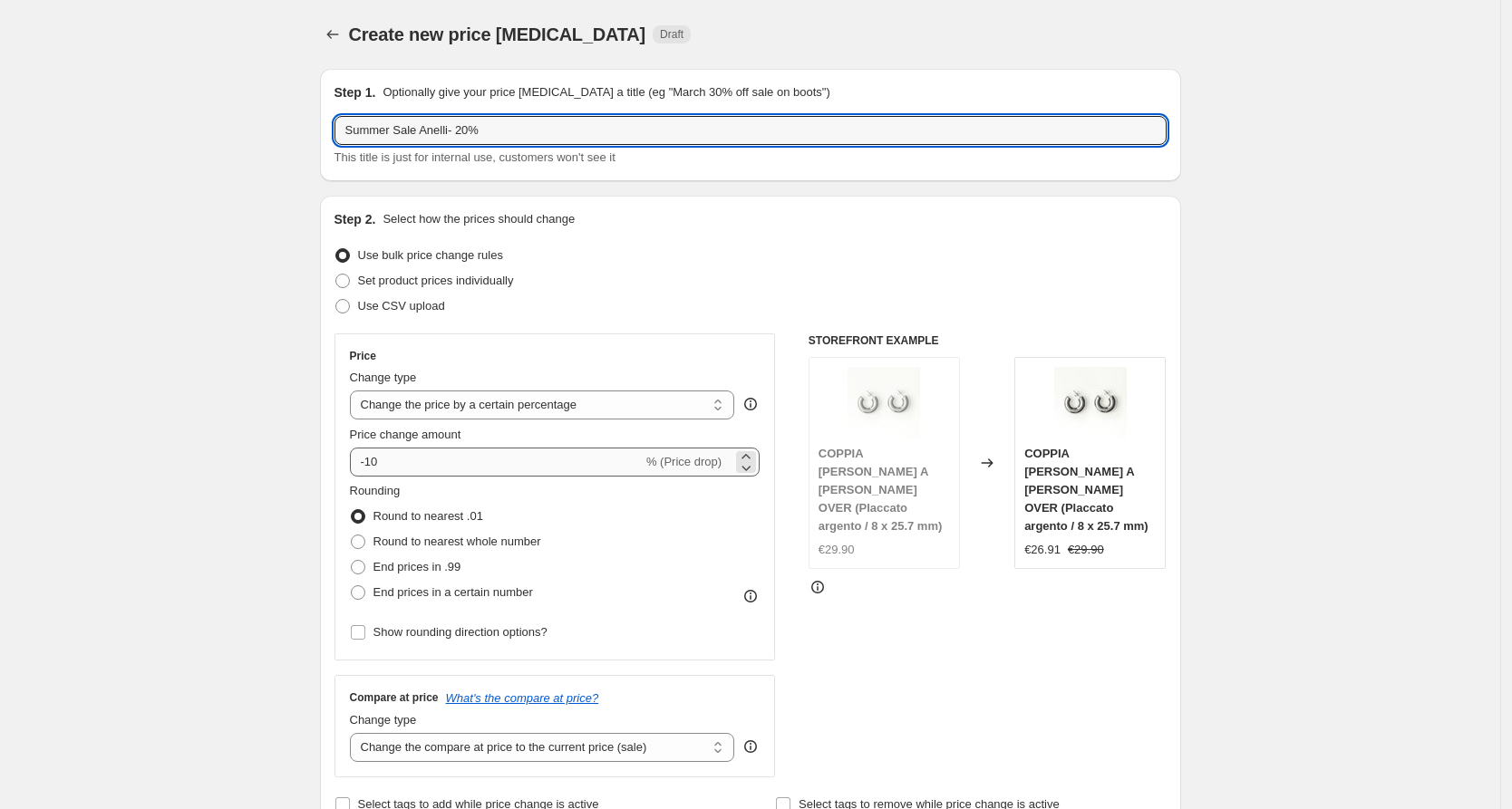 type on "Summer Sale Anelli- 20%" 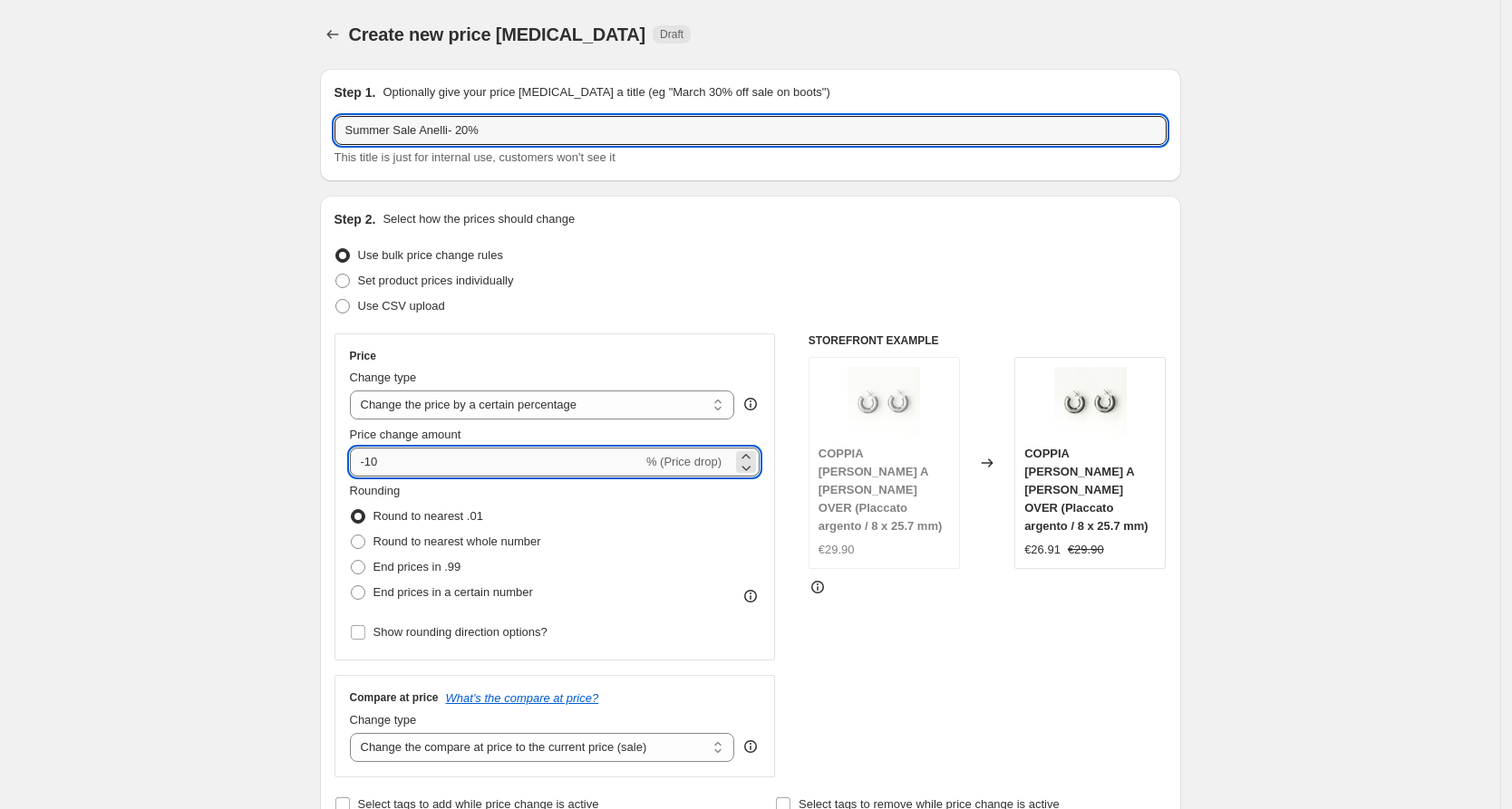click on "-10" at bounding box center [496, 462] 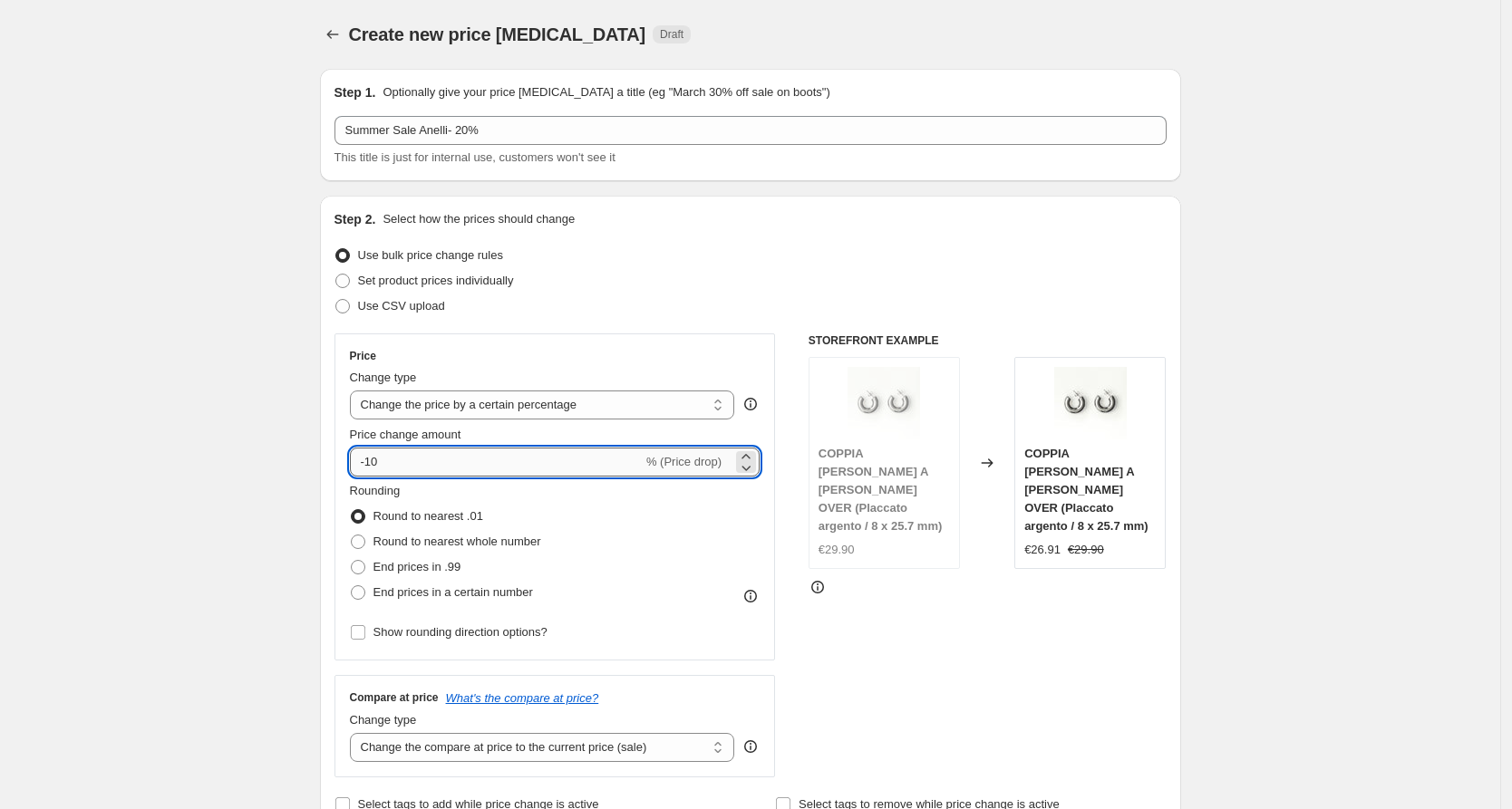 type on "-1" 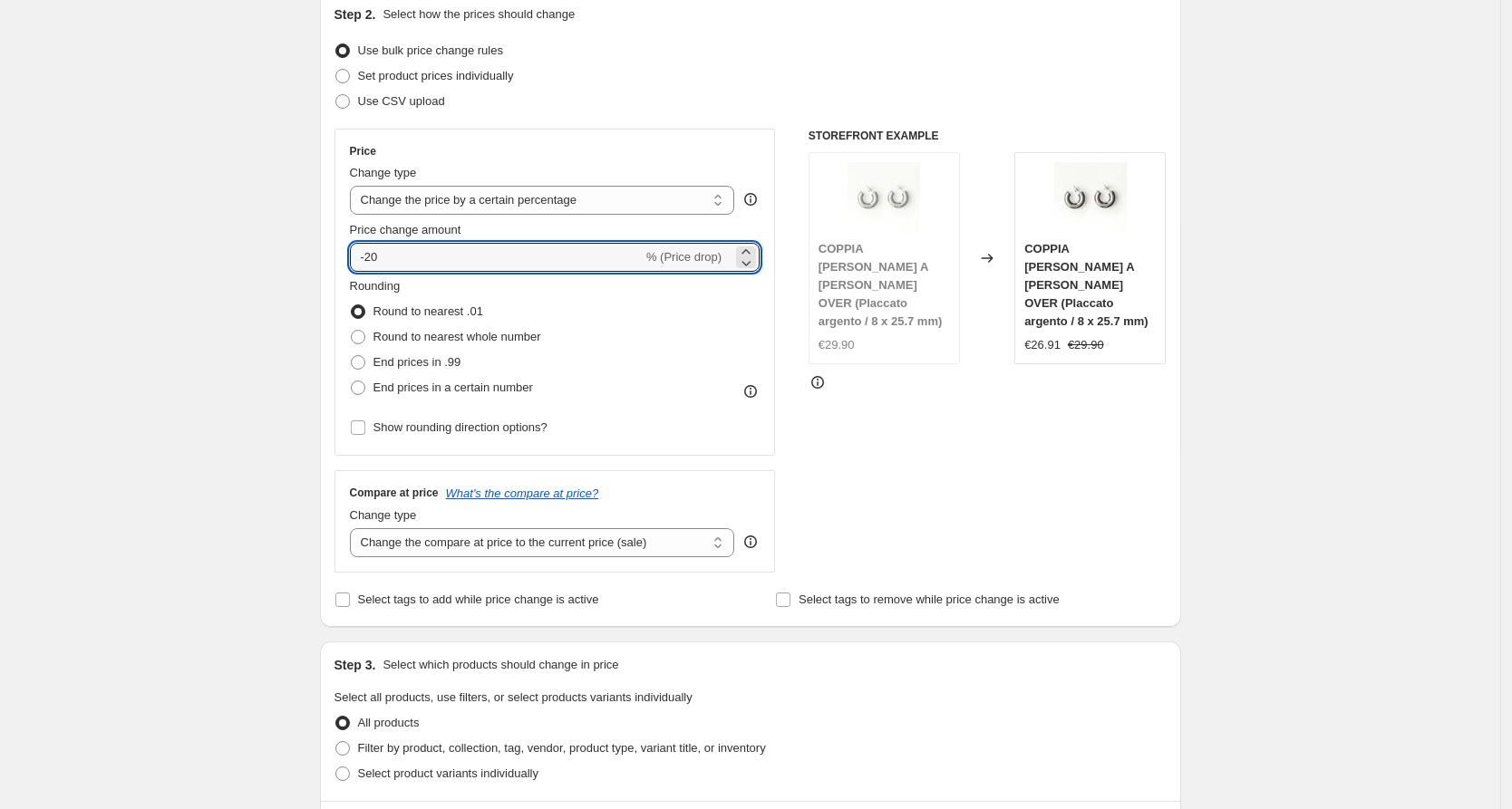 scroll, scrollTop: 610, scrollLeft: 0, axis: vertical 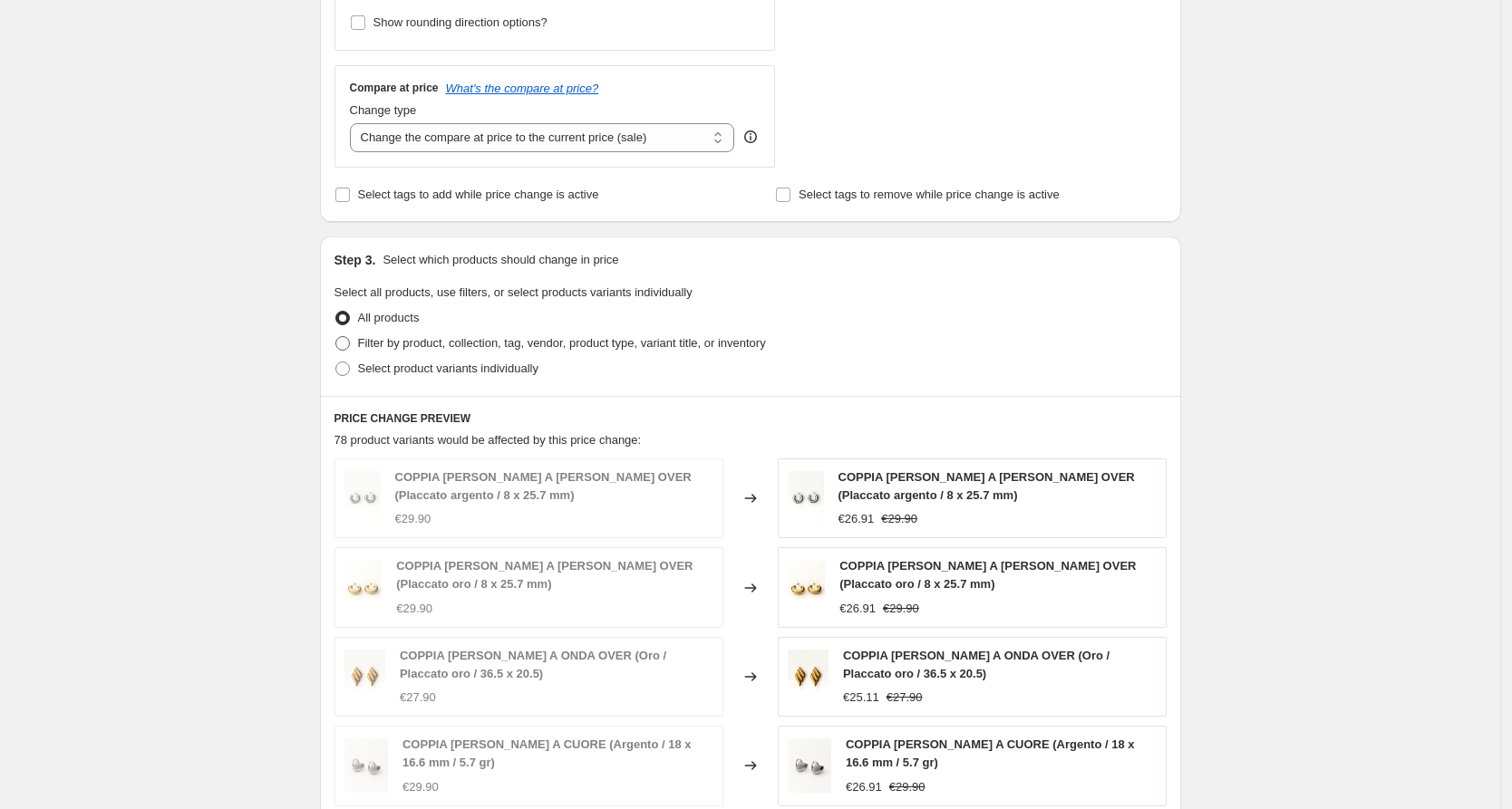 type on "-20" 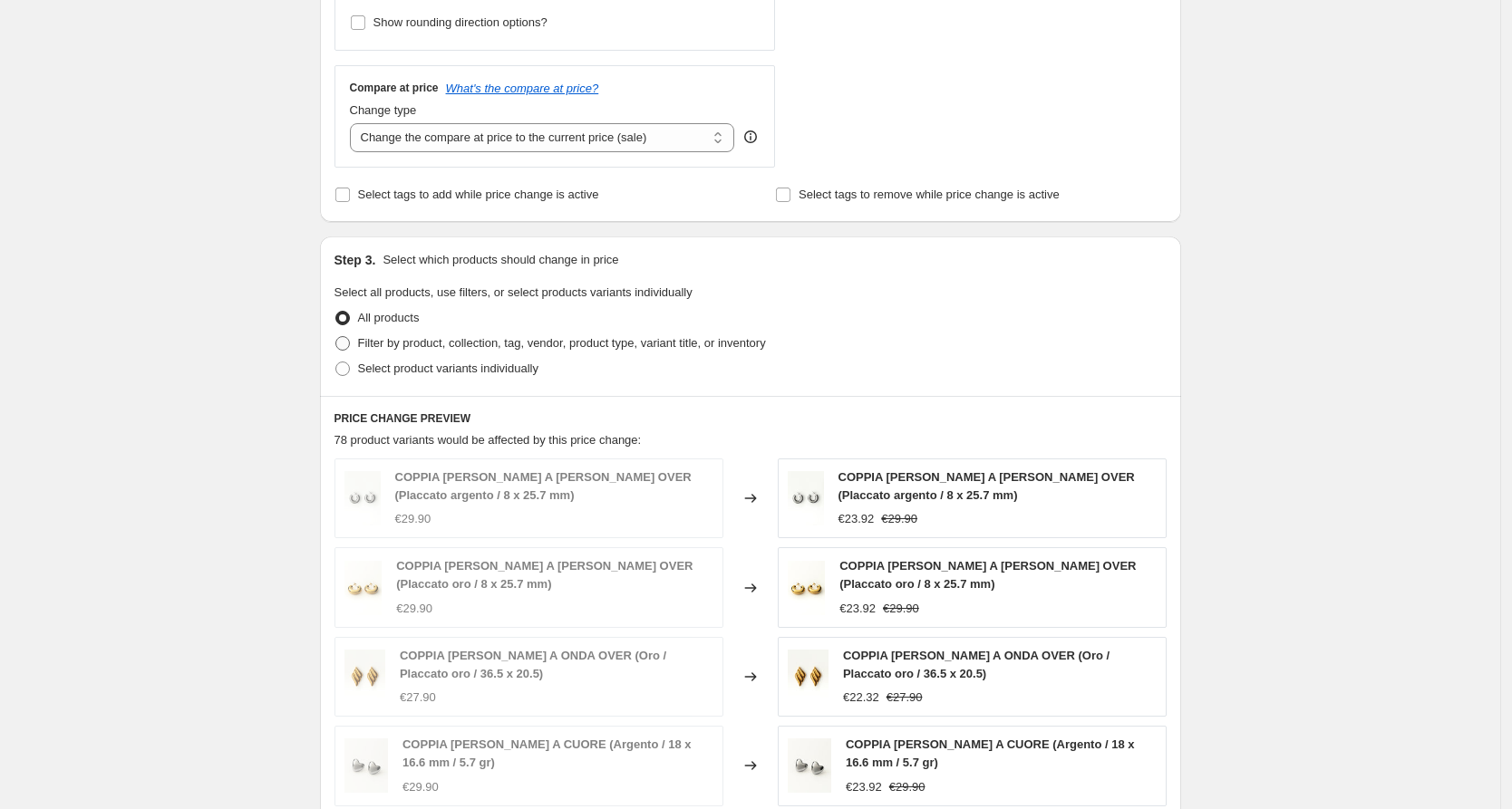 click at bounding box center (343, 343) 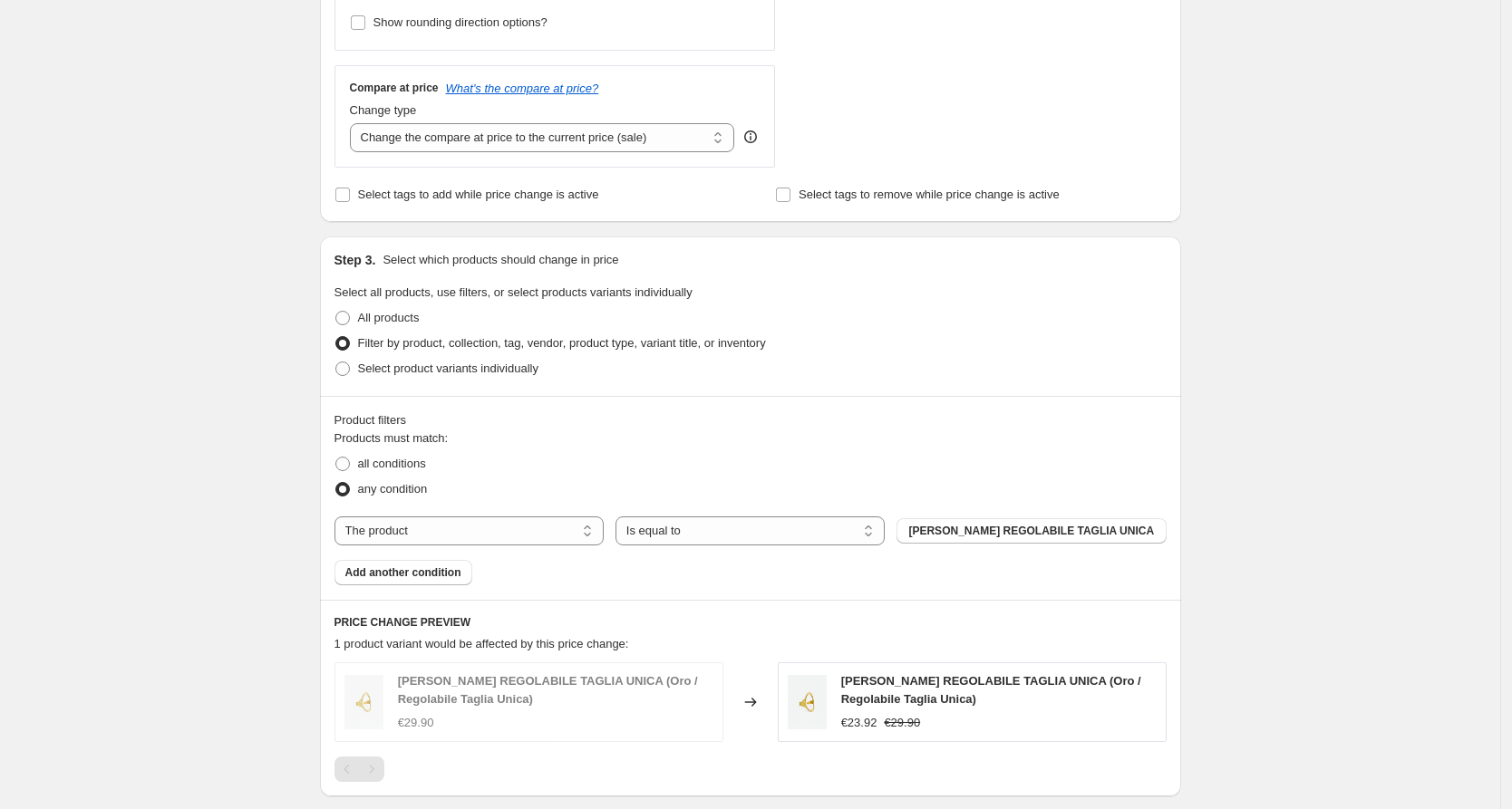 drag, startPoint x: 356, startPoint y: 467, endPoint x: 429, endPoint y: 503, distance: 81.3941 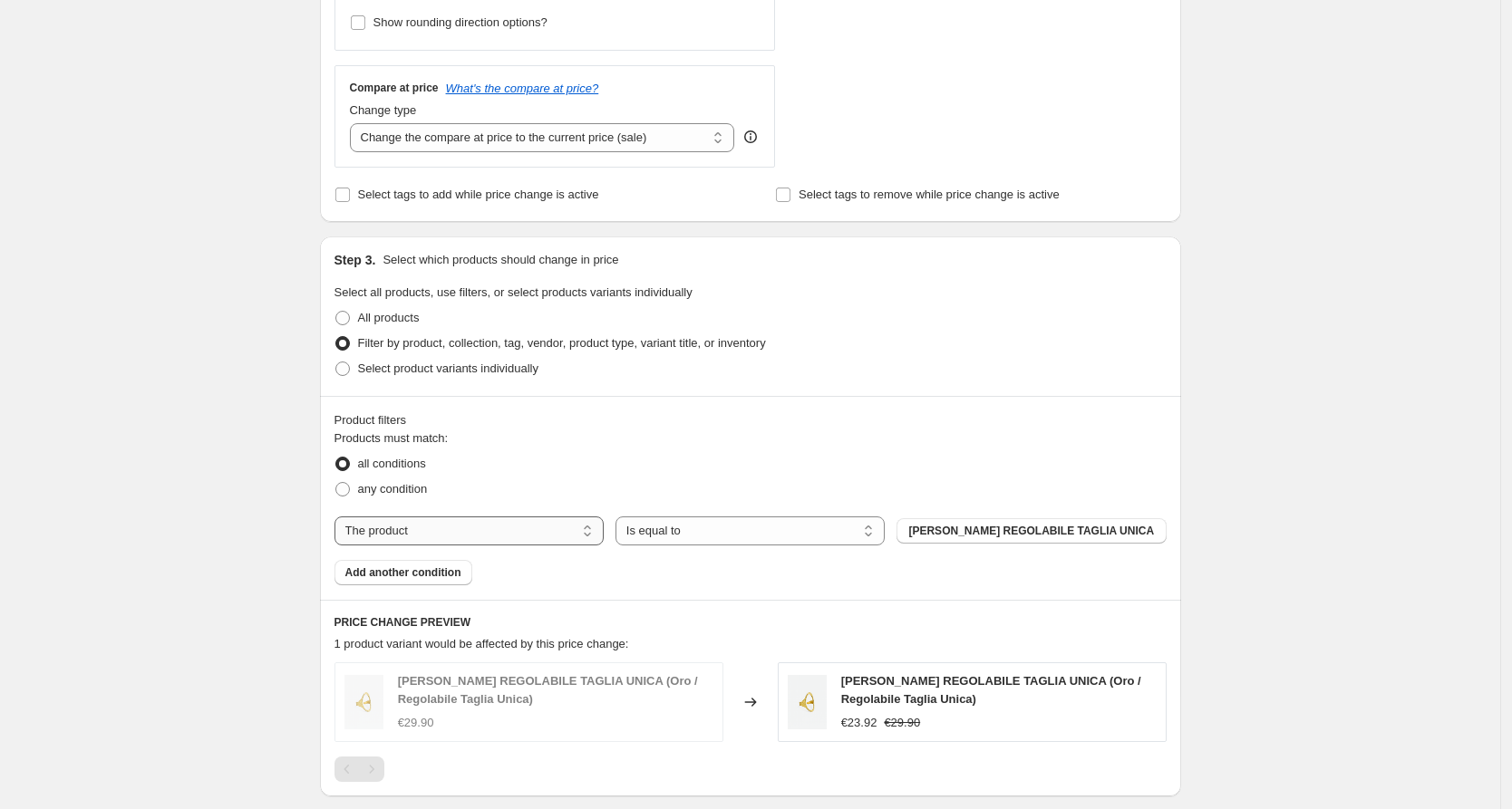 click on "The product The product's collection The product's tag The product's vendor The product's type The product's status The variant's title Inventory quantity" at bounding box center (469, 531) 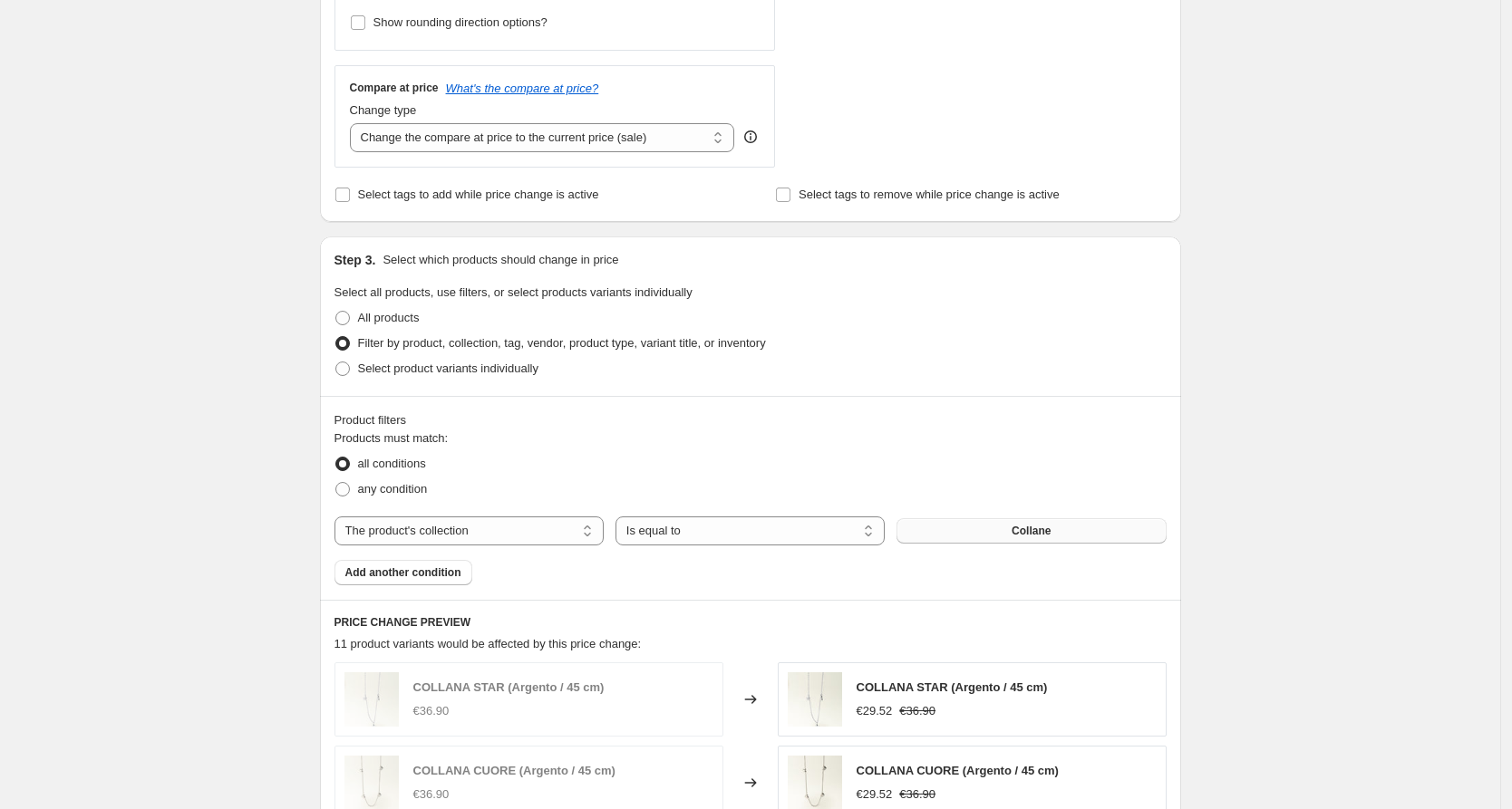 click on "Collane" at bounding box center (1031, 531) 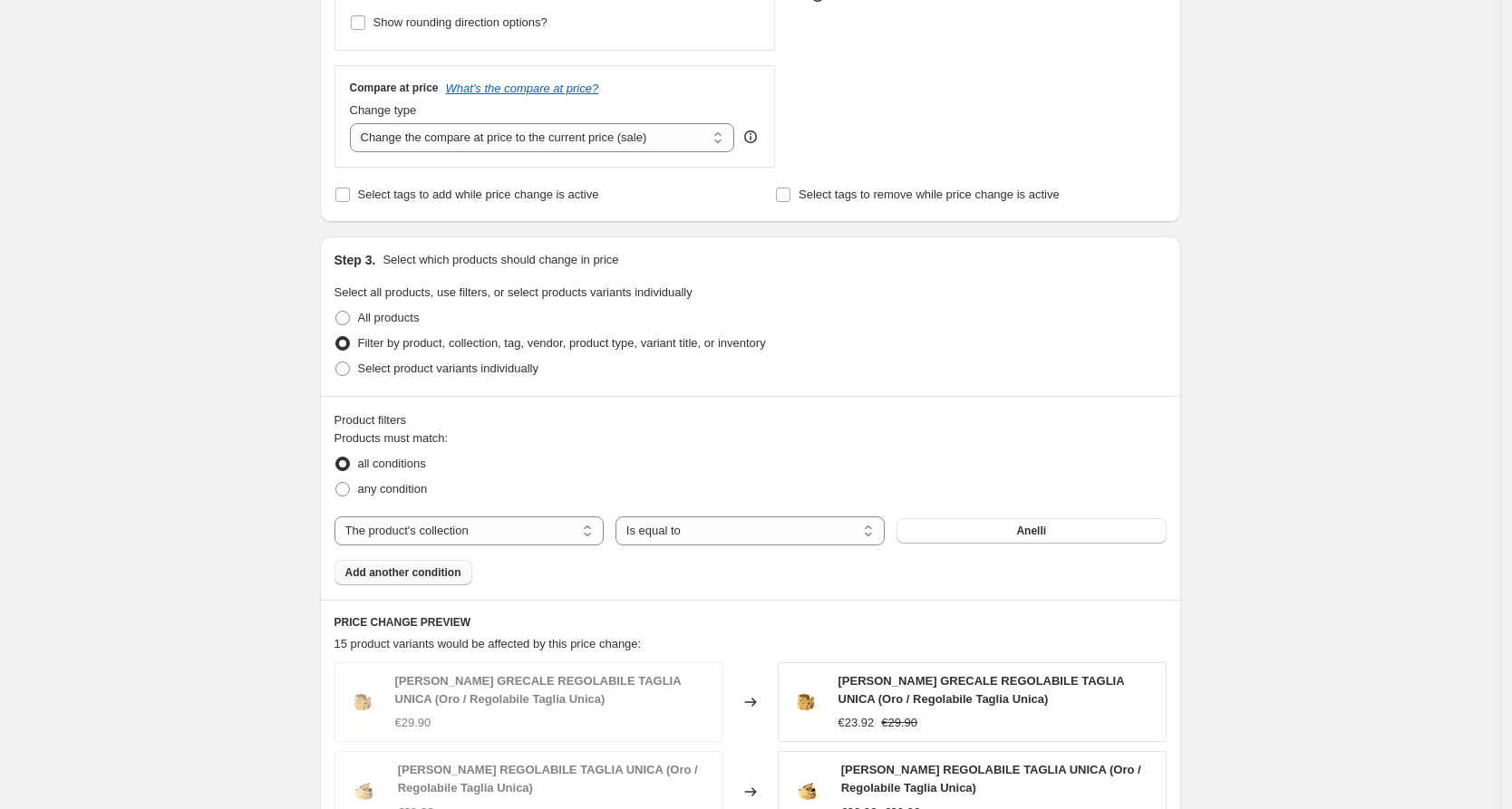 click on "Add another condition" at bounding box center (403, 573) 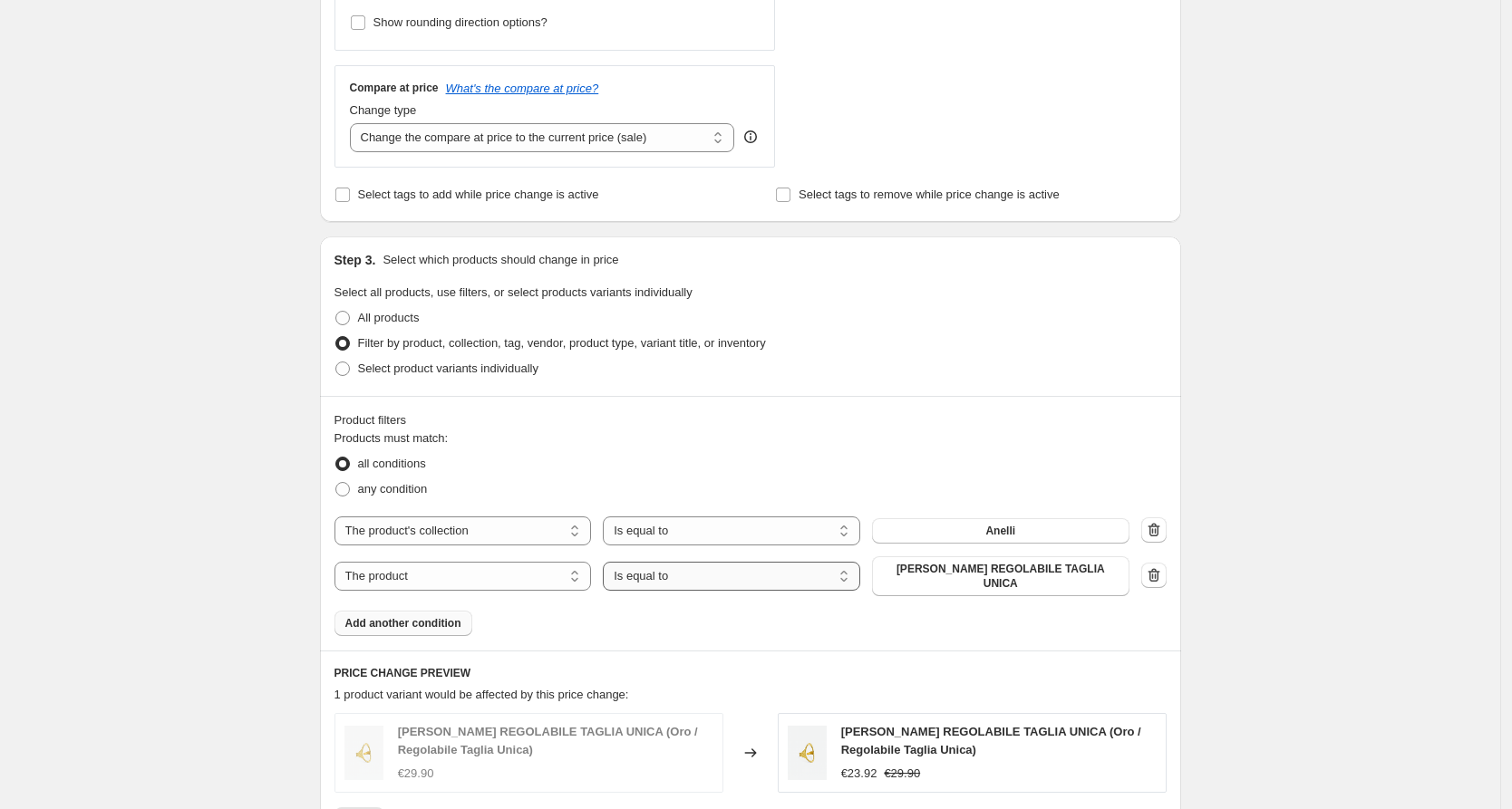 click on "Is equal to Is not equal to" at bounding box center (732, 576) 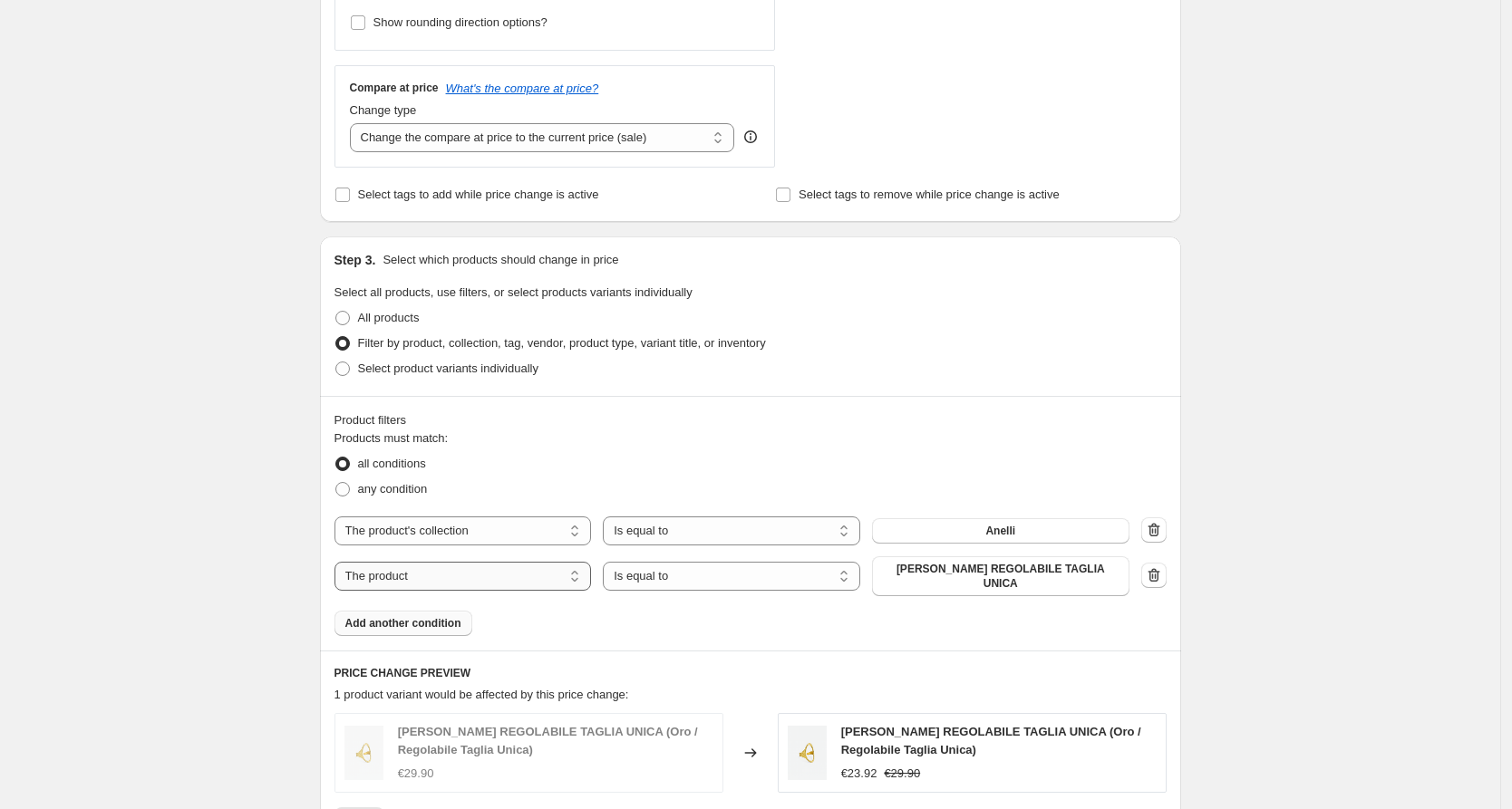 click on "The product The product's collection The product's tag The product's vendor The product's type The product's status The variant's title Inventory quantity" at bounding box center [463, 576] 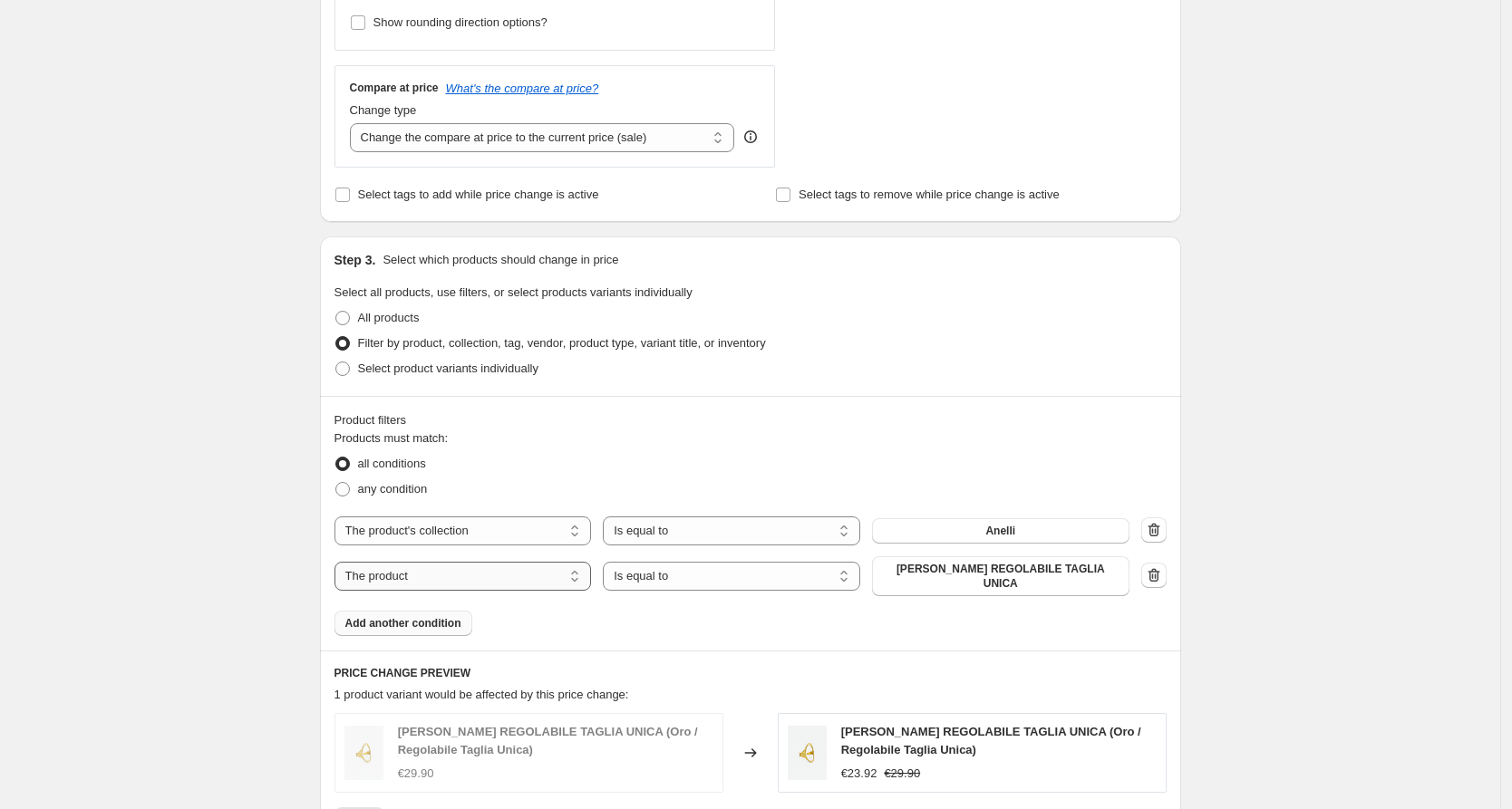 select on "collection" 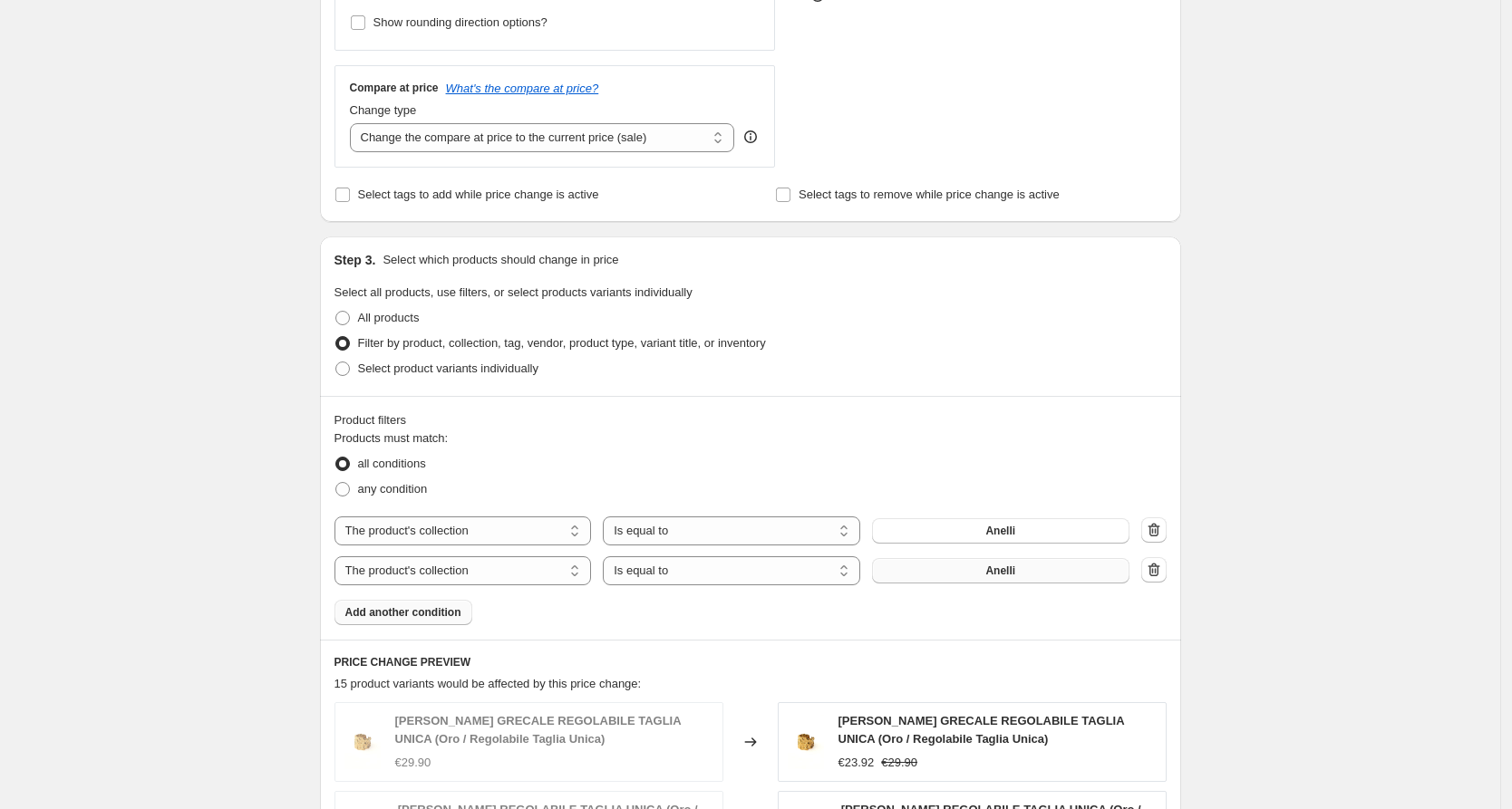 click on "Anelli" at bounding box center (1000, 571) 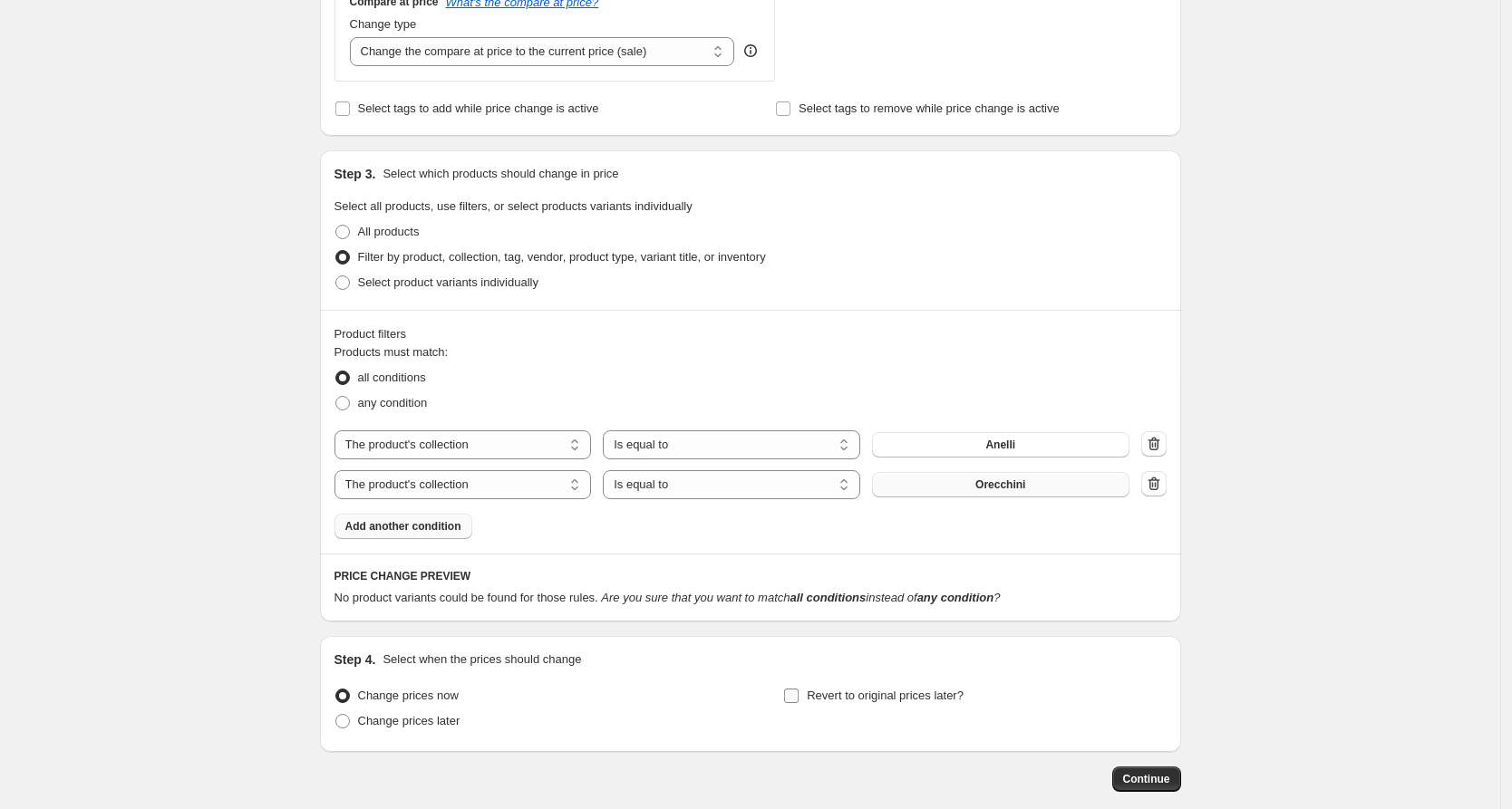 scroll, scrollTop: 785, scrollLeft: 0, axis: vertical 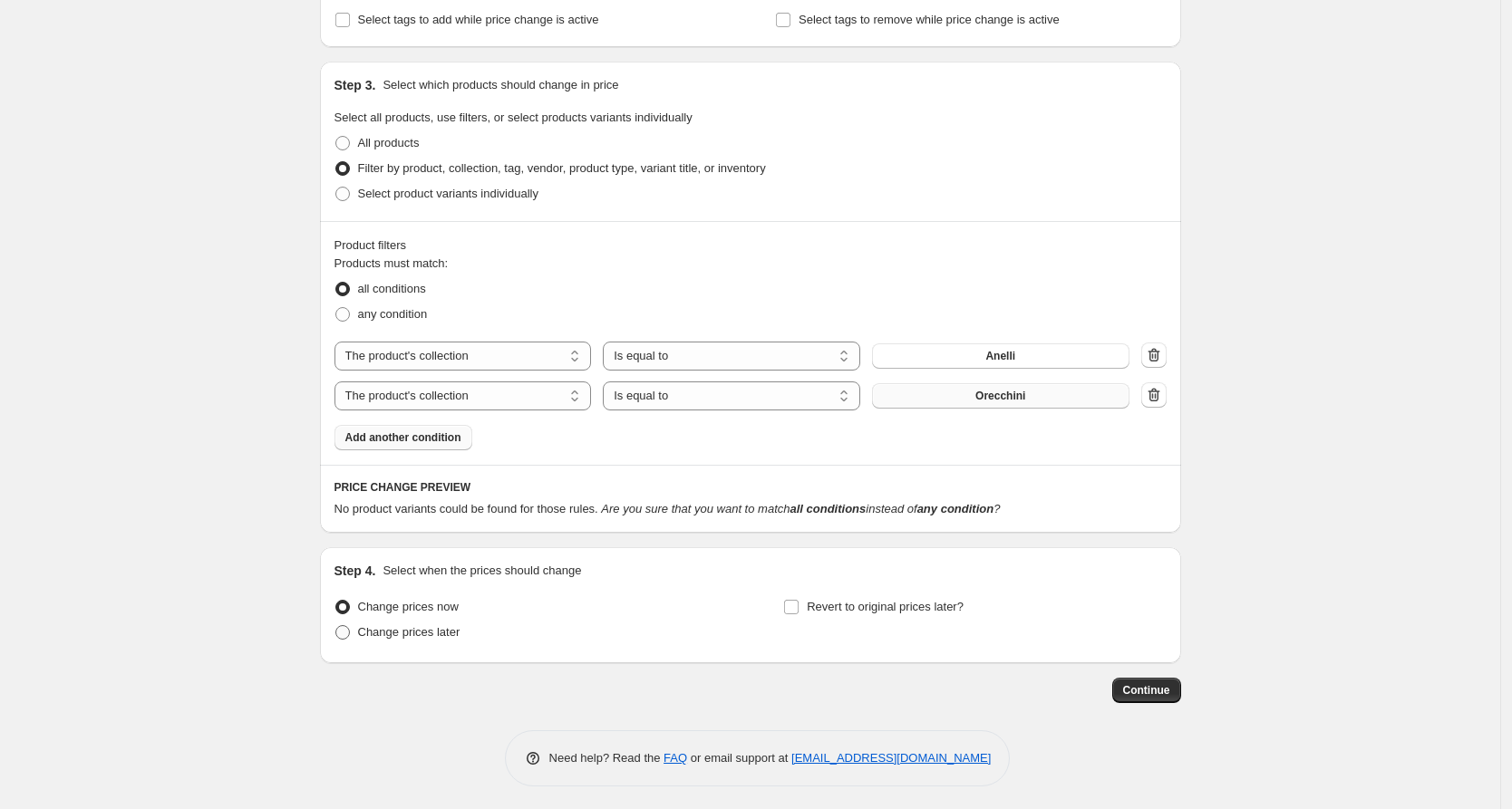 click on "Change prices later" at bounding box center (409, 631) 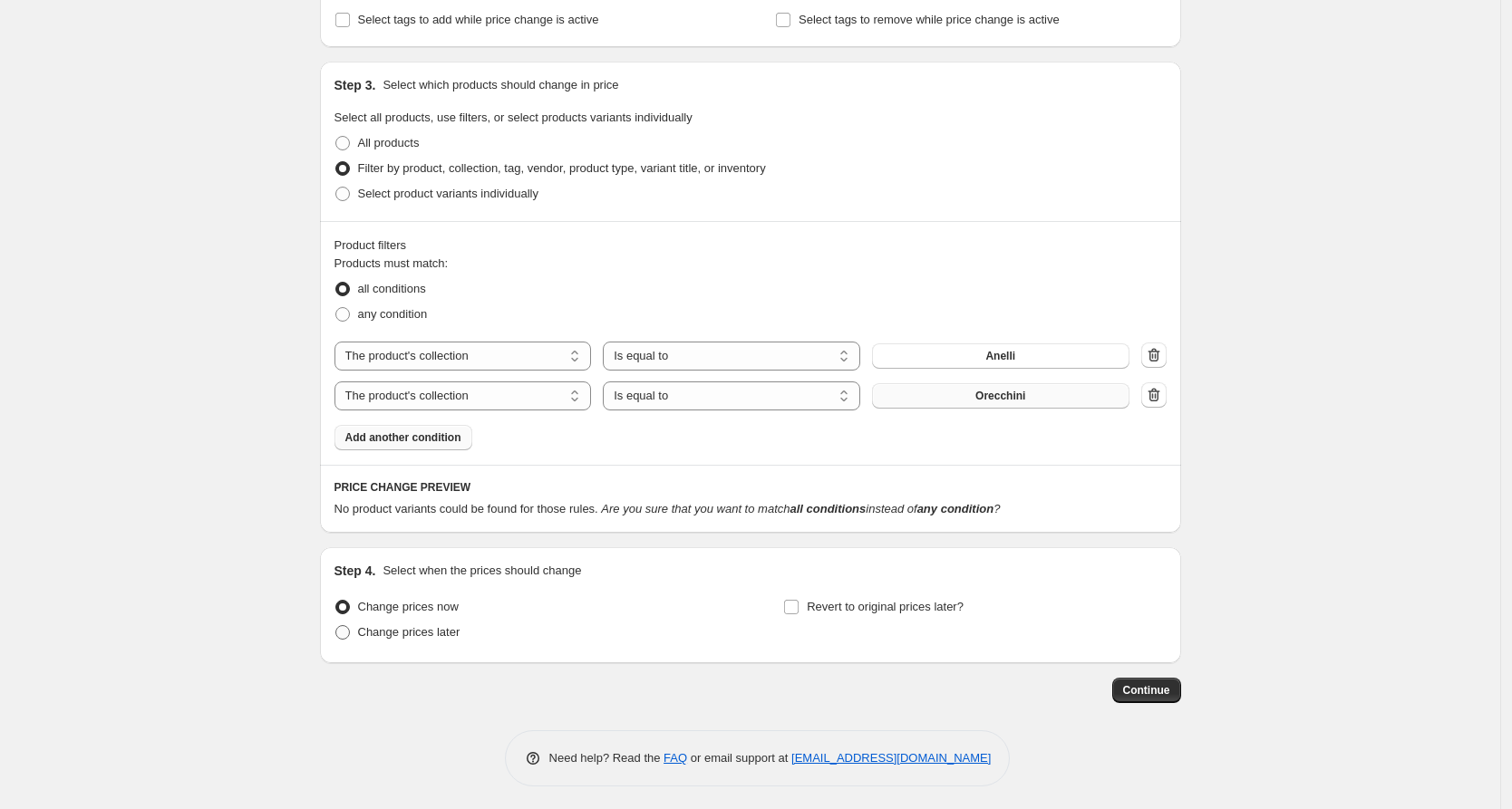 radio on "true" 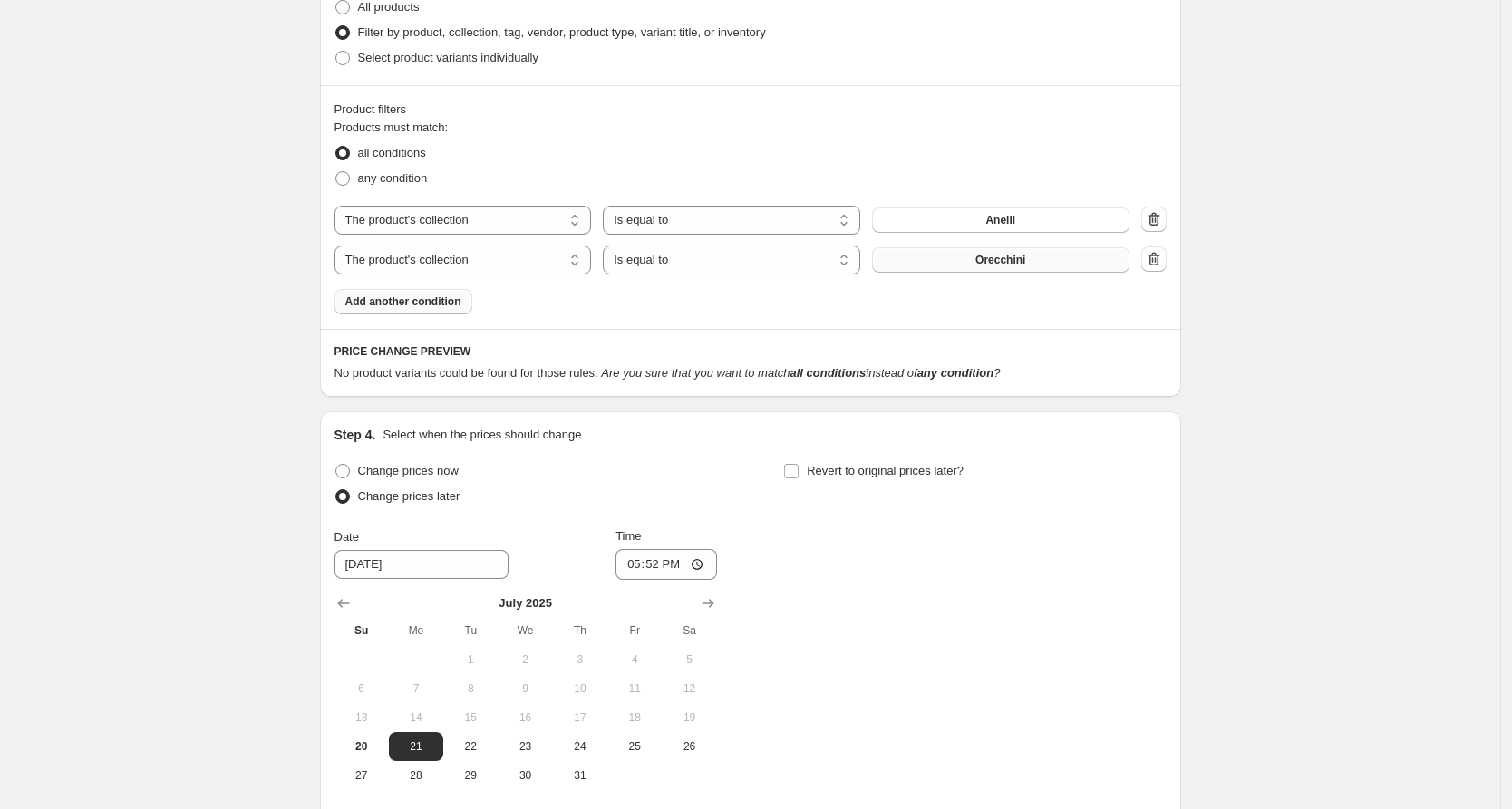 scroll, scrollTop: 1094, scrollLeft: 0, axis: vertical 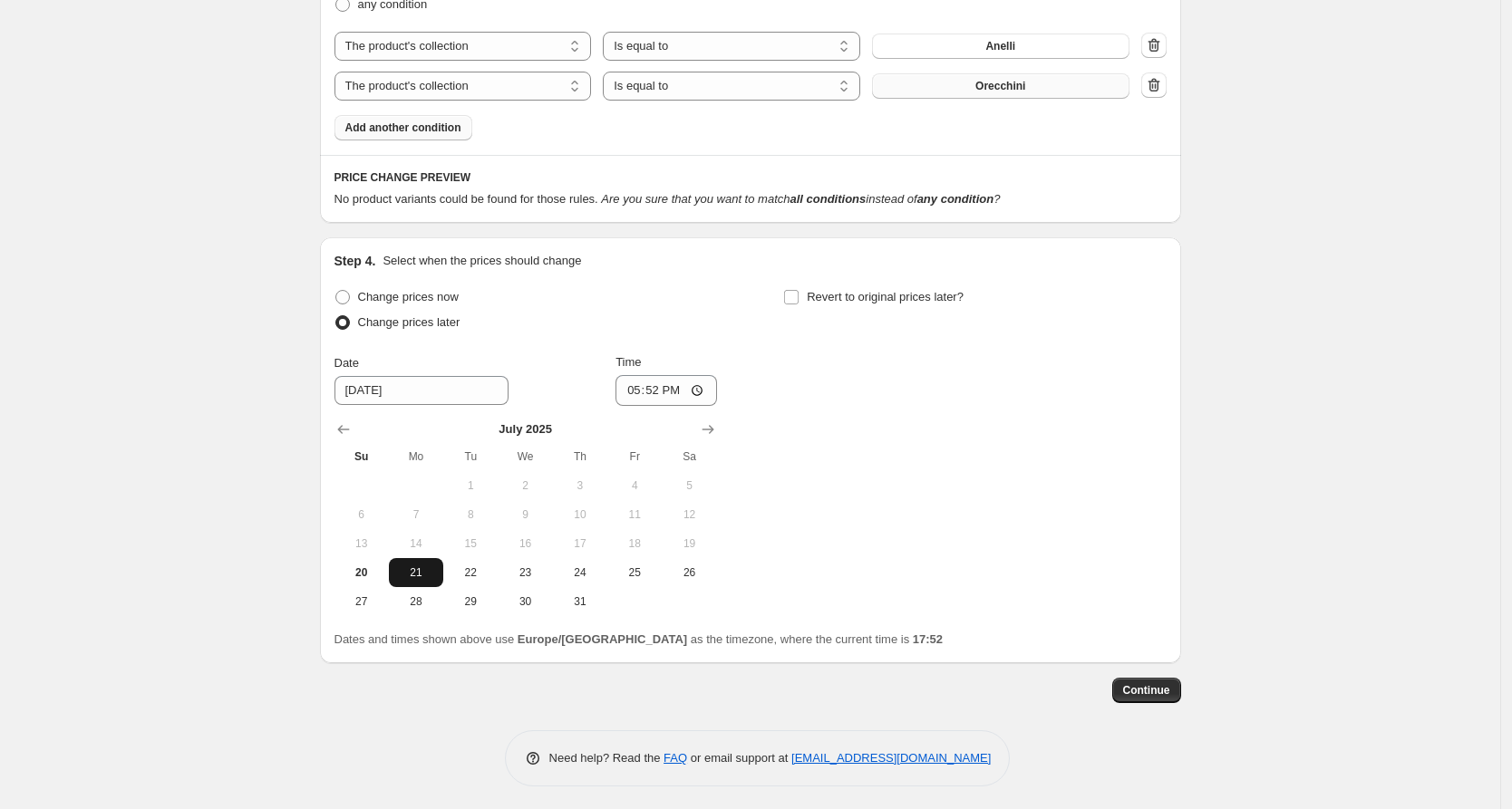 click on "21" at bounding box center (416, 573) 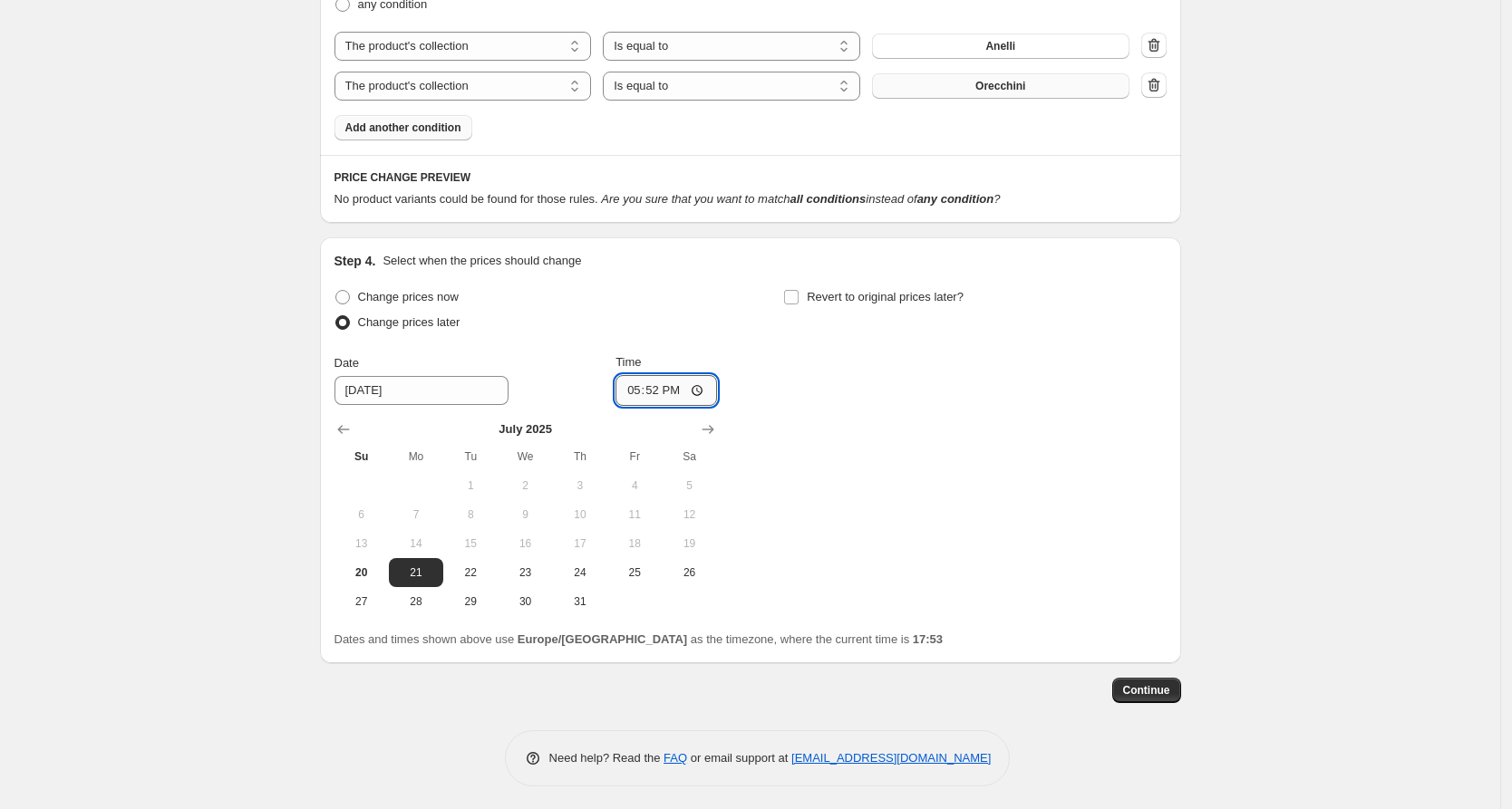 drag, startPoint x: 646, startPoint y: 392, endPoint x: 655, endPoint y: 389, distance: 9.486833 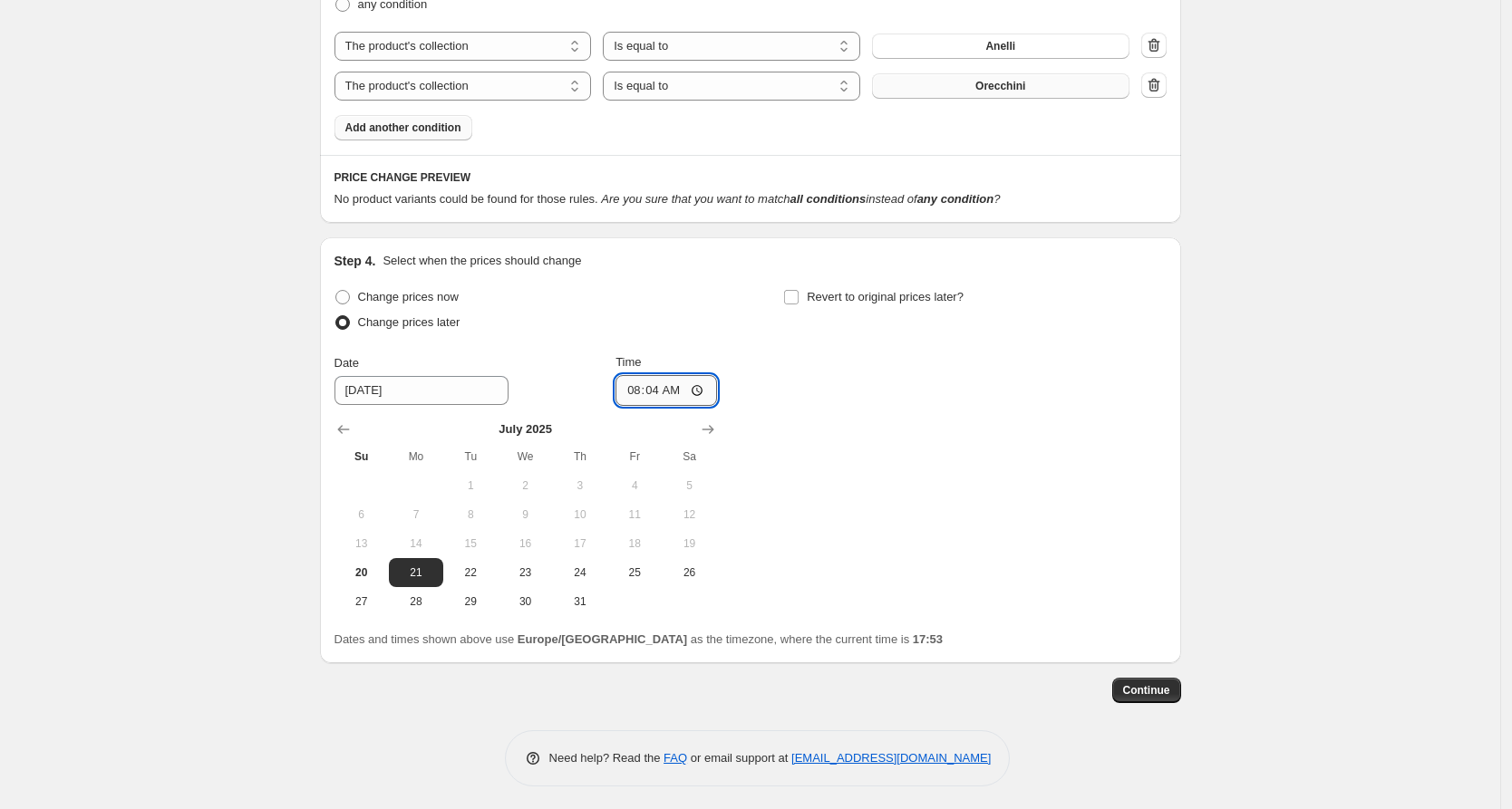 type on "08:45" 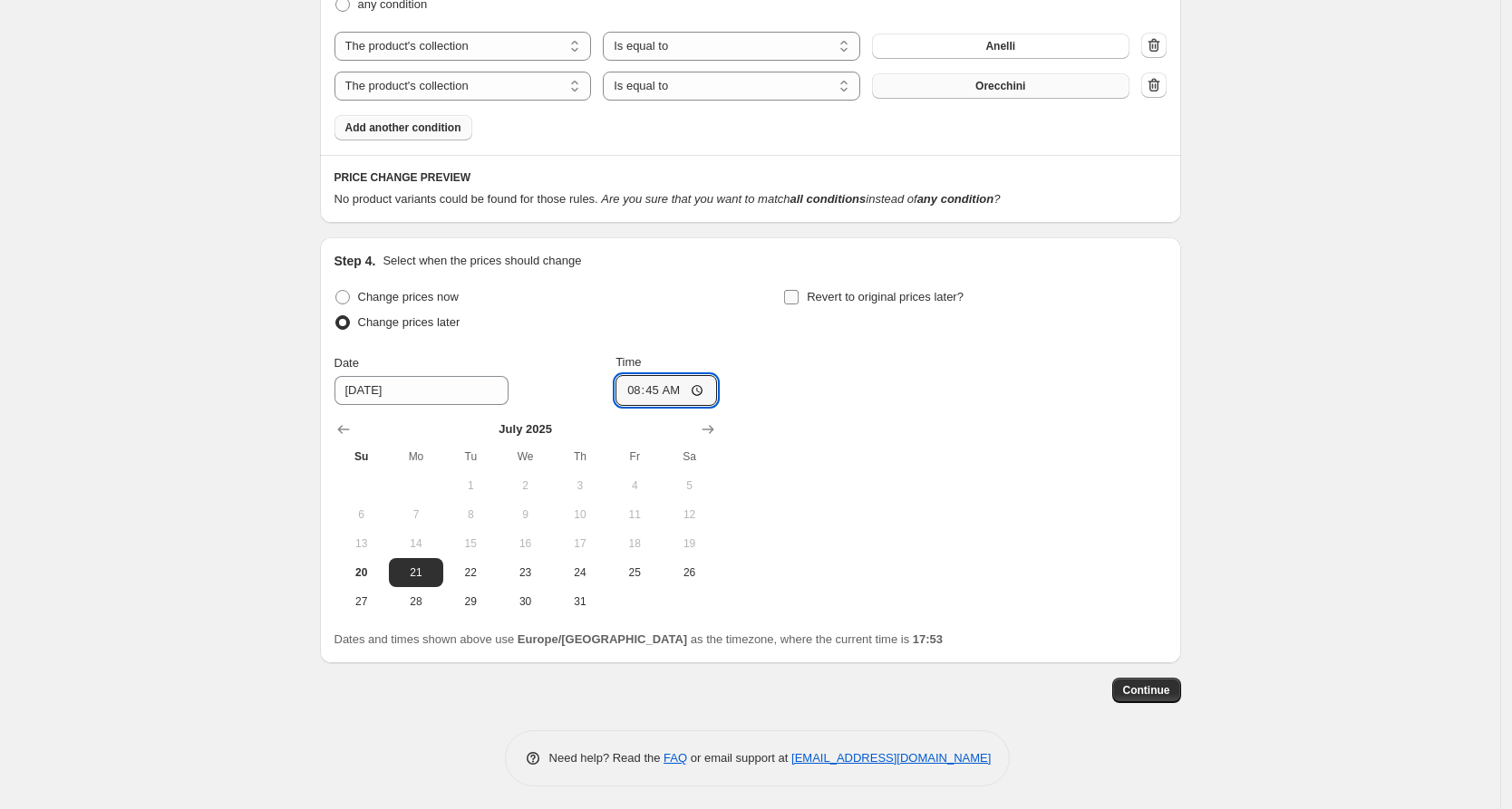 click on "Revert to original prices later?" at bounding box center (873, 297) 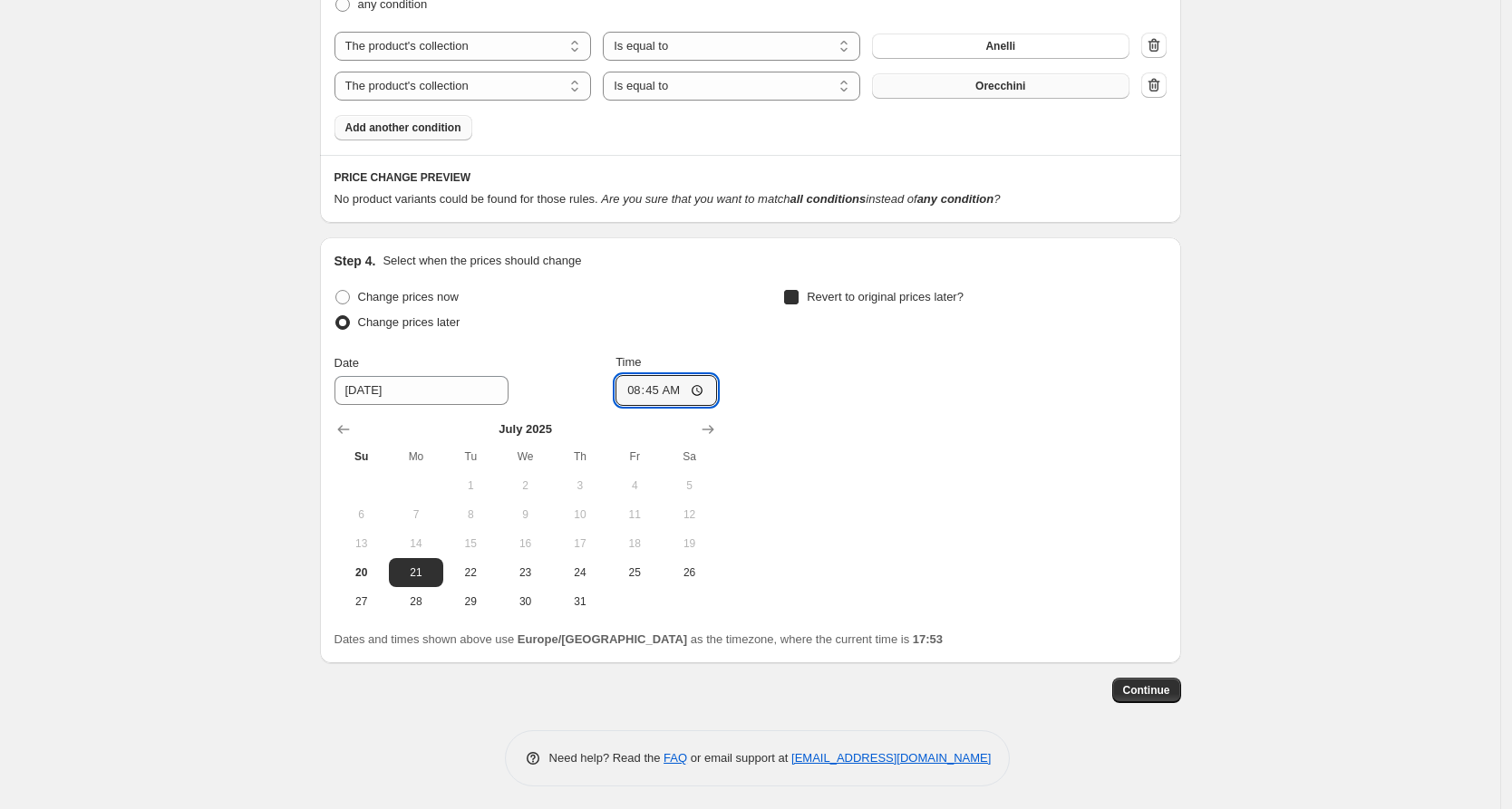 checkbox on "true" 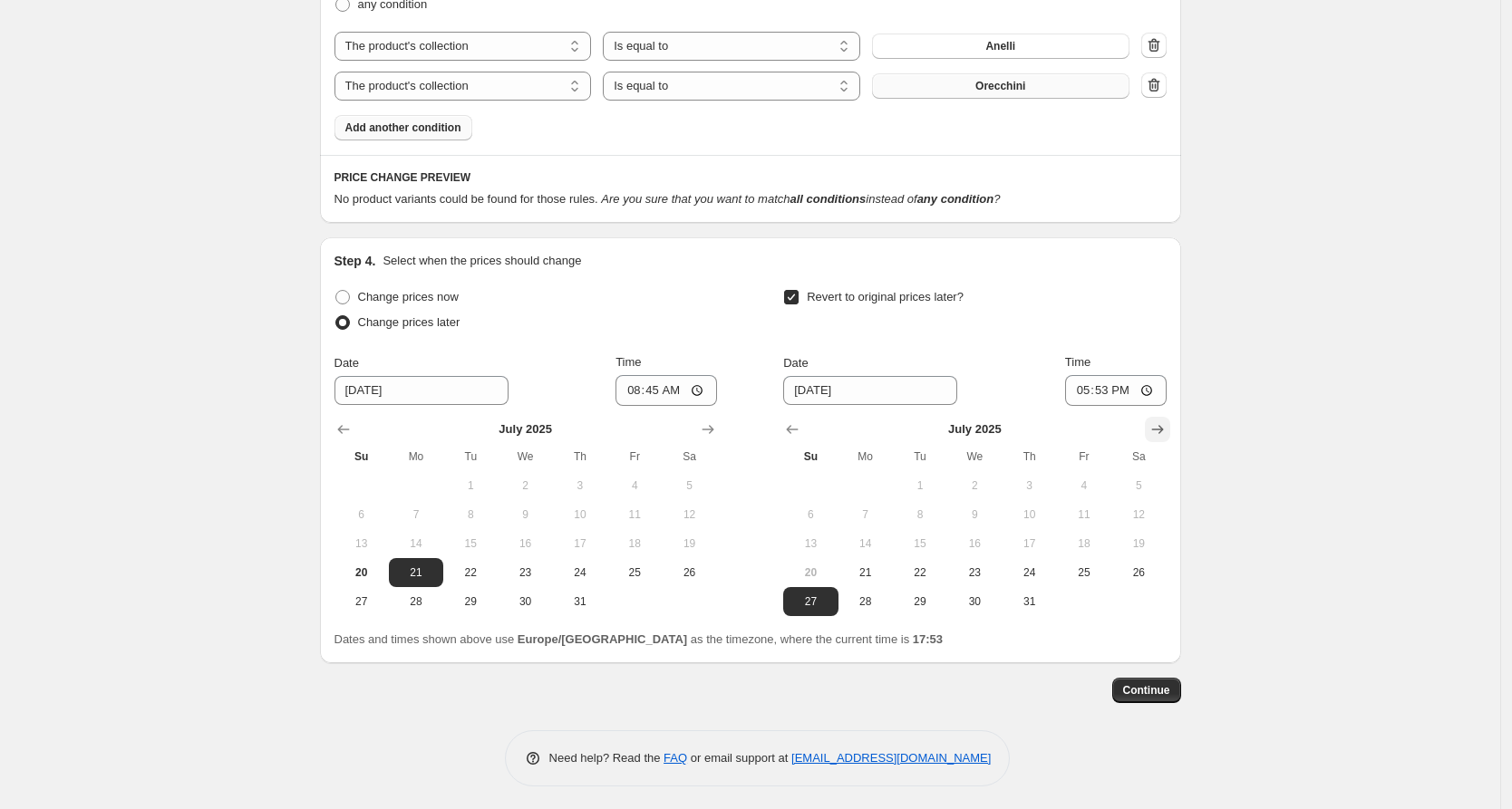 click 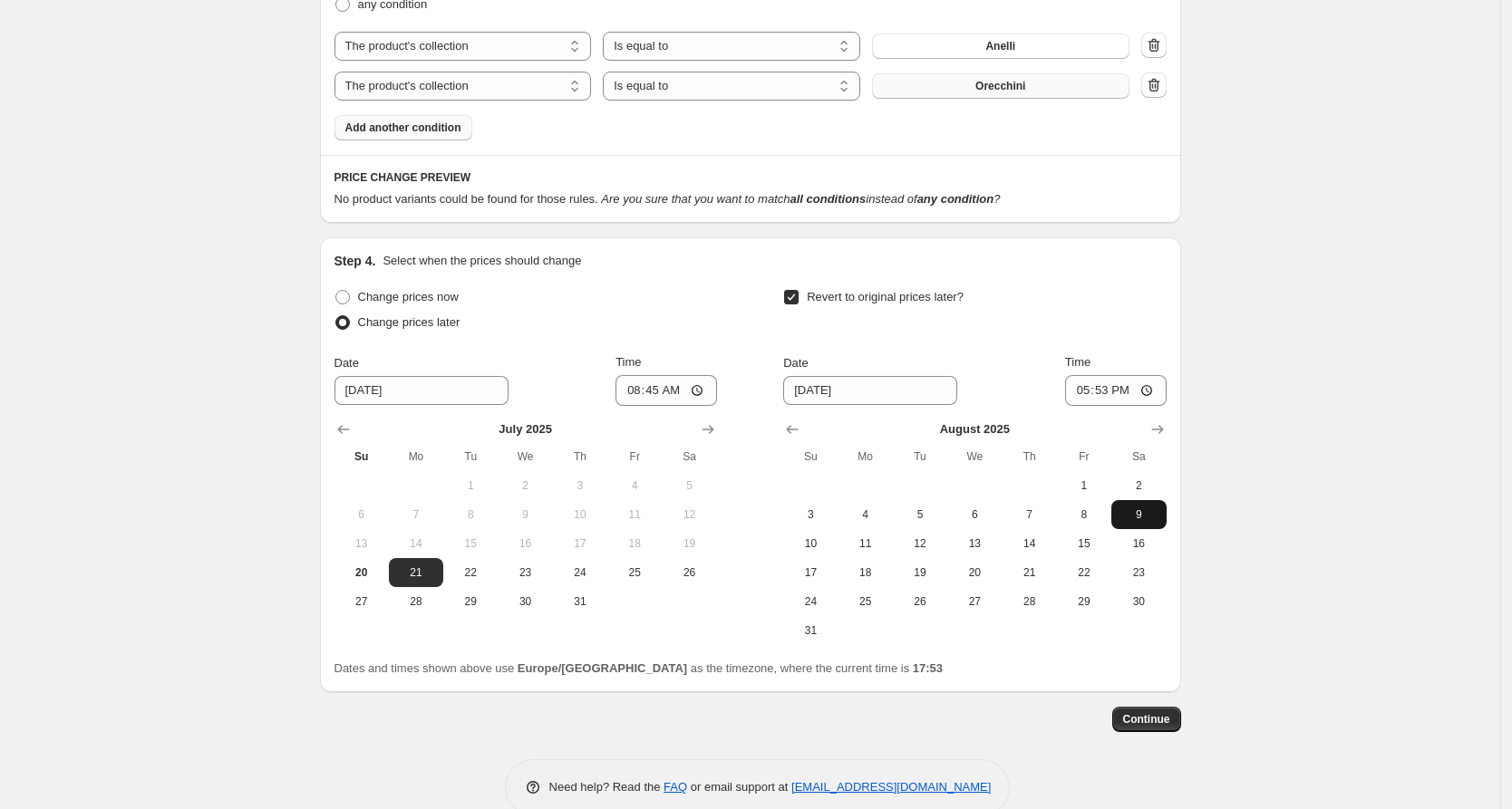 click on "9" at bounding box center (1139, 515) 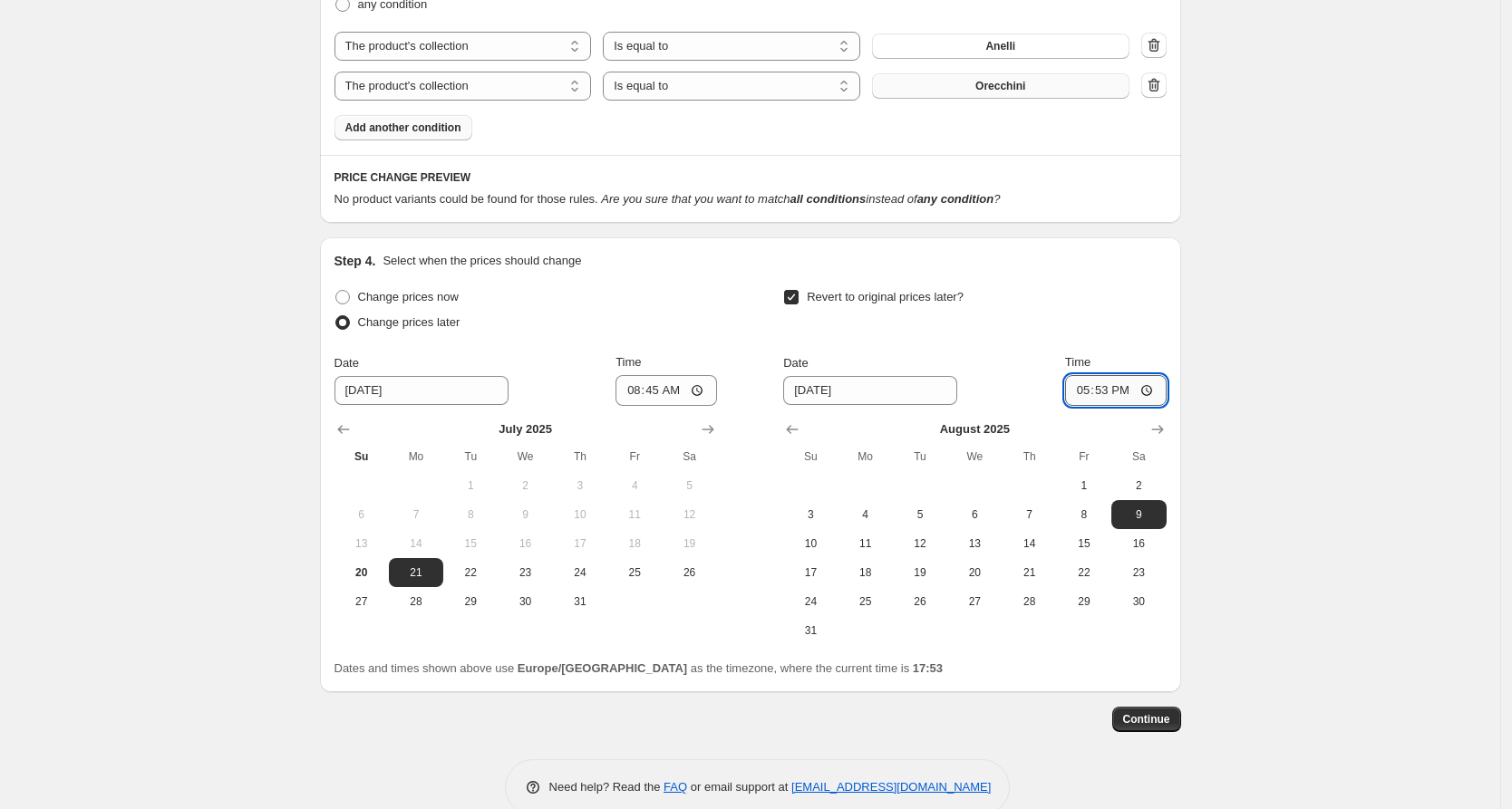 click on "17:53" at bounding box center [1116, 390] 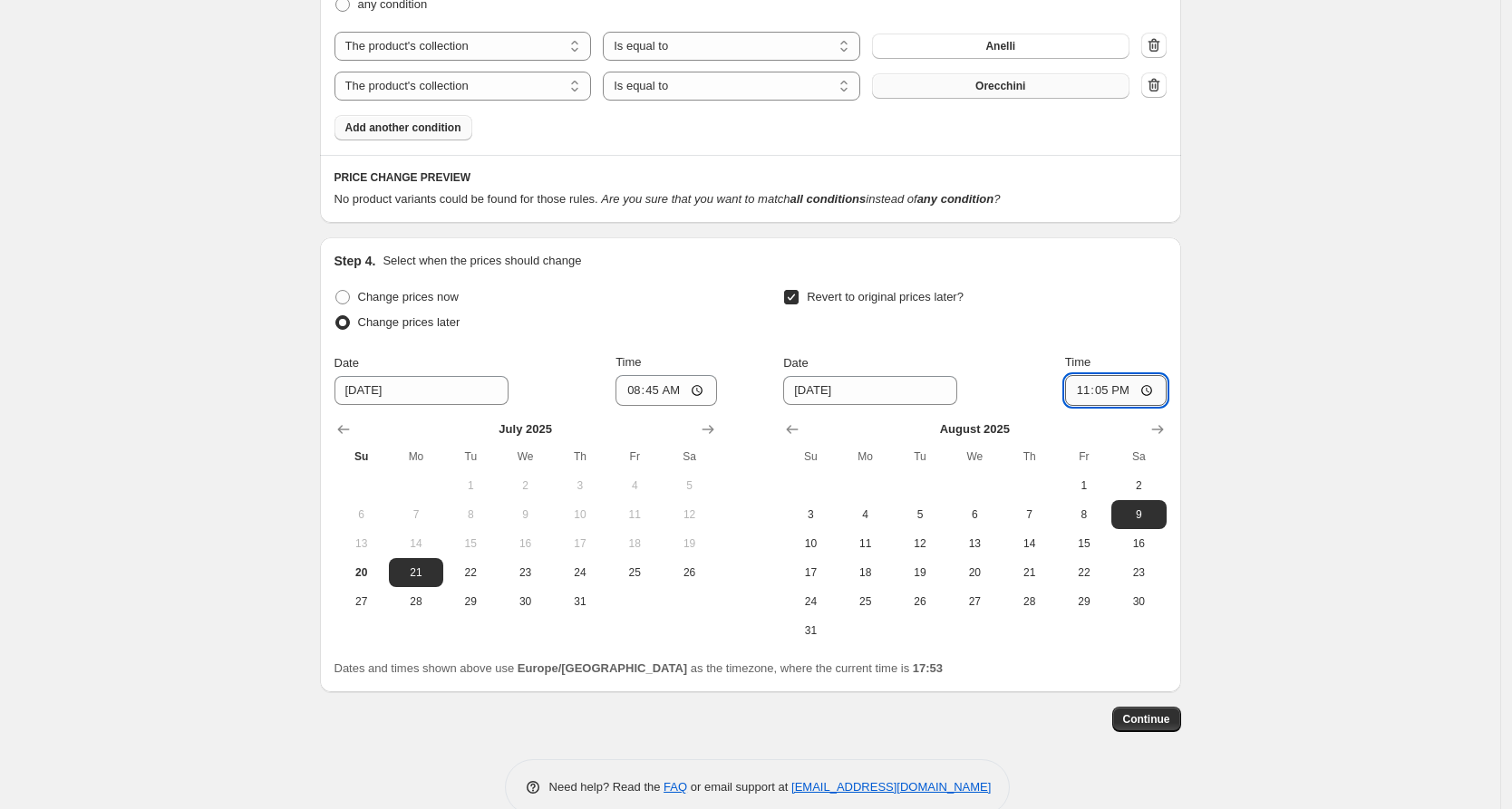 type on "23:59" 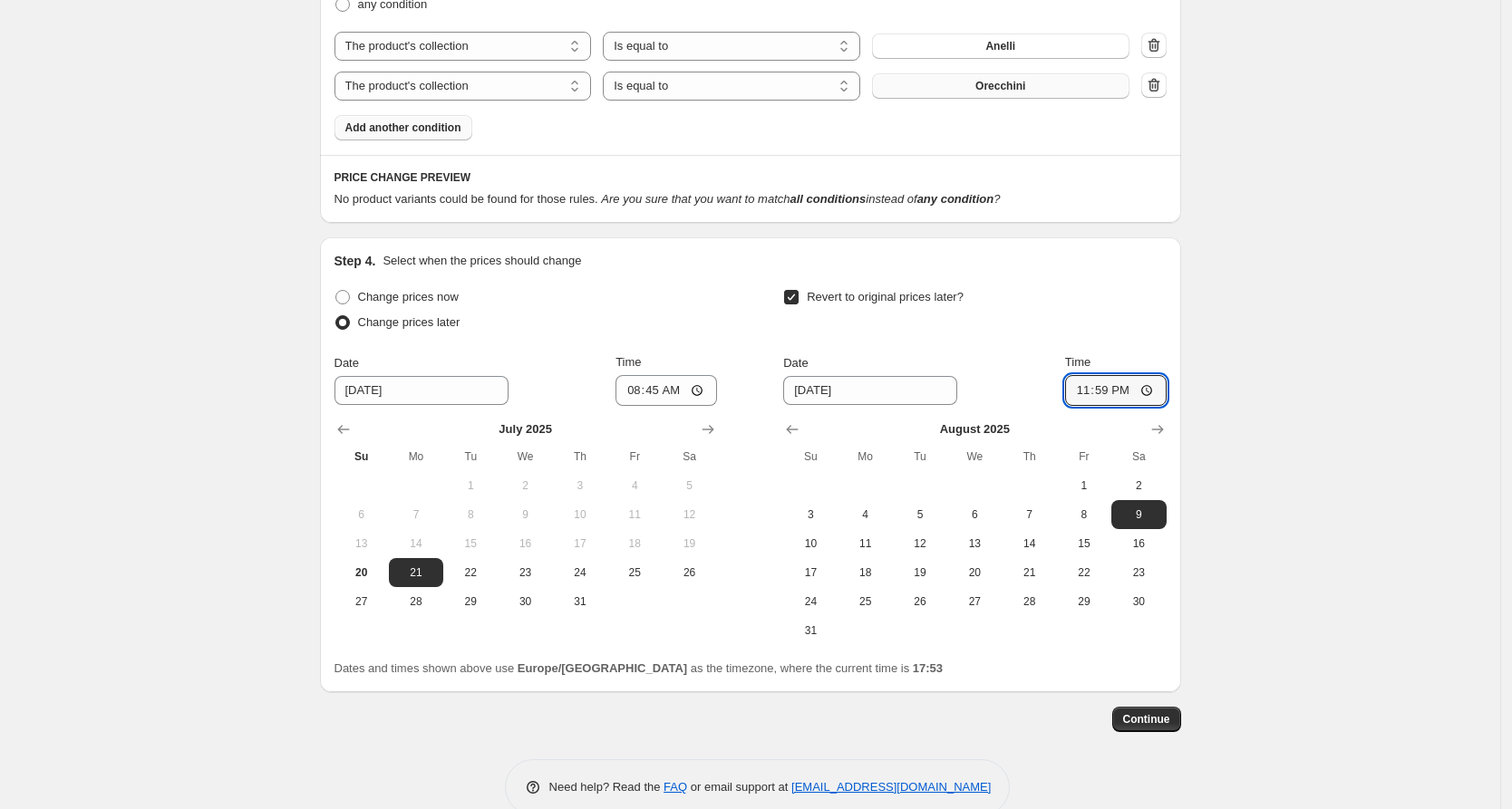 click on "Continue" at bounding box center [1147, 719] 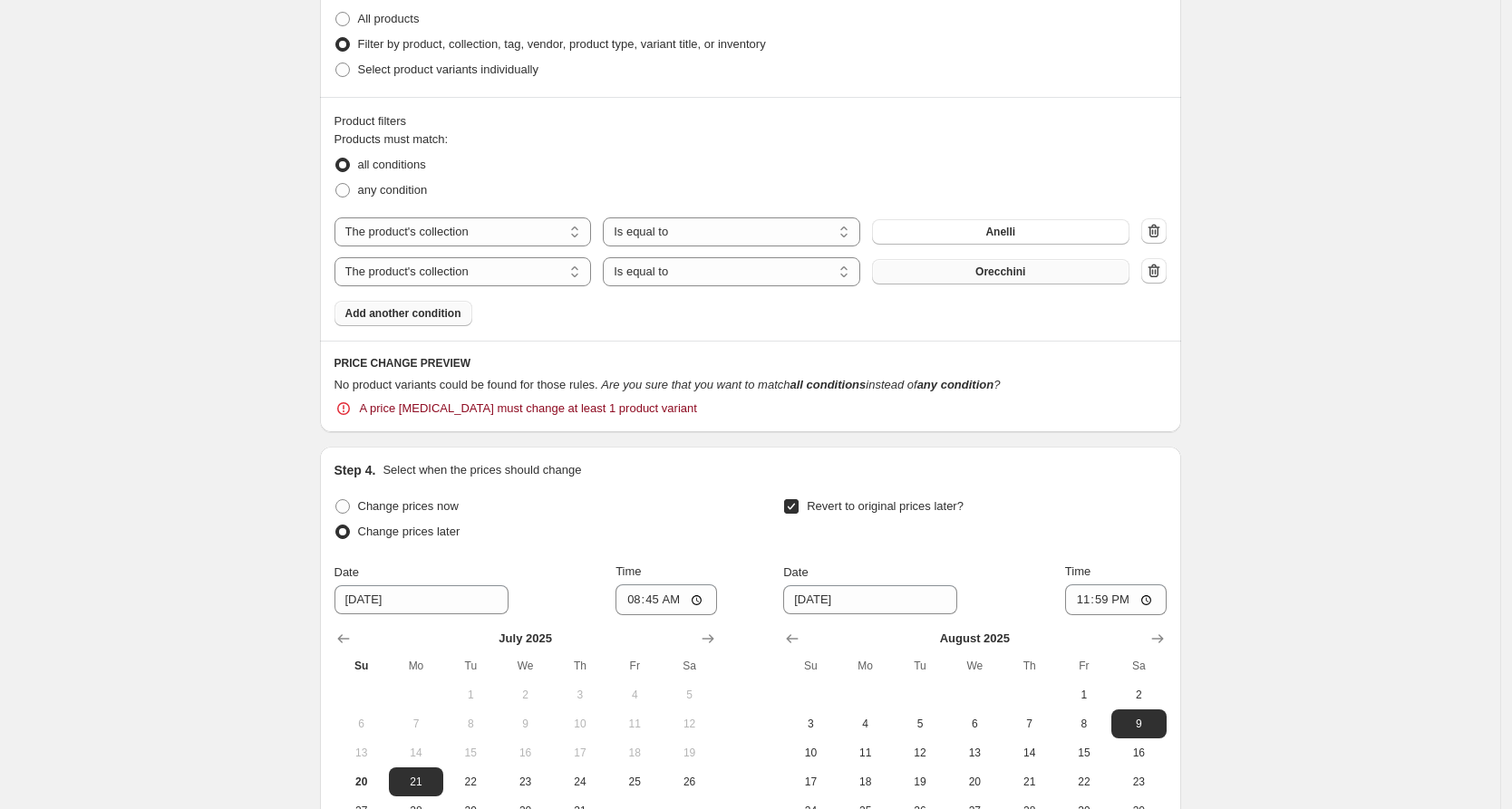 scroll, scrollTop: 1016, scrollLeft: 0, axis: vertical 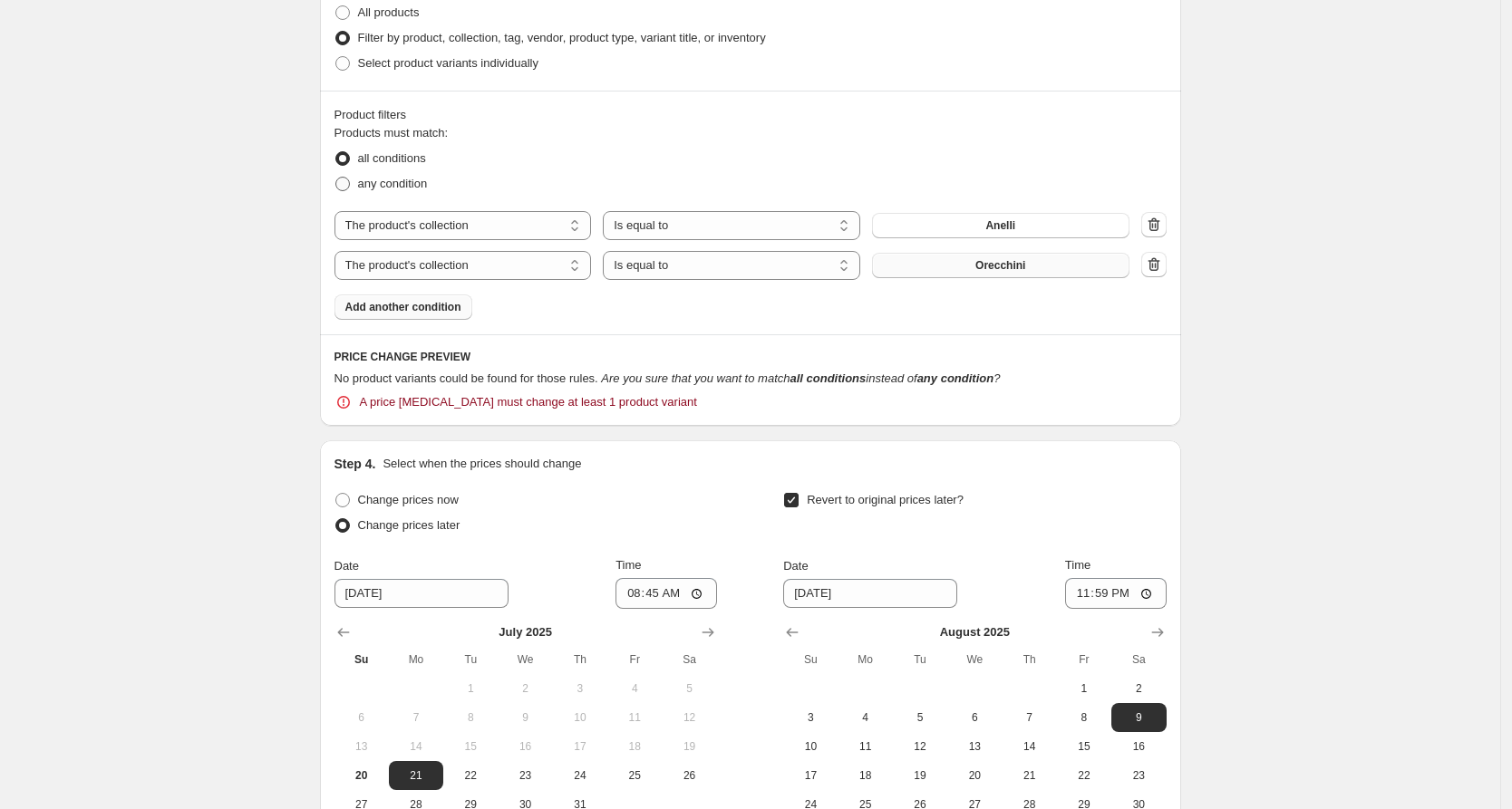 click at bounding box center (343, 184) 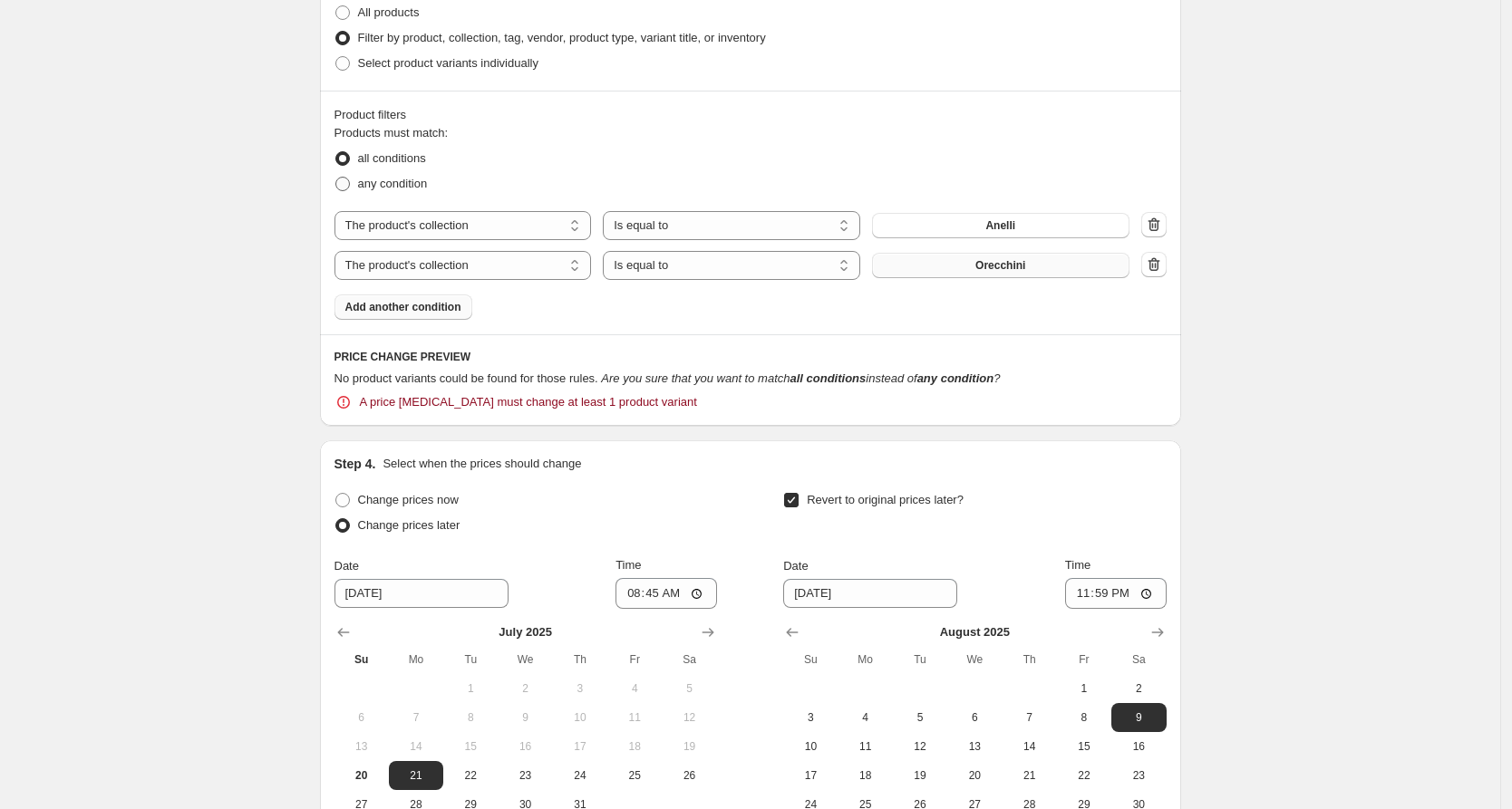 radio on "true" 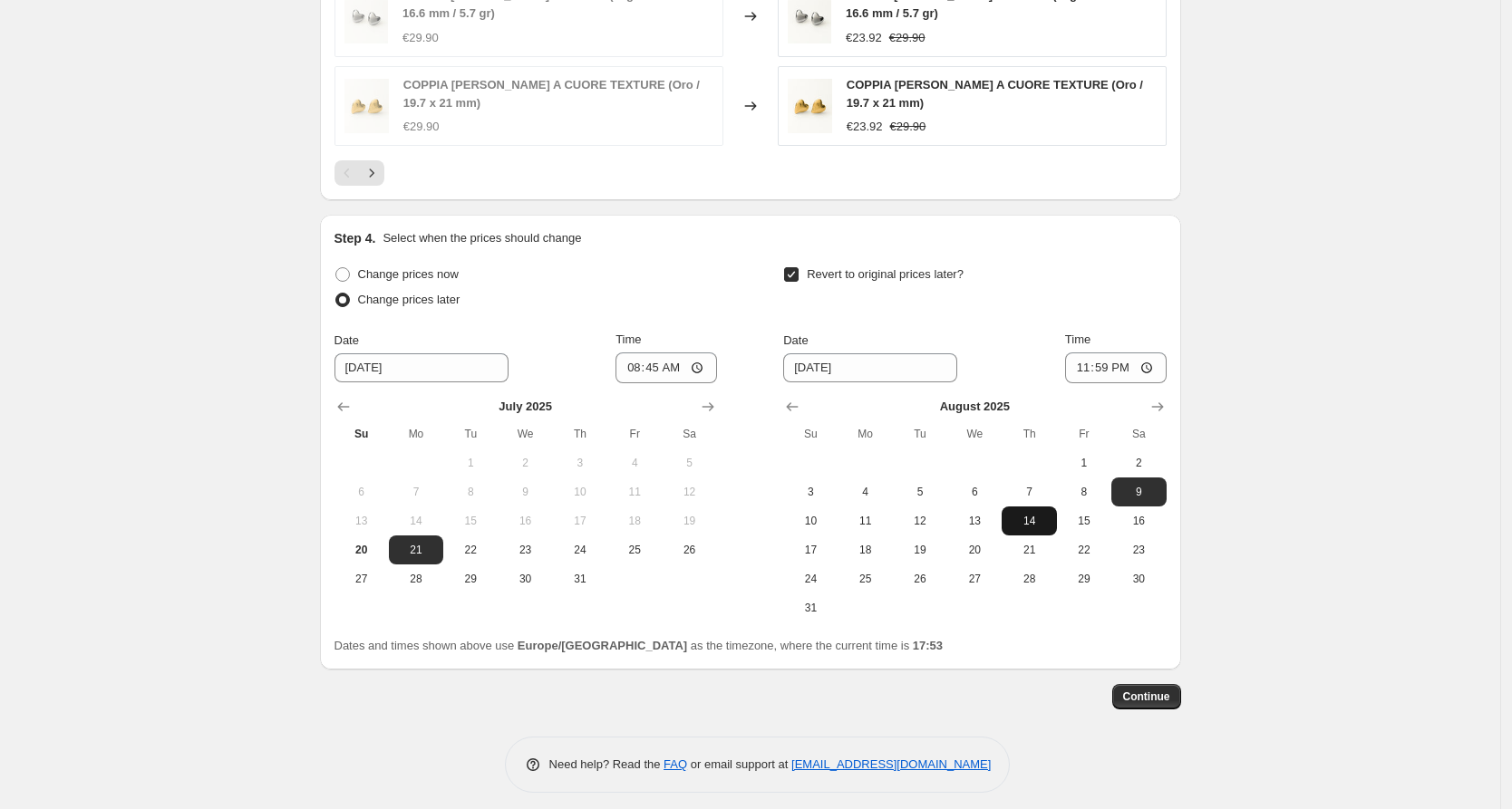 scroll, scrollTop: 1605, scrollLeft: 0, axis: vertical 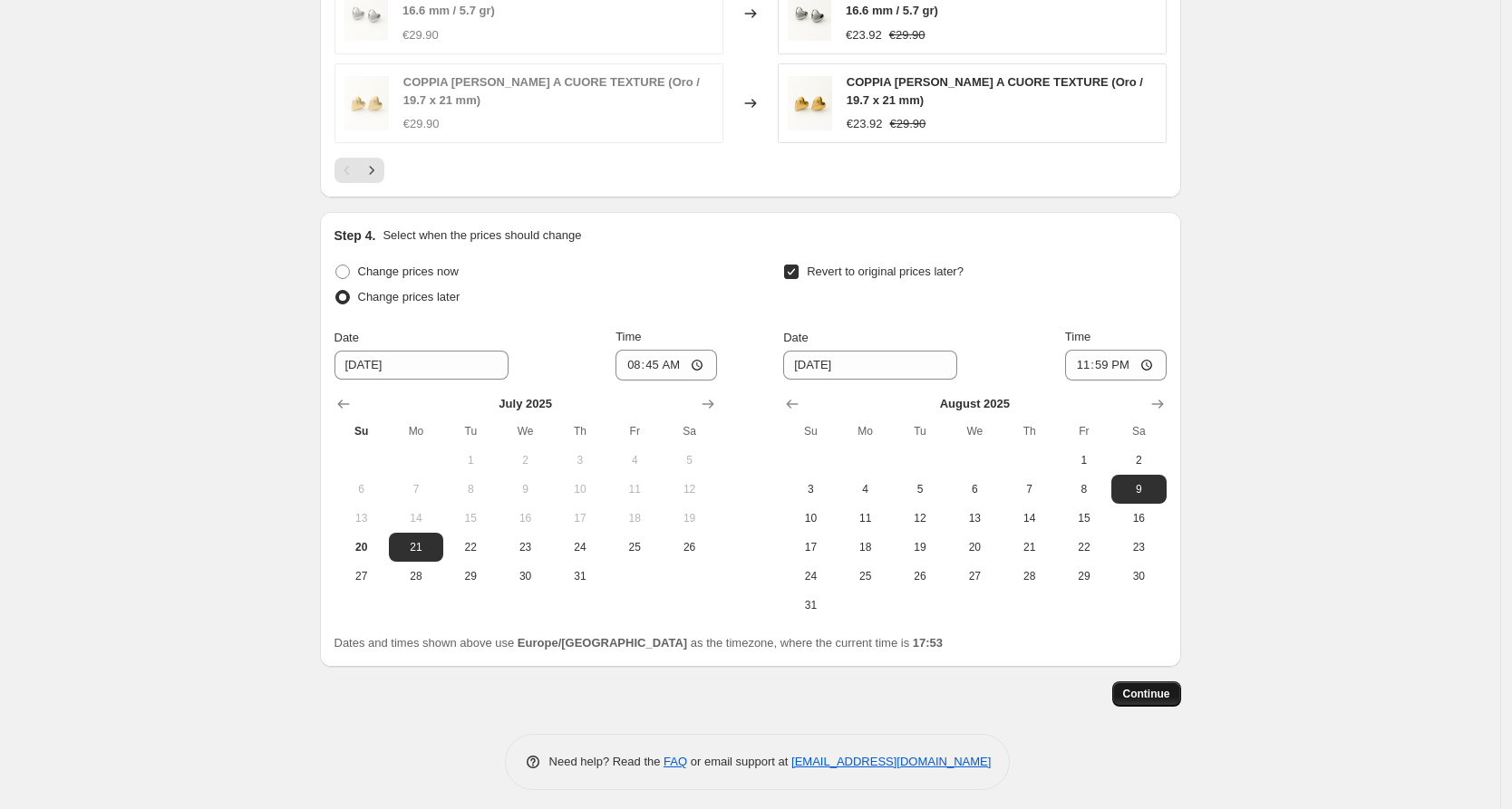 click on "Continue" at bounding box center [1147, 694] 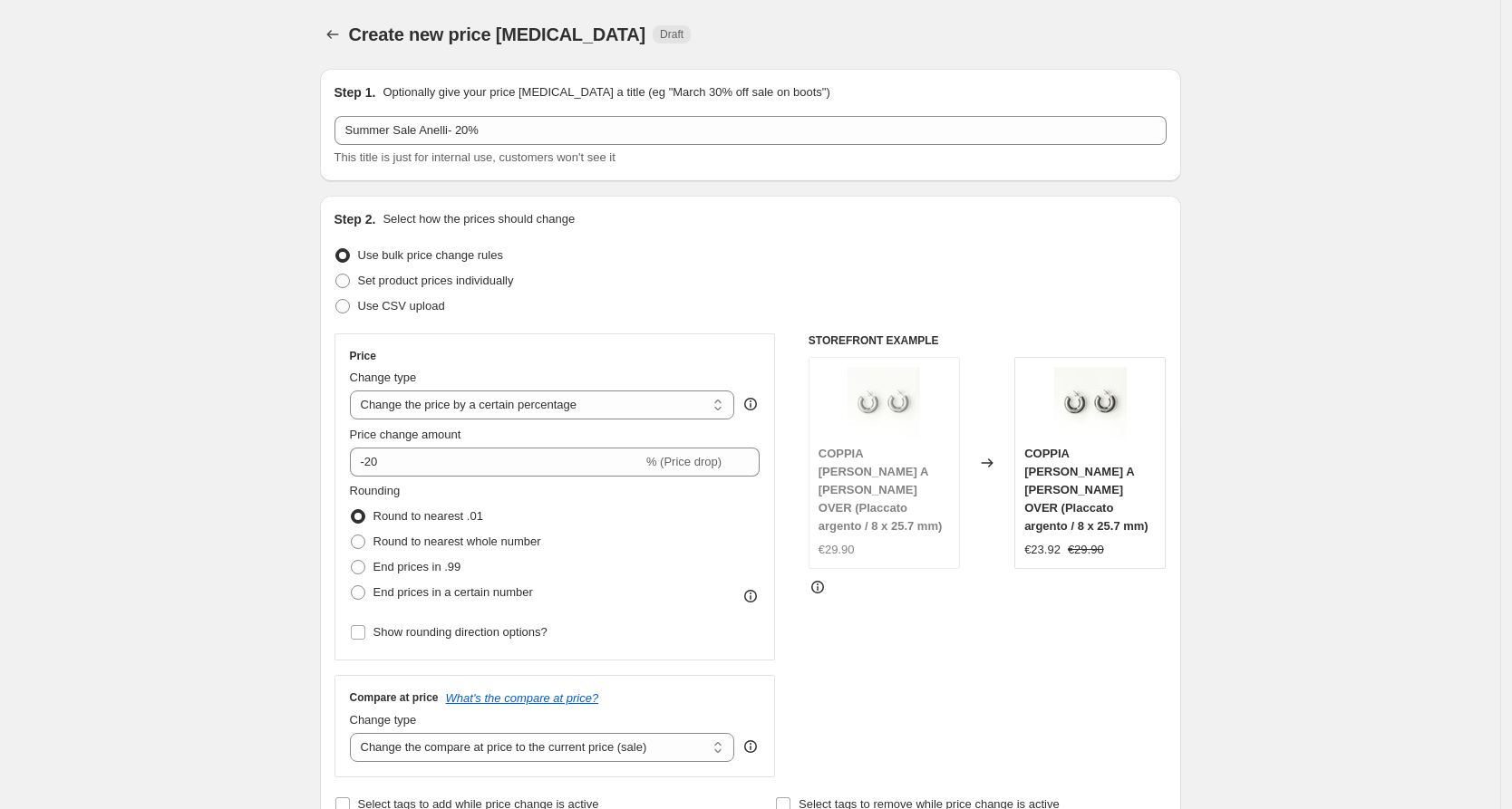 scroll, scrollTop: 1605, scrollLeft: 0, axis: vertical 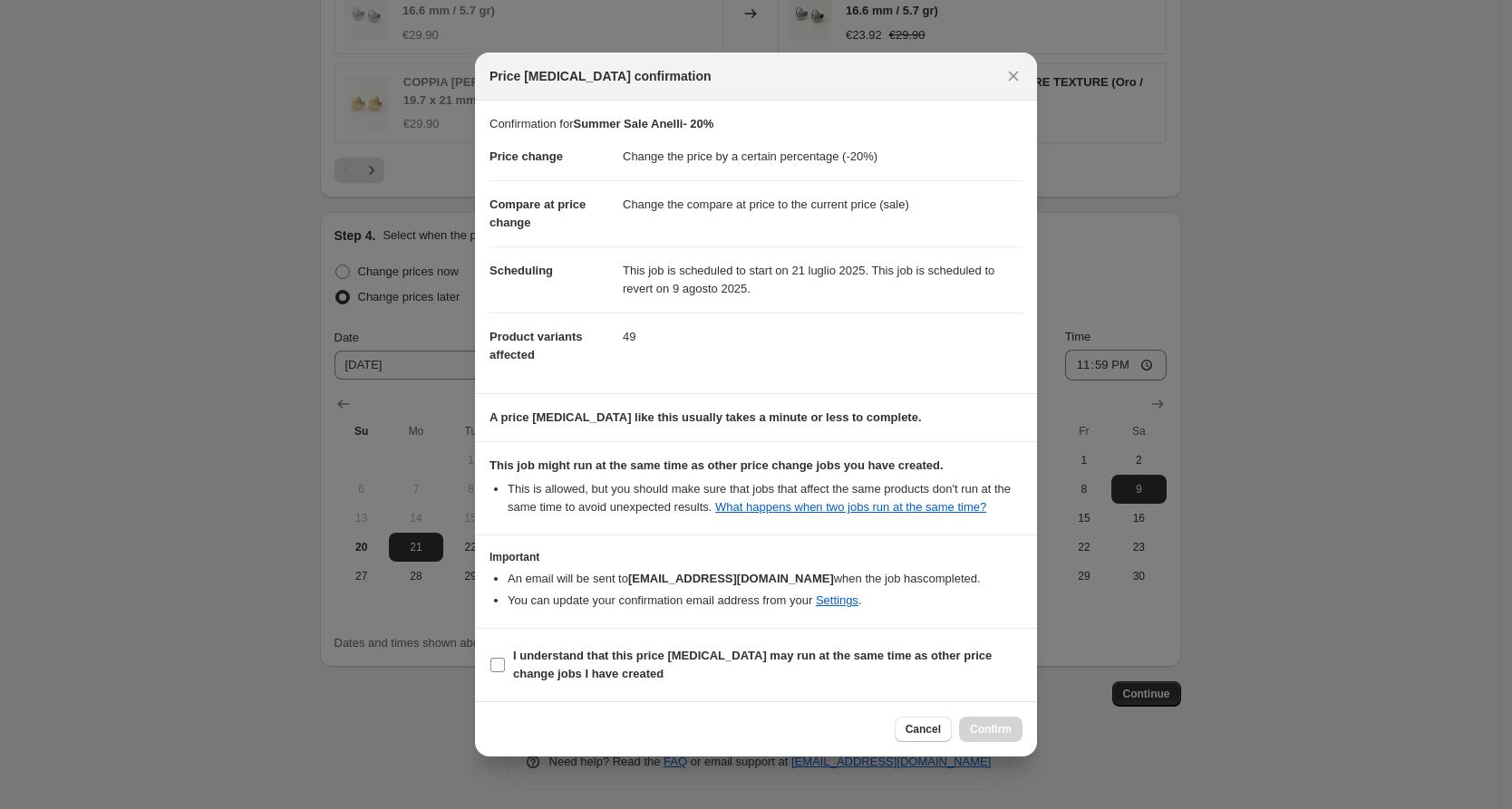 click on "I understand that this price [MEDICAL_DATA] may run at the same time as other price change jobs I have created" at bounding box center (498, 665) 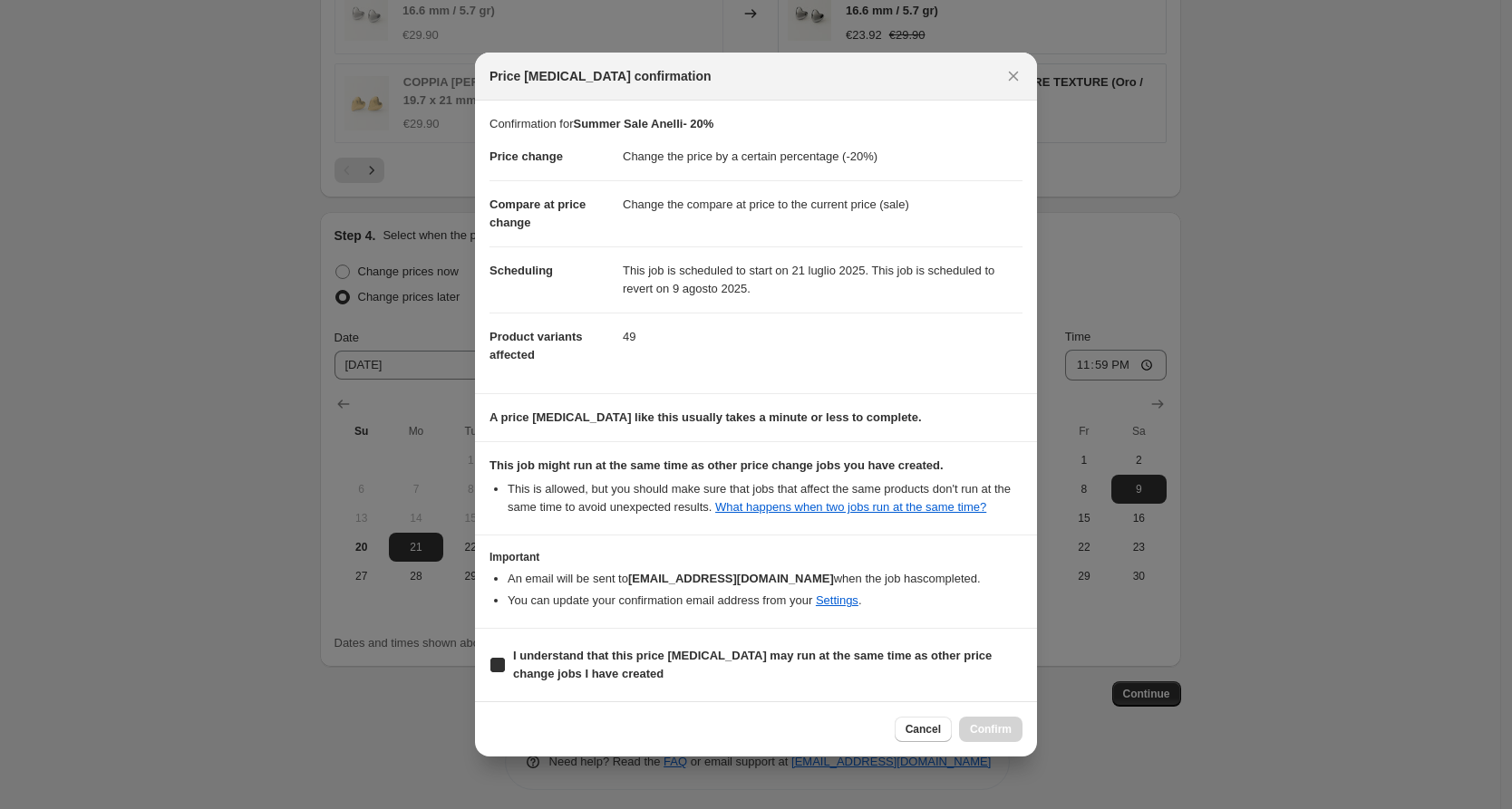 checkbox on "true" 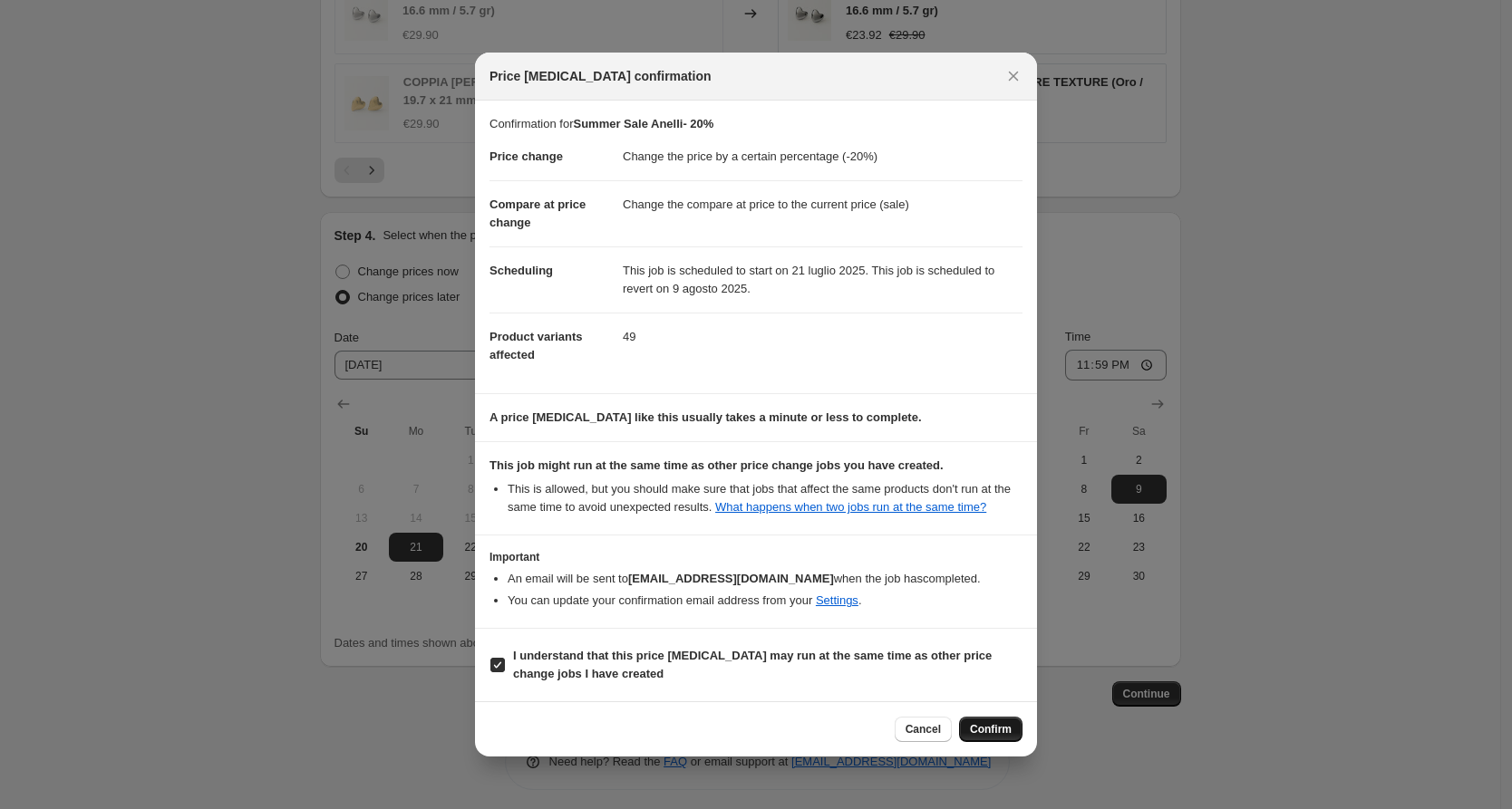 click on "Confirm" at bounding box center (991, 729) 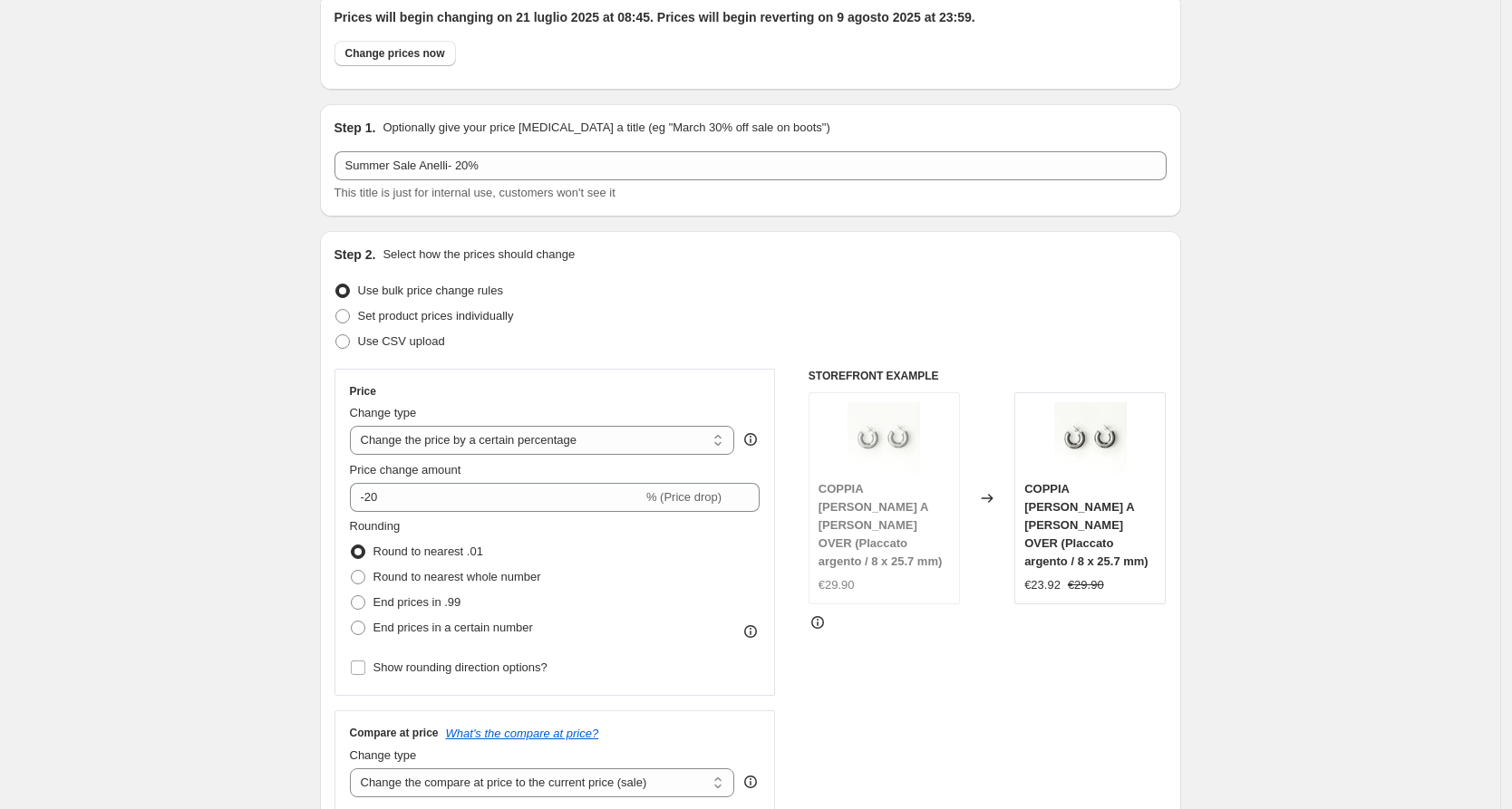 scroll, scrollTop: 0, scrollLeft: 0, axis: both 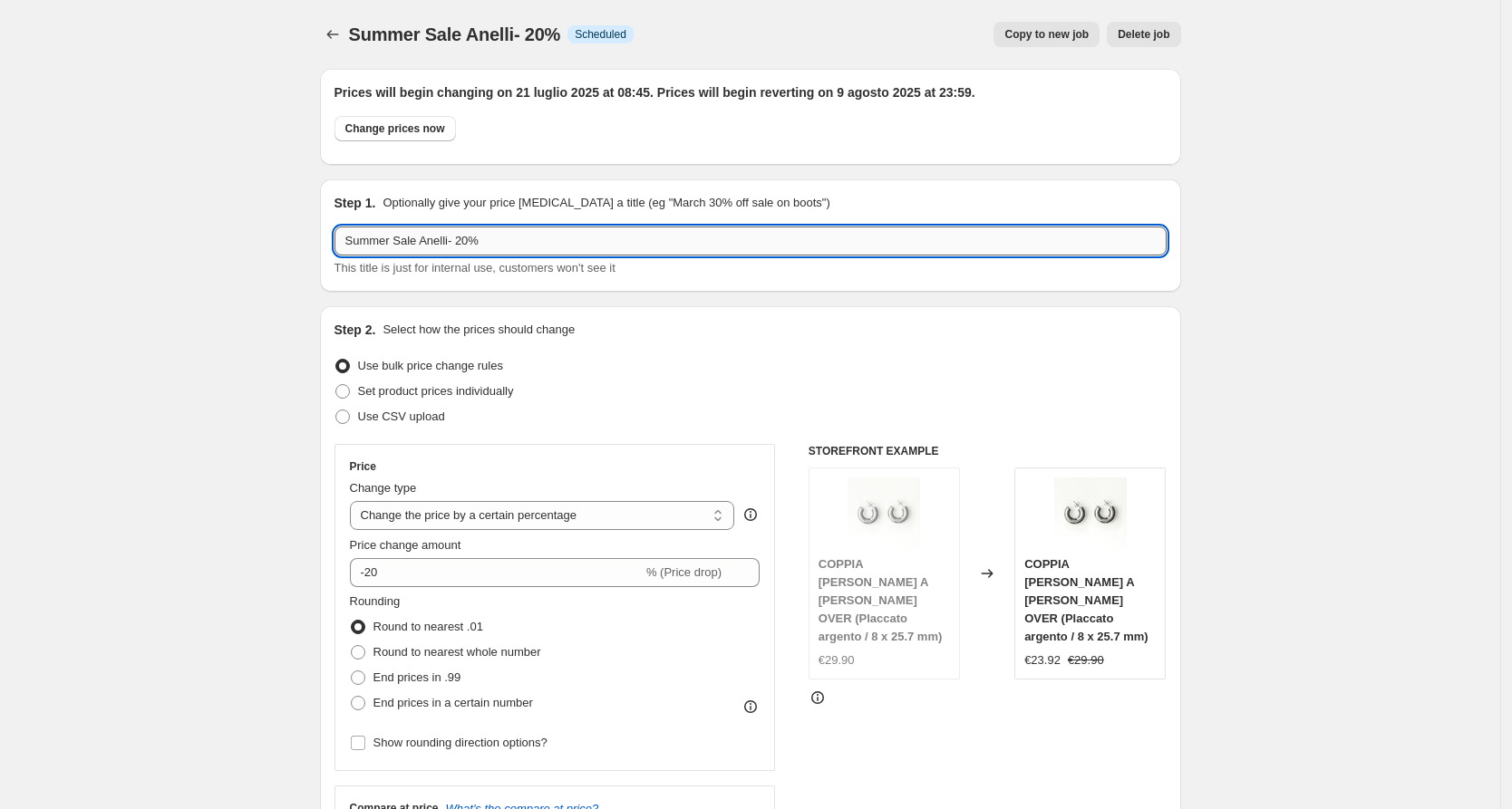 click on "Summer Sale Anelli- 20%" at bounding box center [751, 241] 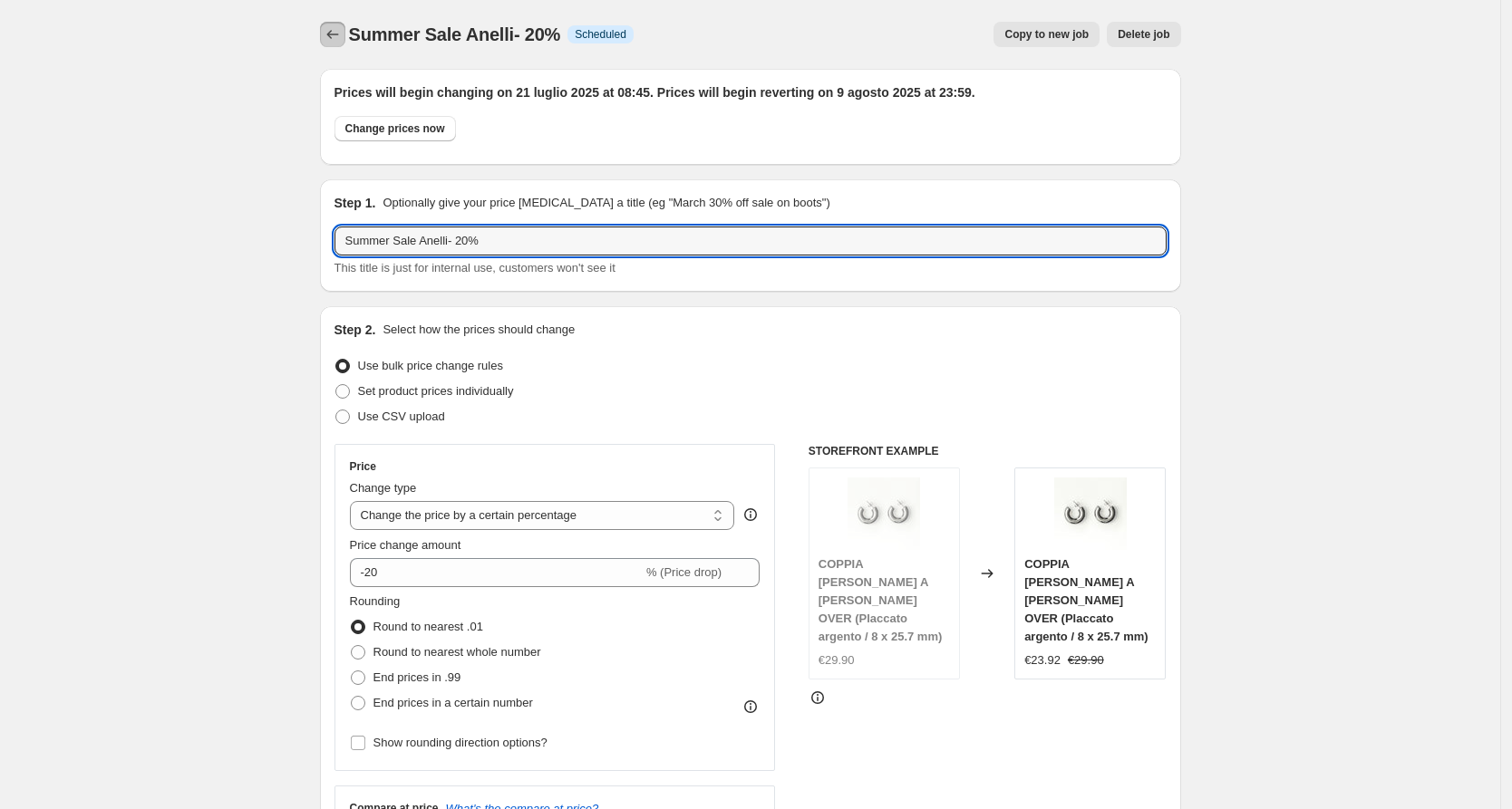 click 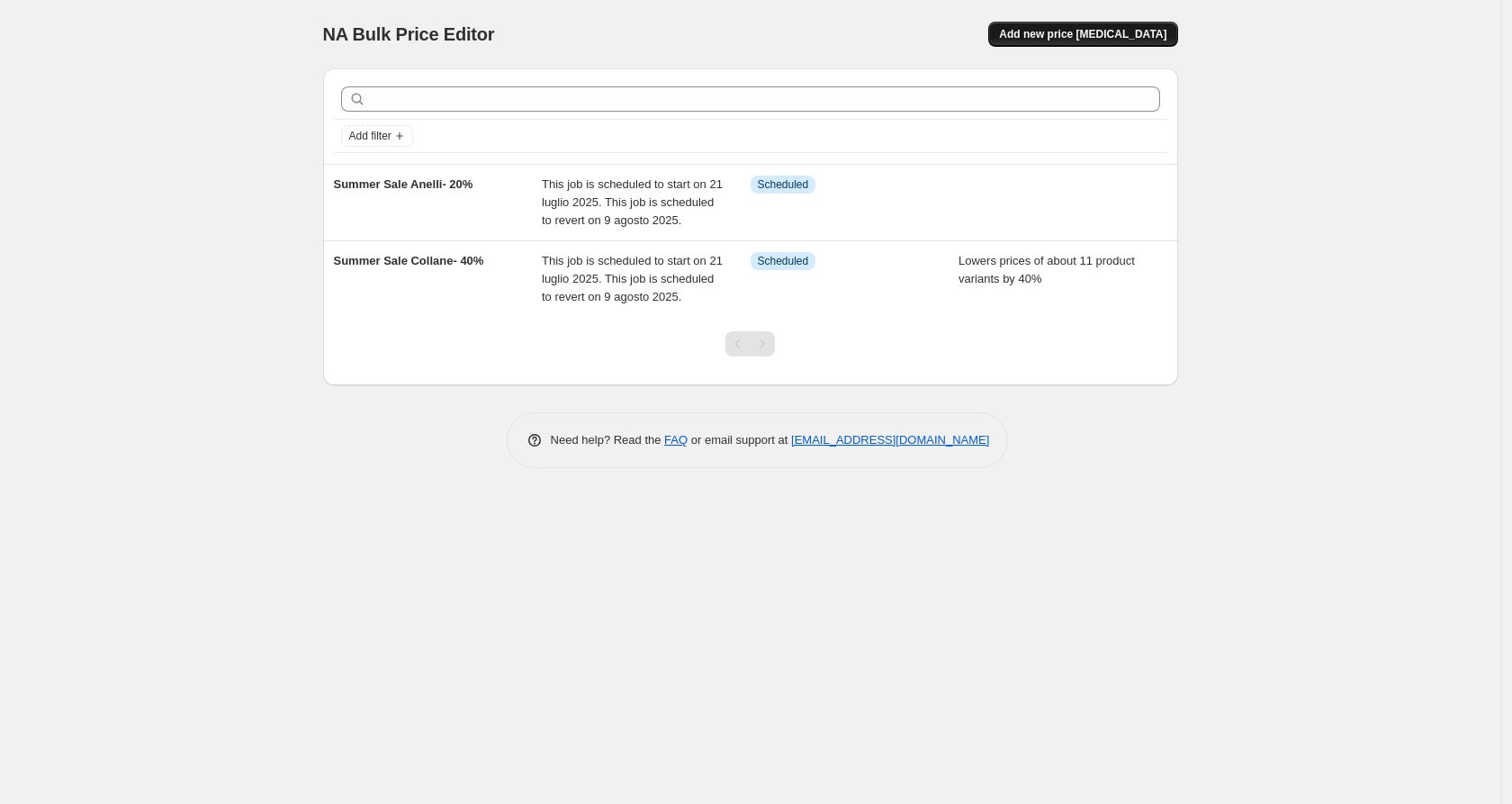 click on "Add new price [MEDICAL_DATA]" at bounding box center [1083, 34] 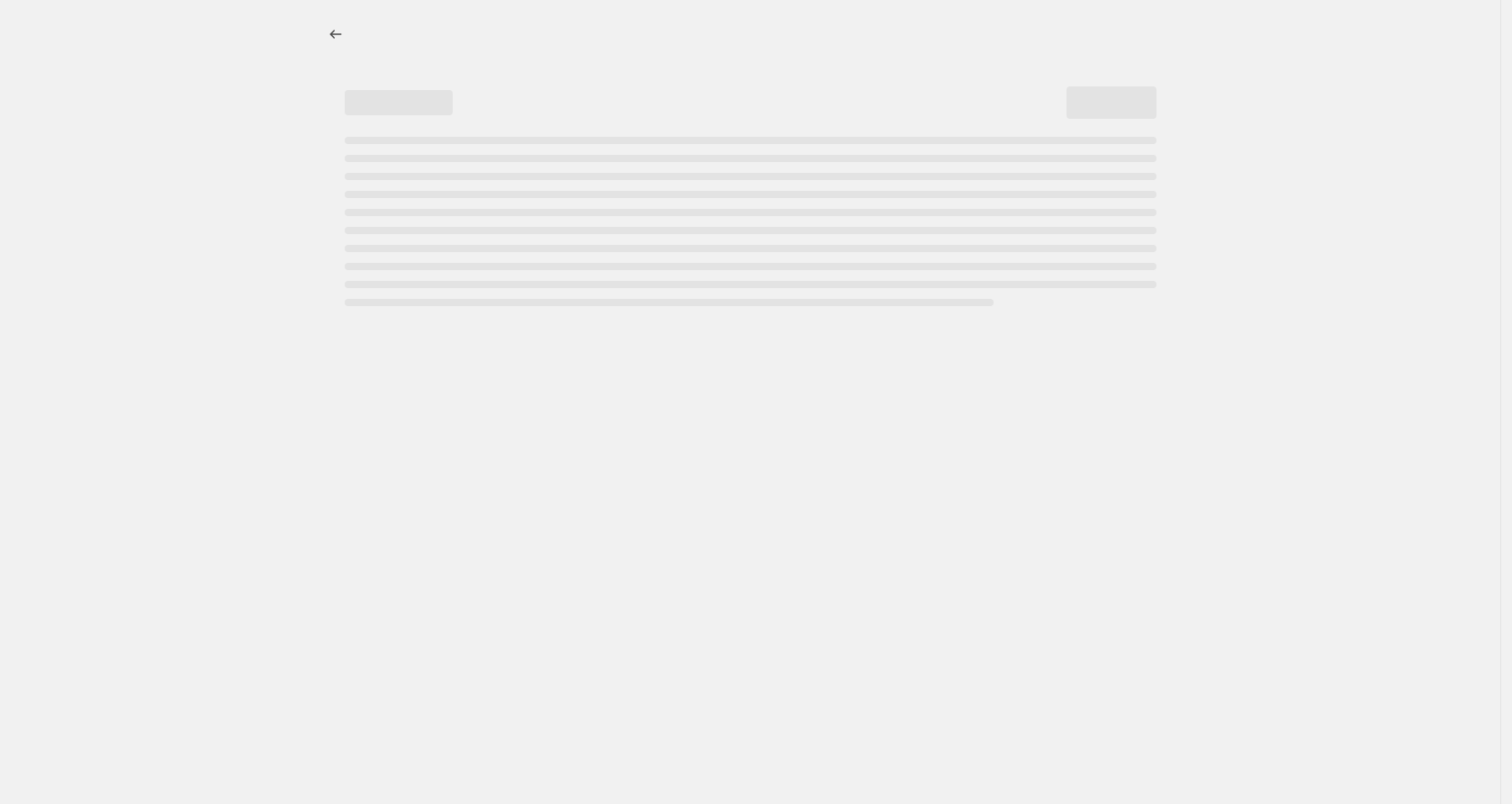 select on "percentage" 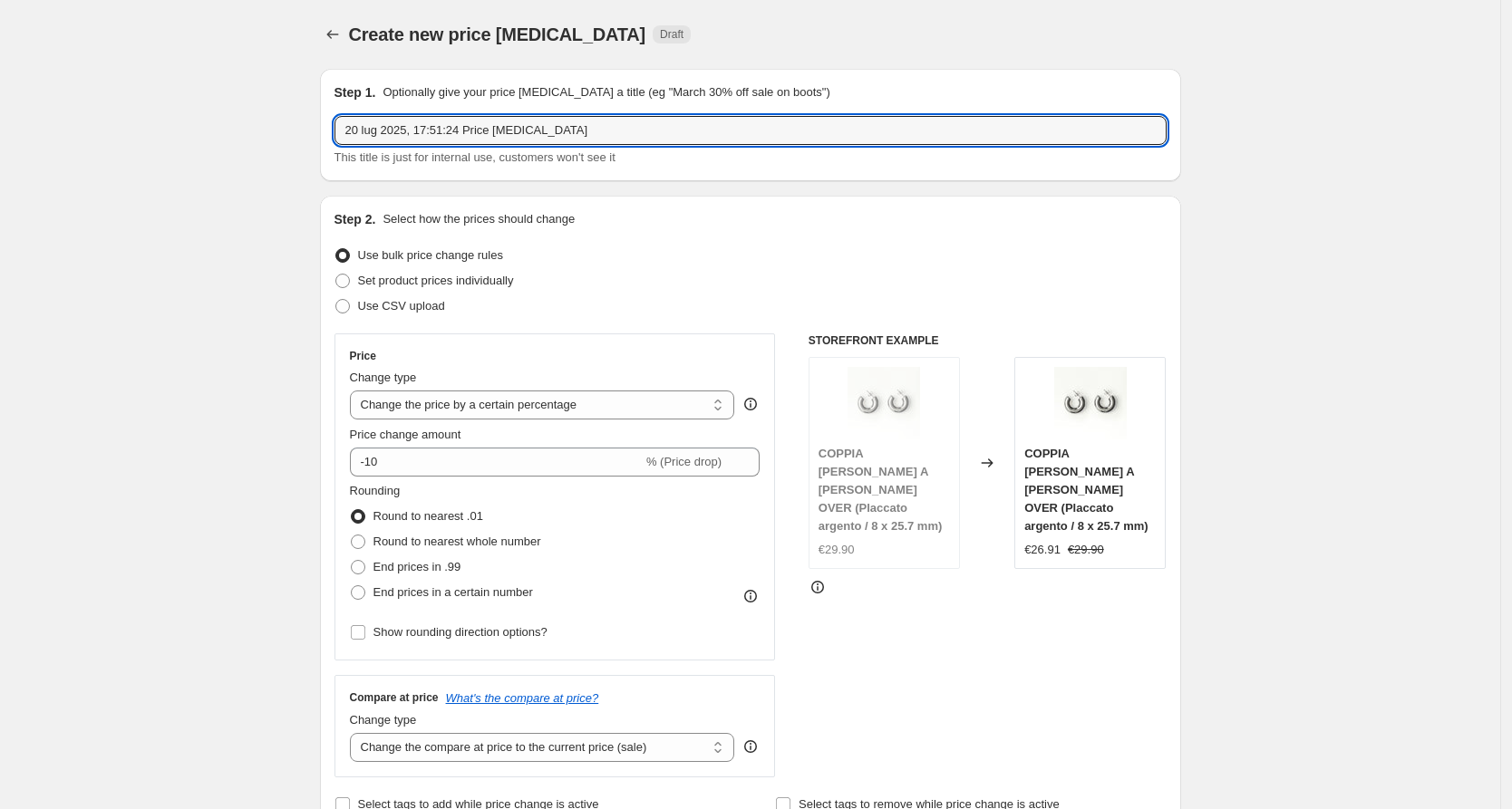 drag, startPoint x: 596, startPoint y: 132, endPoint x: 315, endPoint y: 130, distance: 281.00712 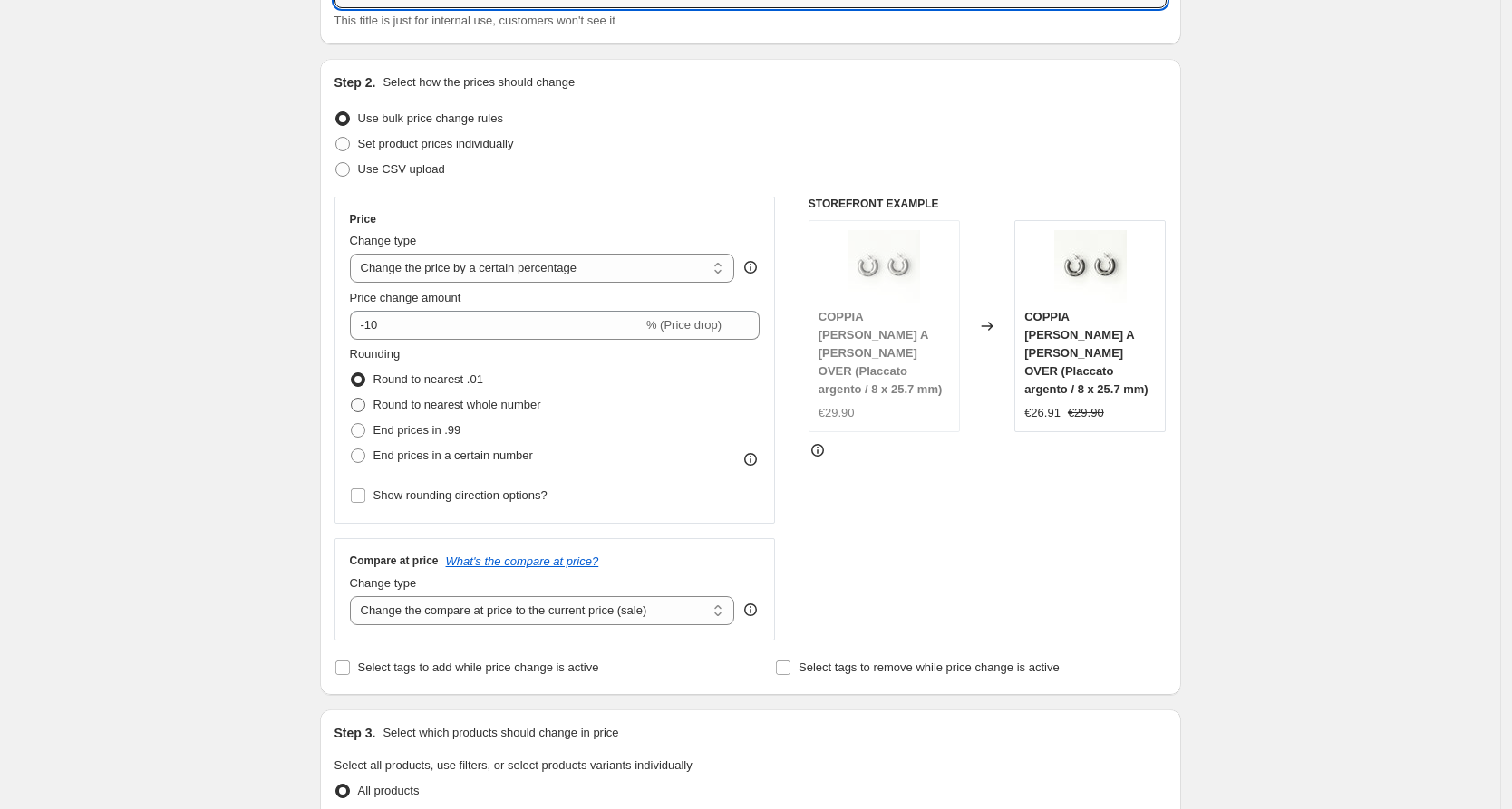 scroll, scrollTop: 151, scrollLeft: 0, axis: vertical 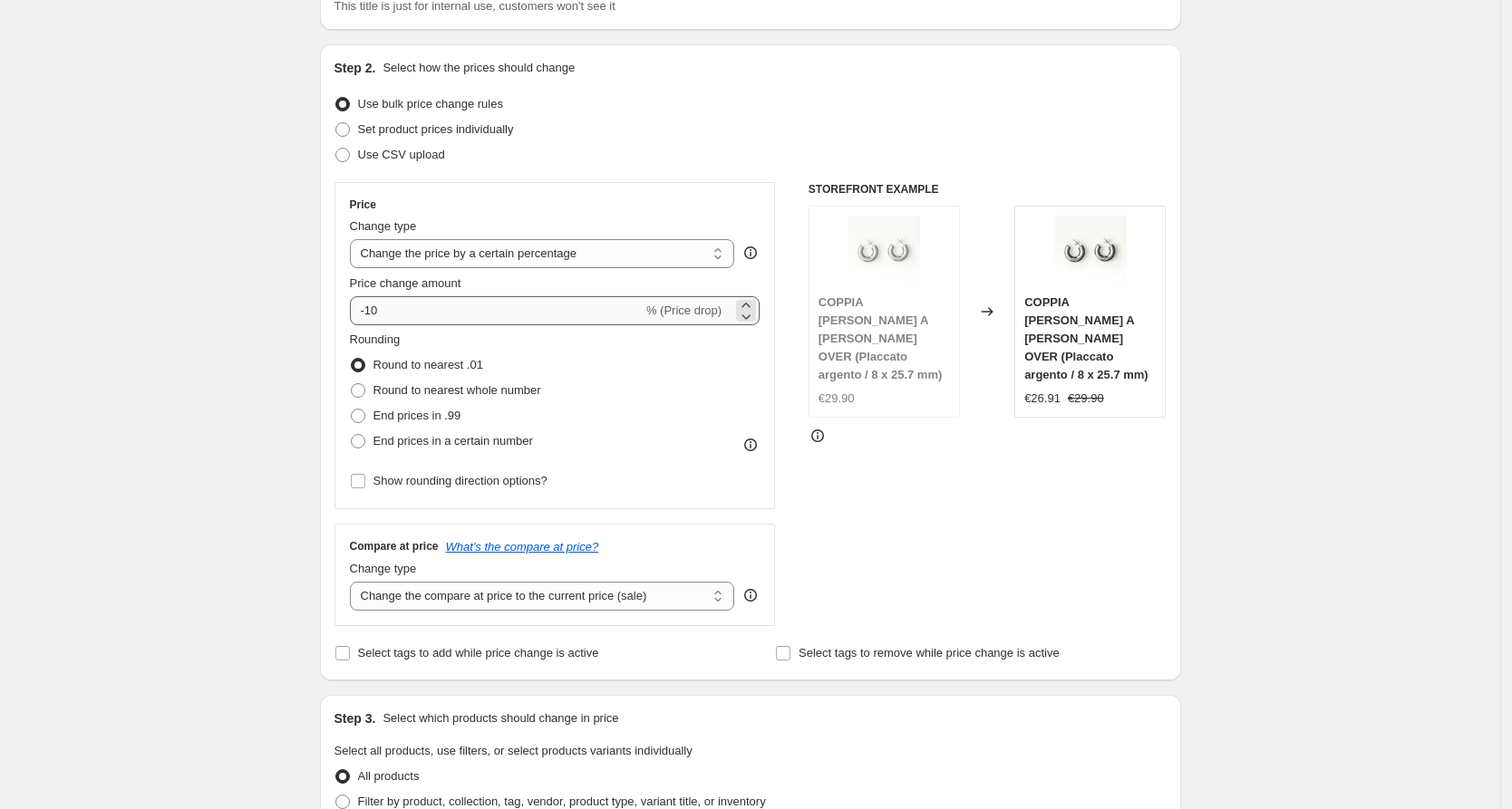 type on "Summer Sale Ear Cuff- 30%" 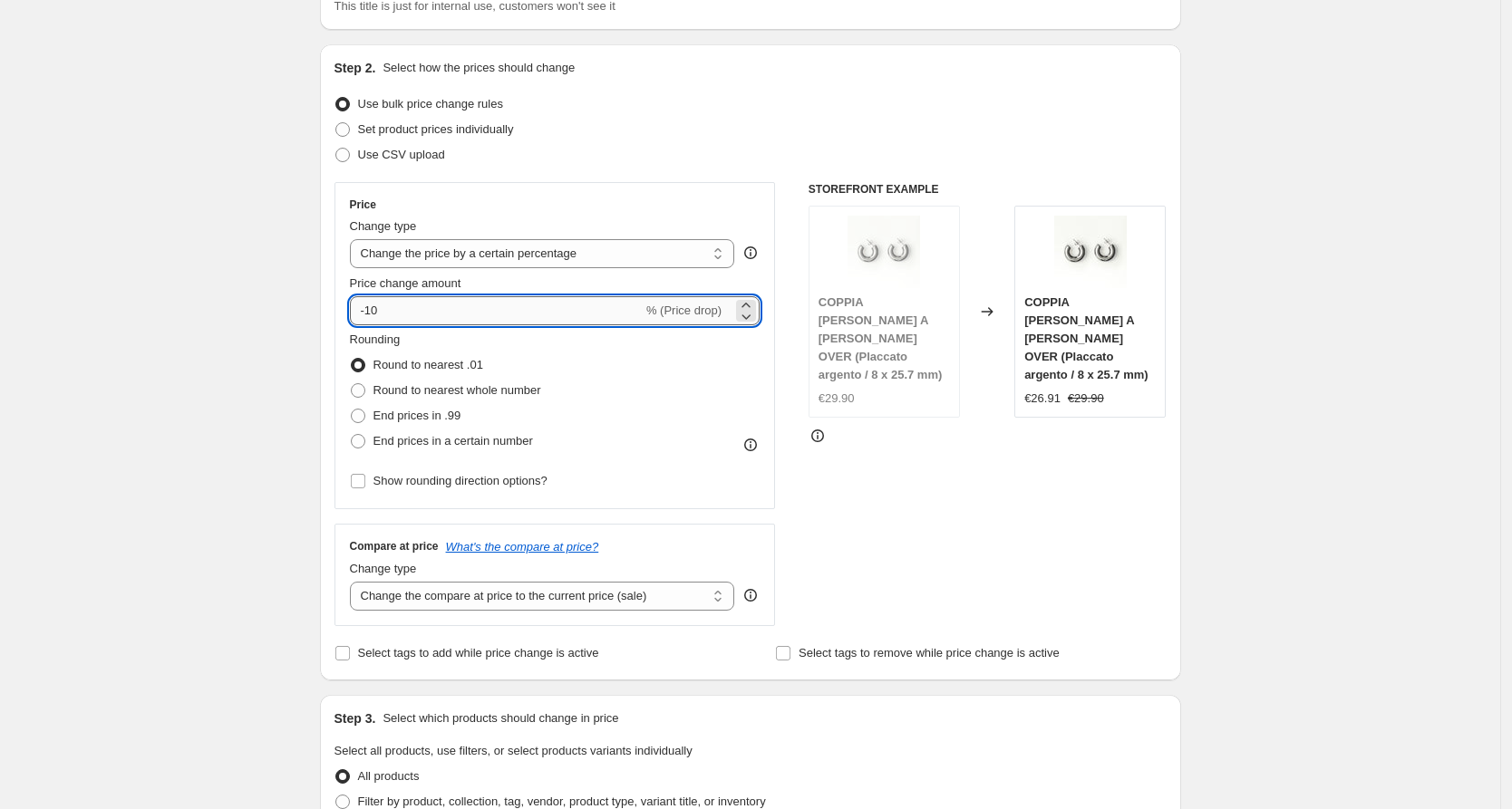 click on "-10" at bounding box center (496, 311) 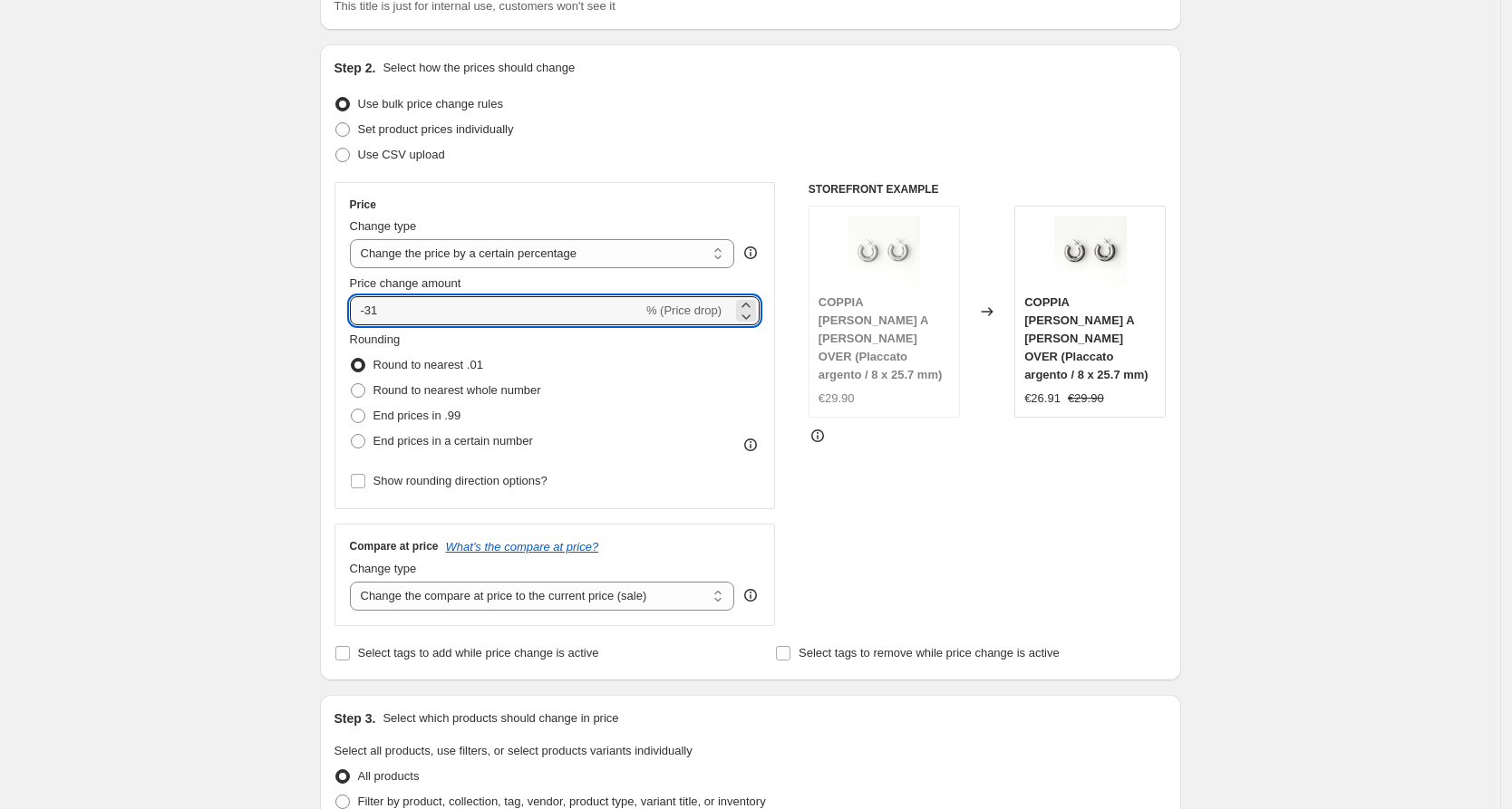 type on "-31" 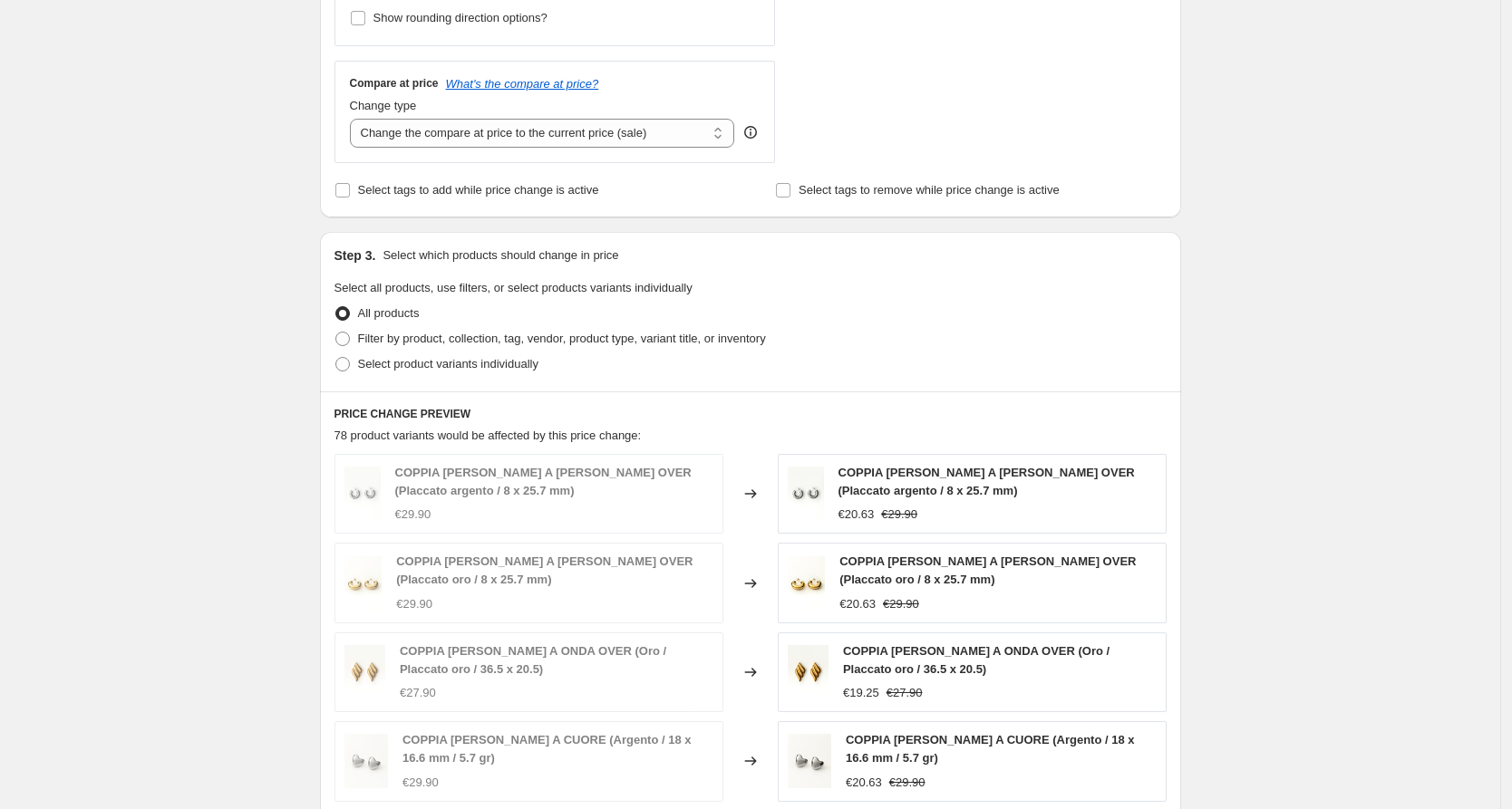 scroll, scrollTop: 765, scrollLeft: 0, axis: vertical 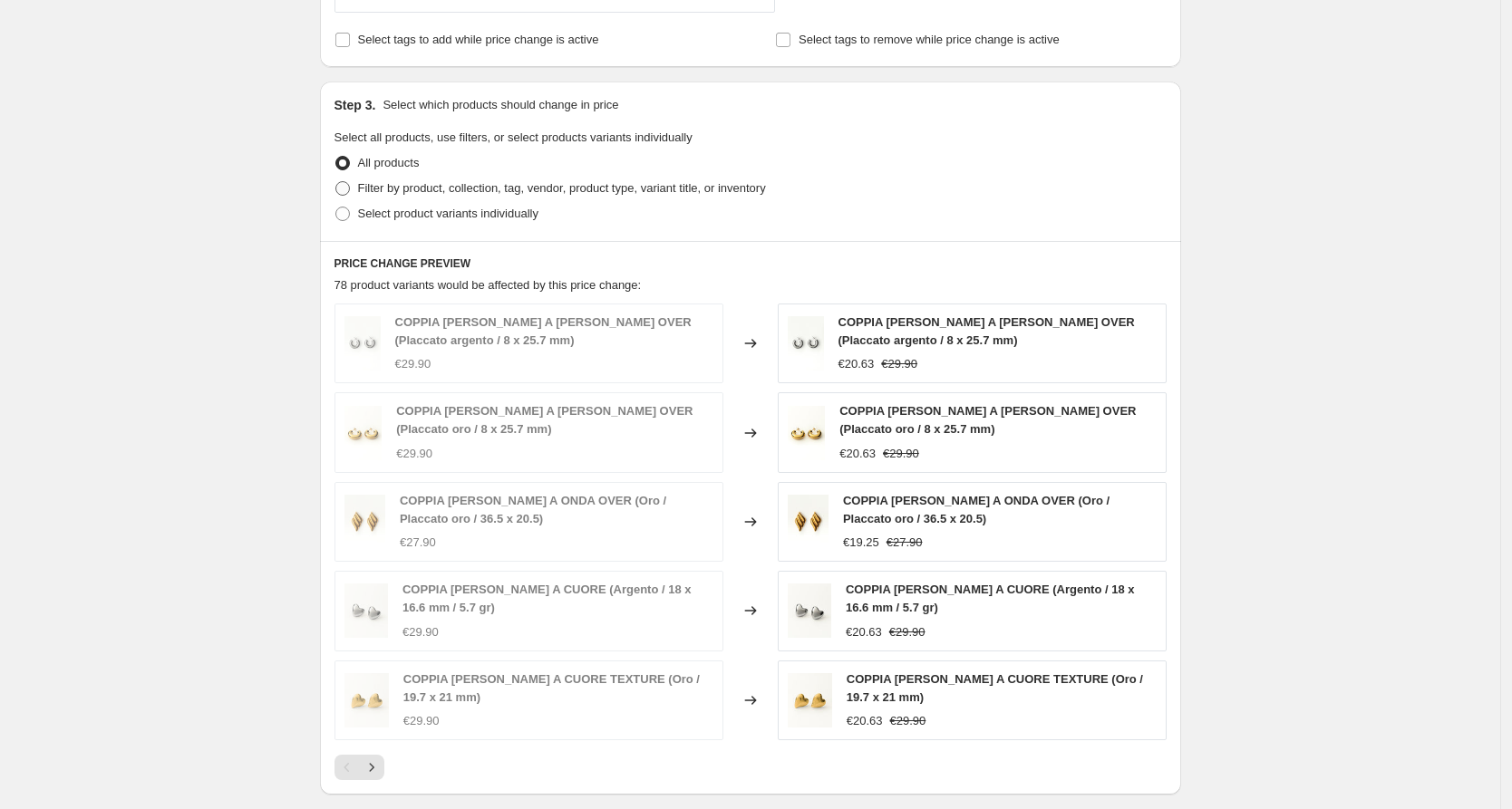 click at bounding box center (343, 188) 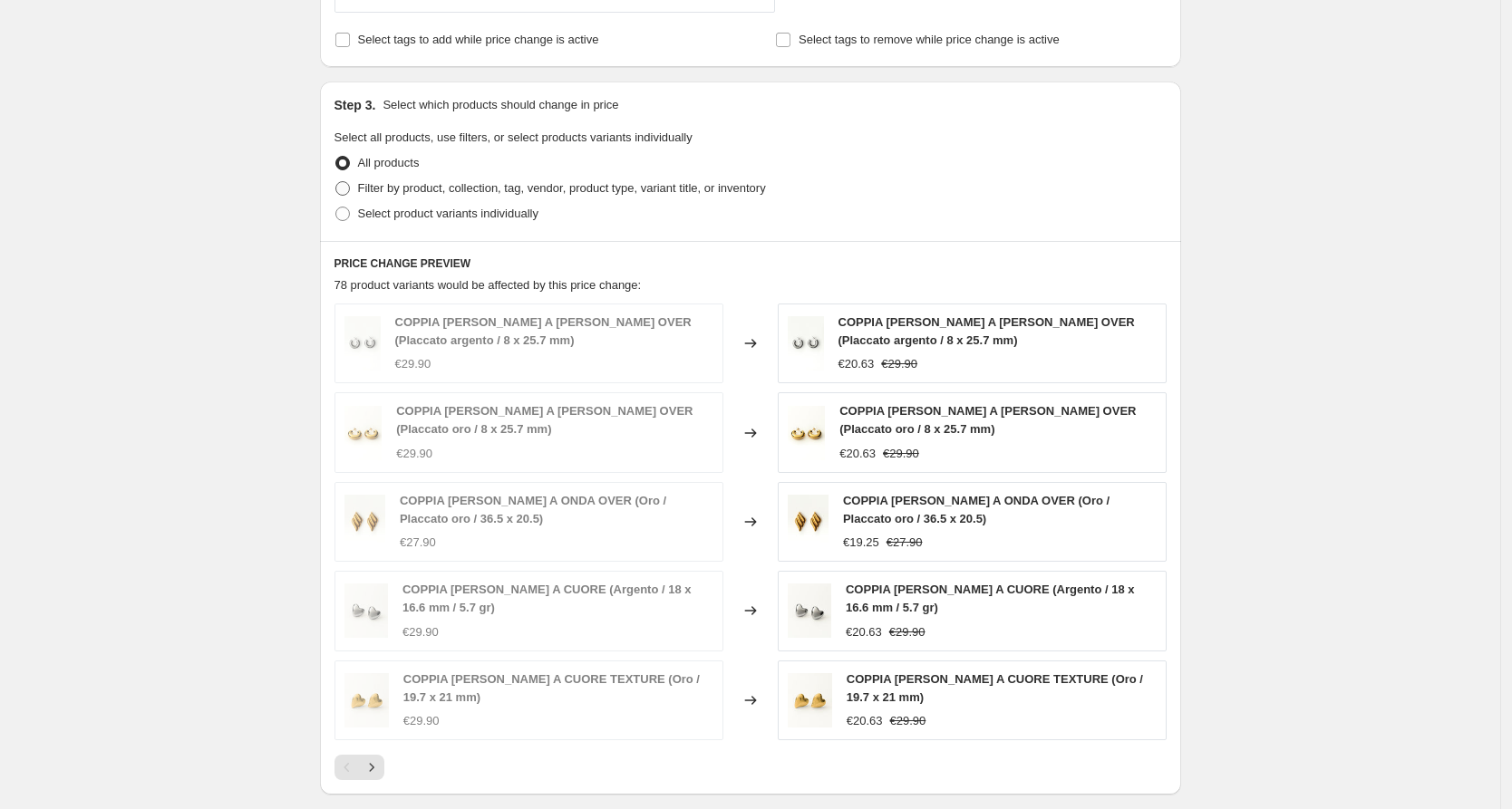 radio on "true" 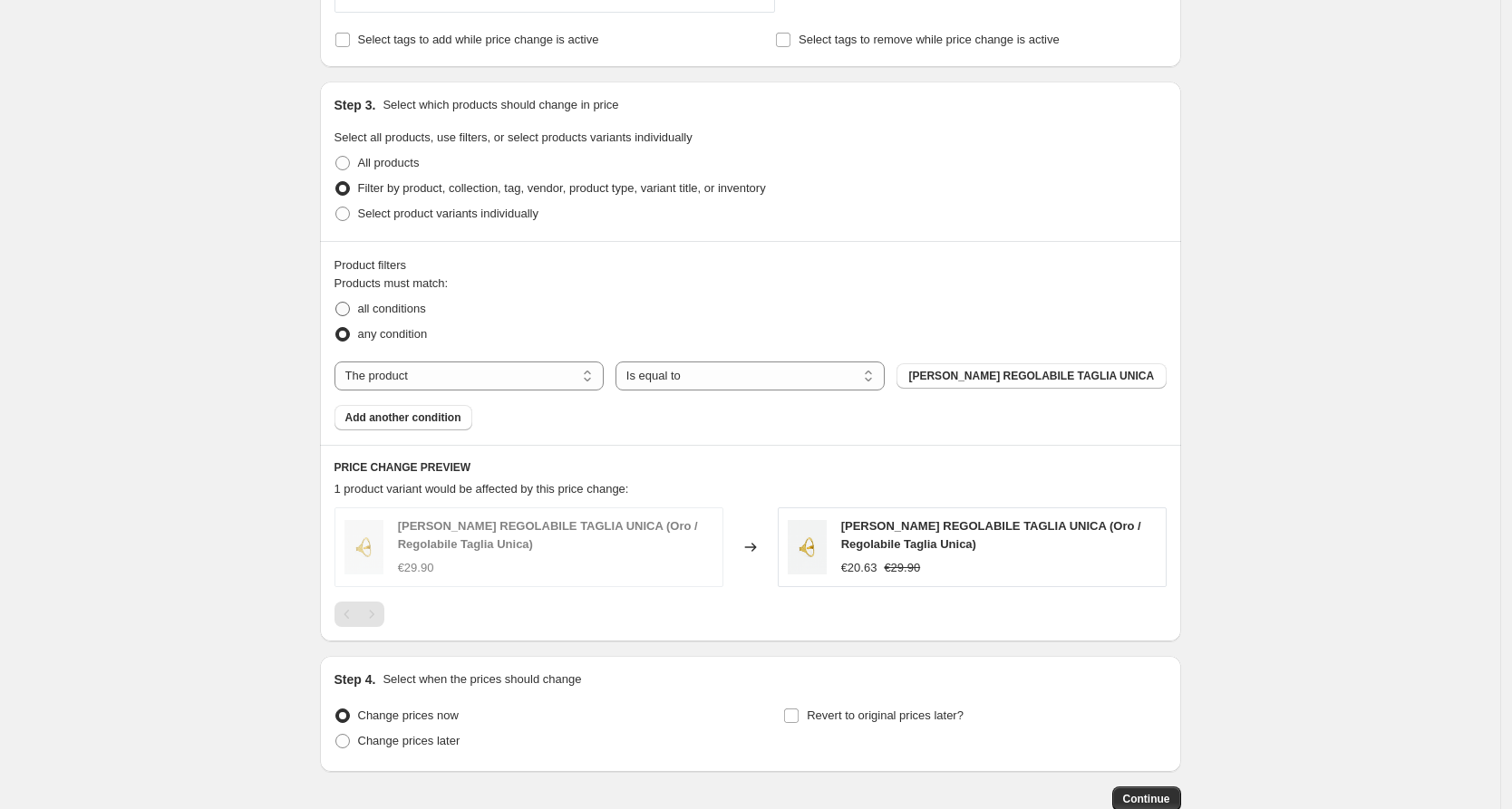 click at bounding box center [343, 309] 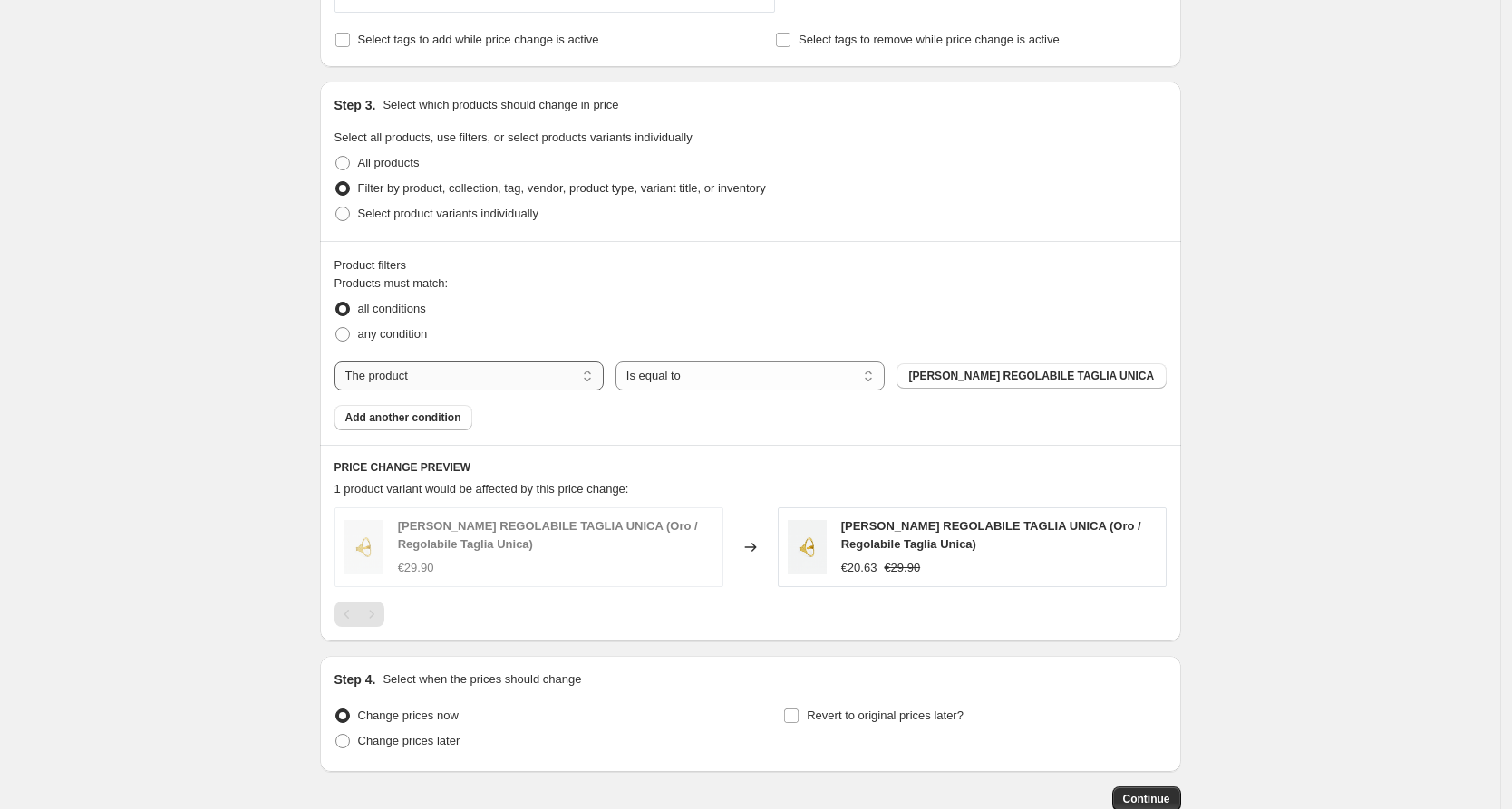 click on "The product The product's collection The product's tag The product's vendor The product's type The product's status The variant's title Inventory quantity" at bounding box center (469, 376) 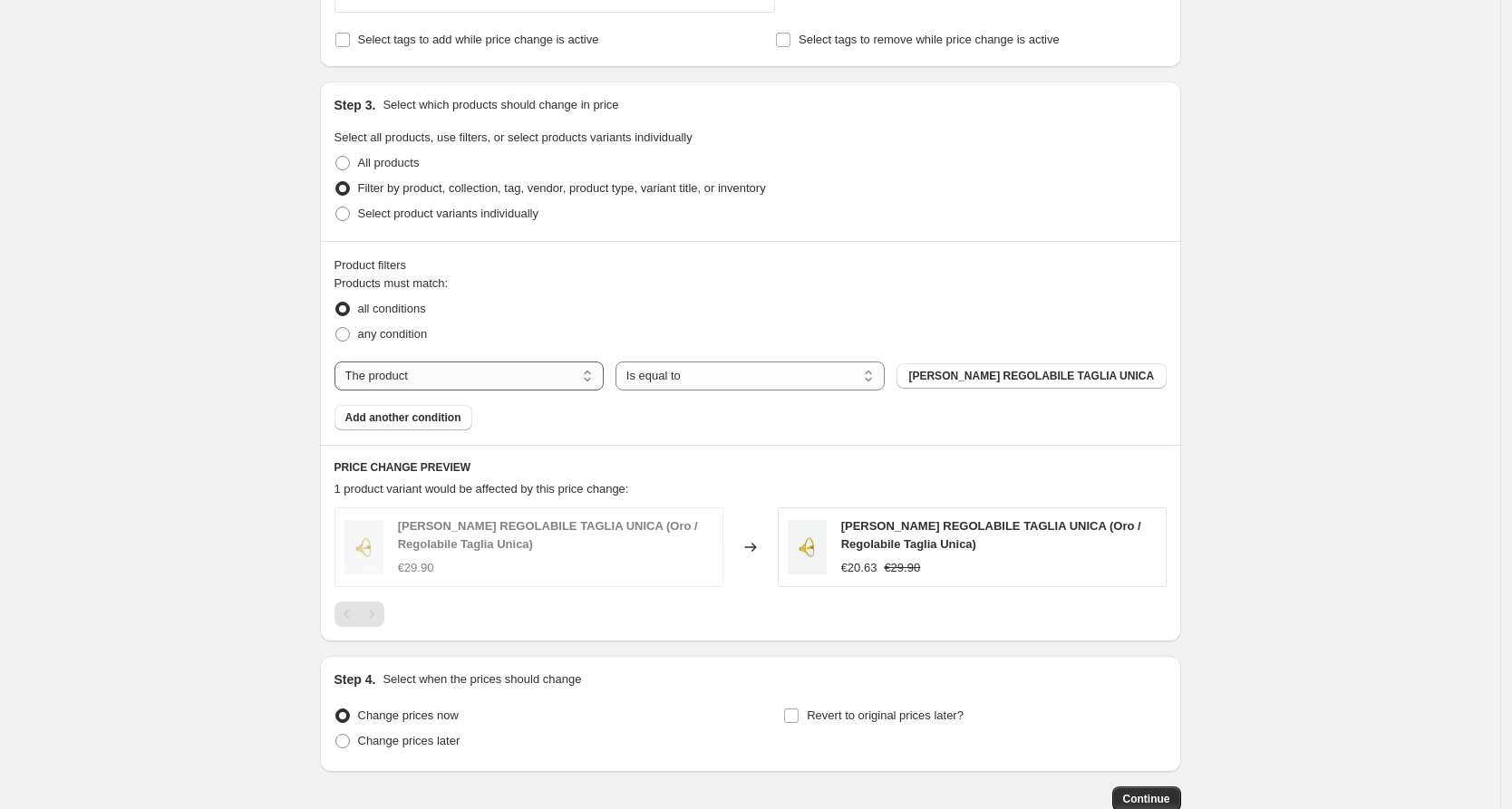 select on "collection" 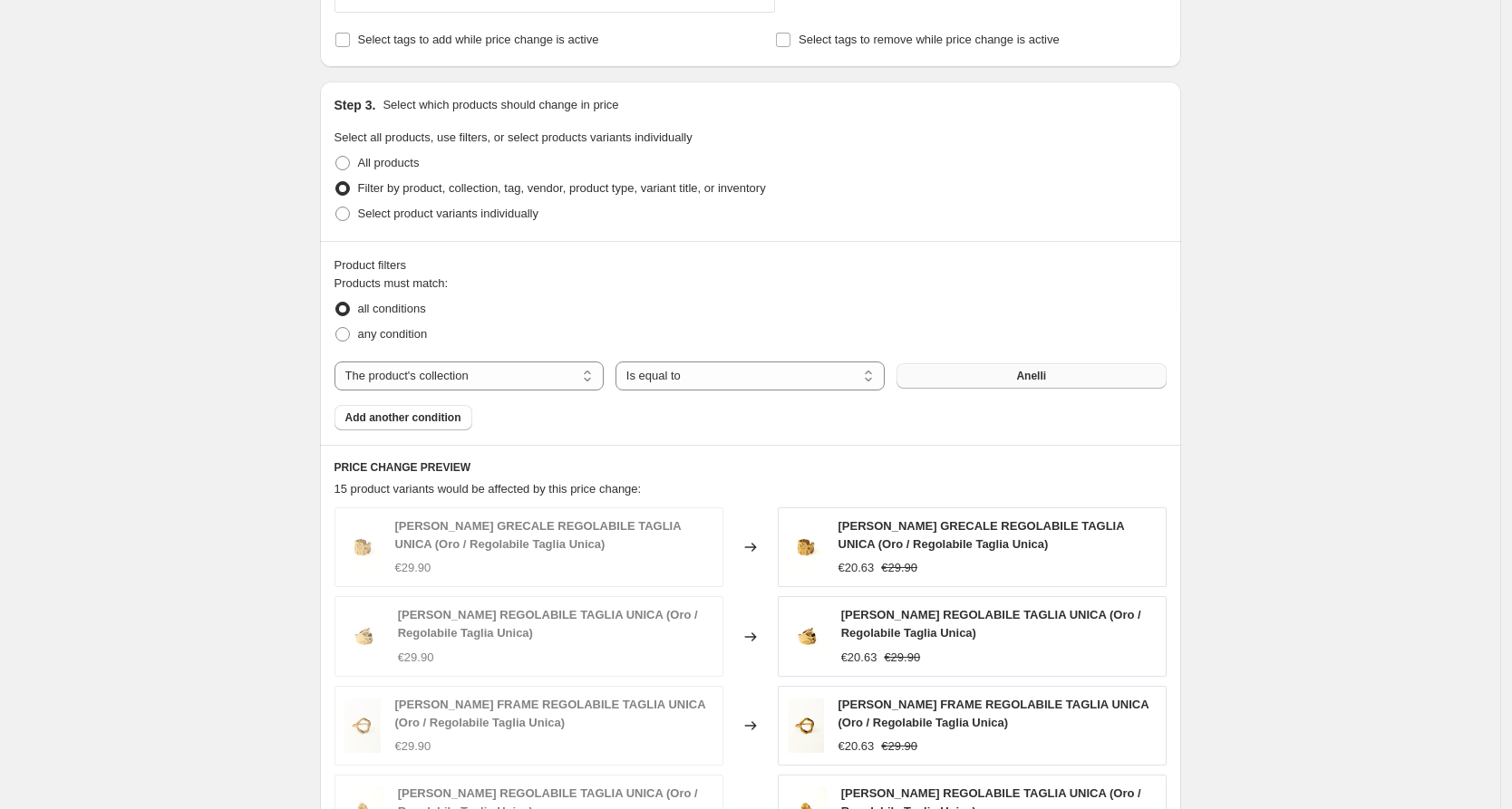 click on "Anelli" at bounding box center (1031, 376) 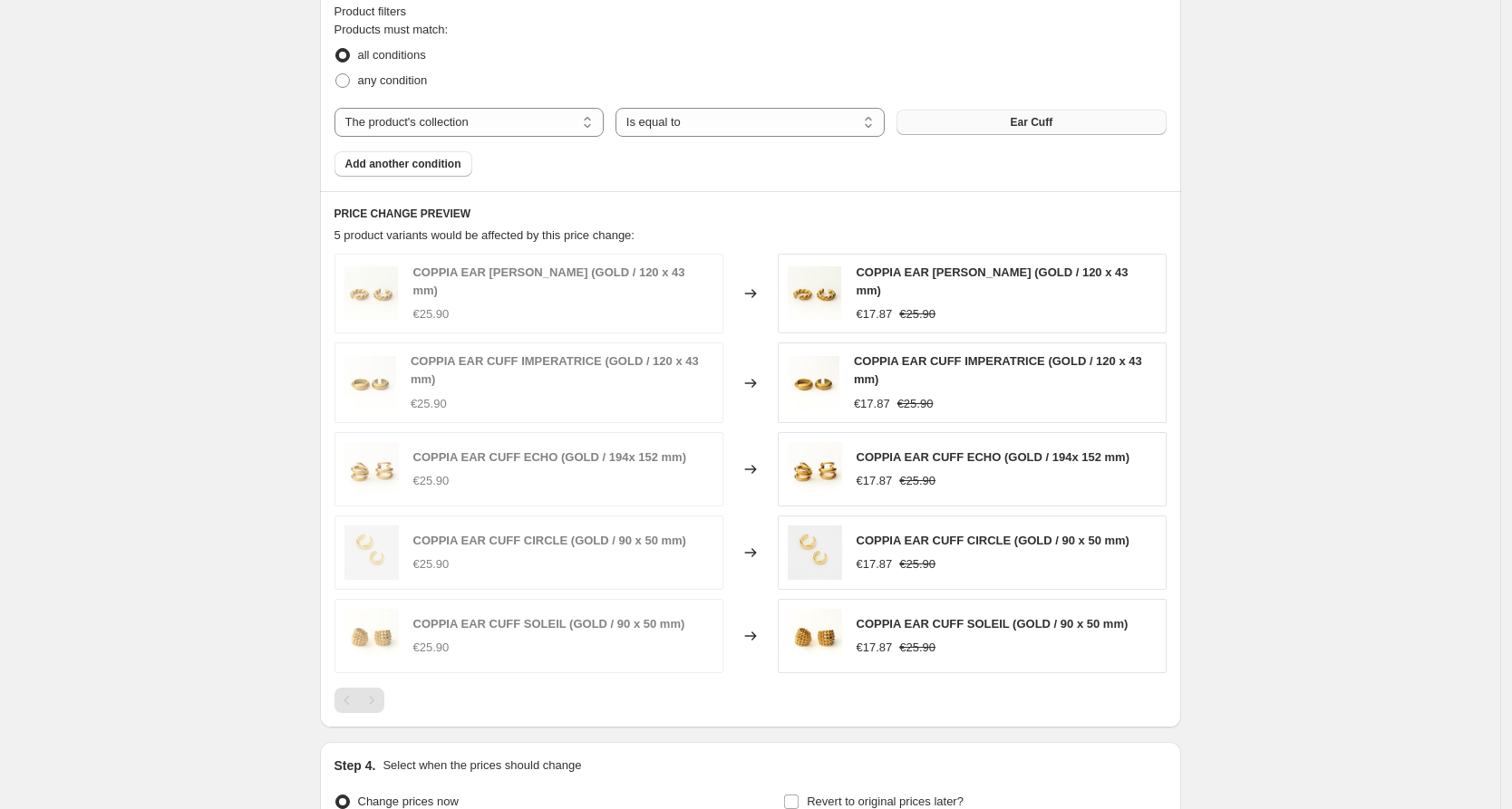 scroll, scrollTop: 1203, scrollLeft: 0, axis: vertical 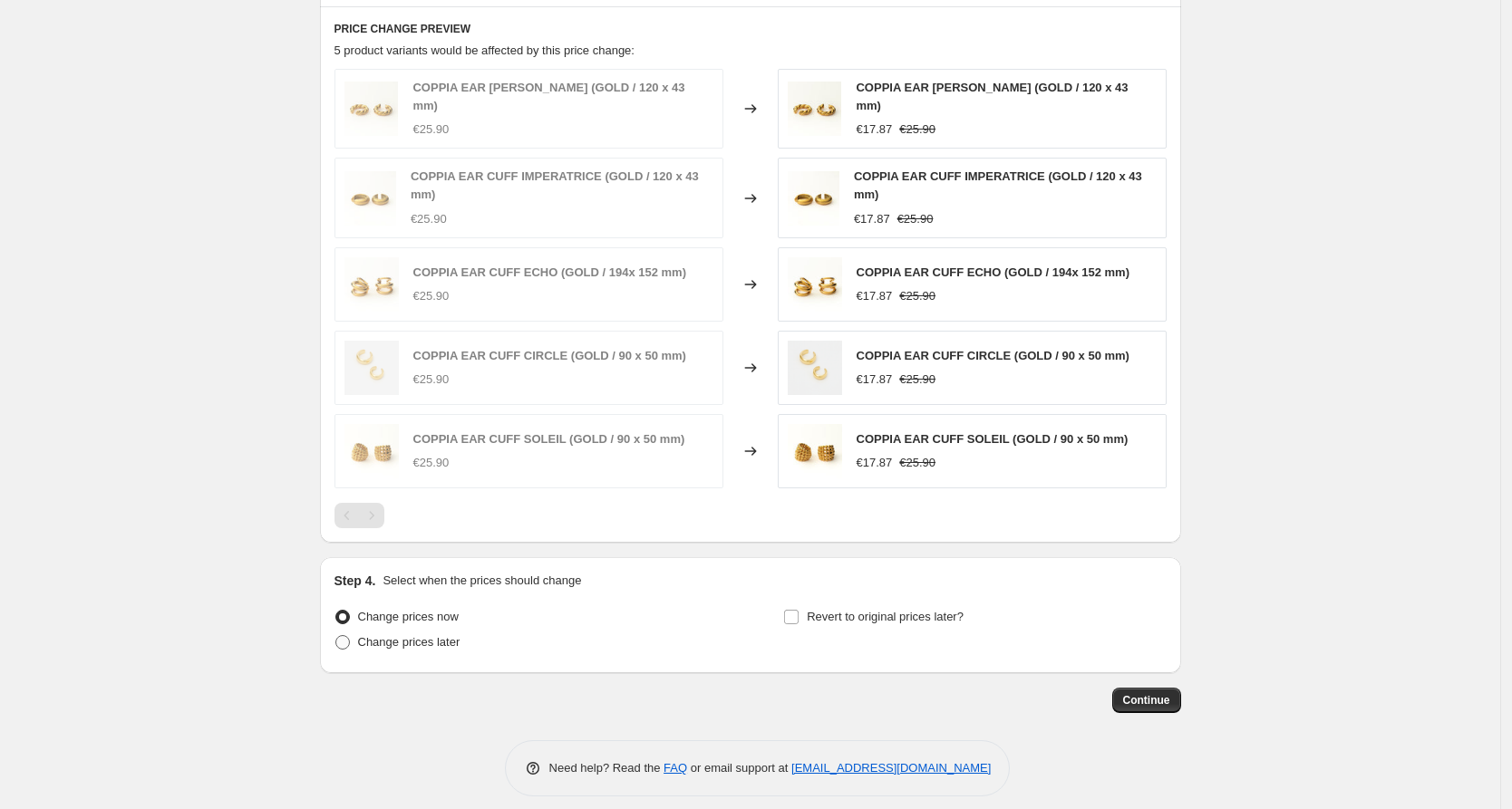 click at bounding box center (343, 642) 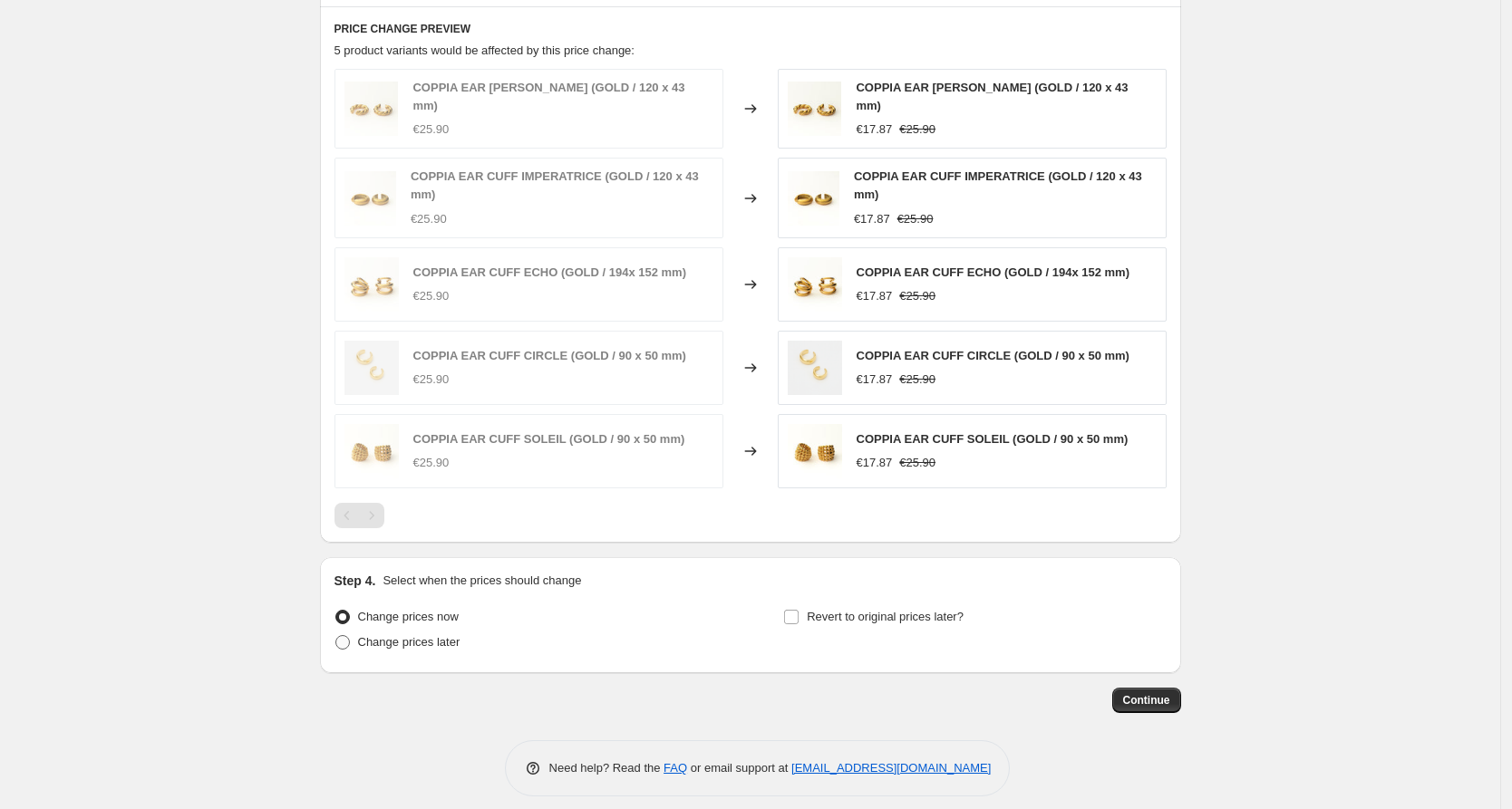 radio on "true" 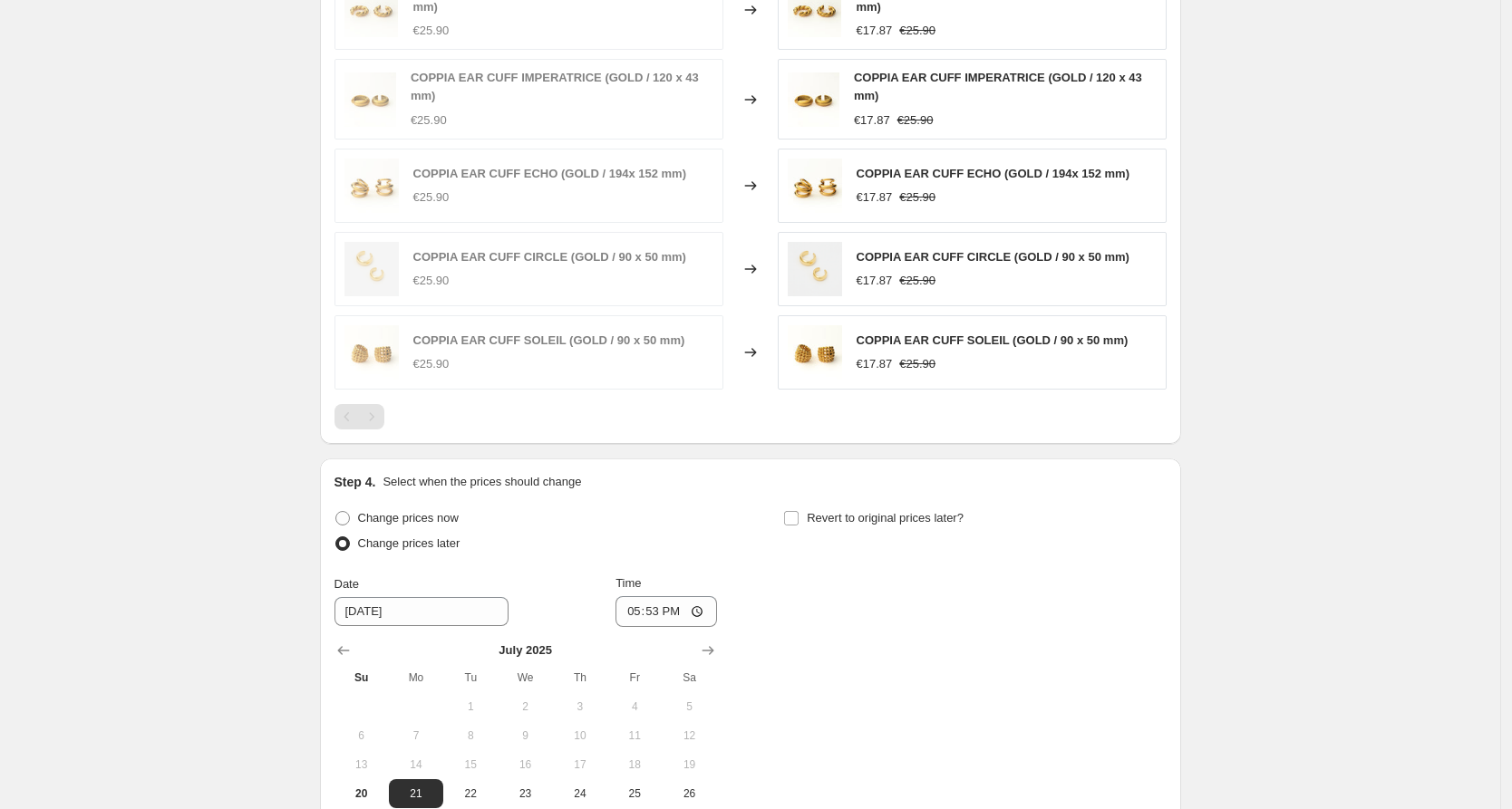 scroll, scrollTop: 1402, scrollLeft: 0, axis: vertical 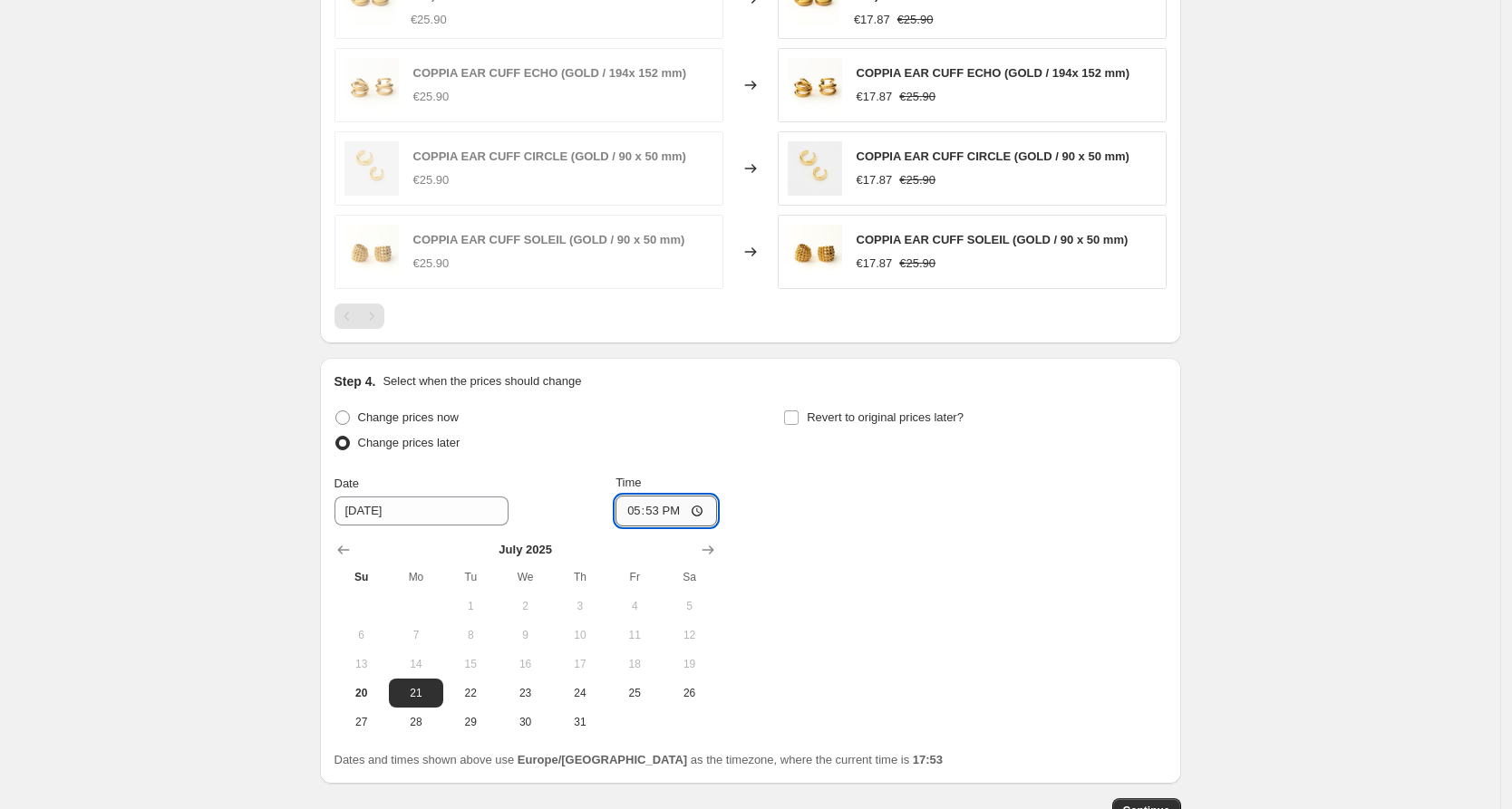 click on "17:53" at bounding box center (666, 511) 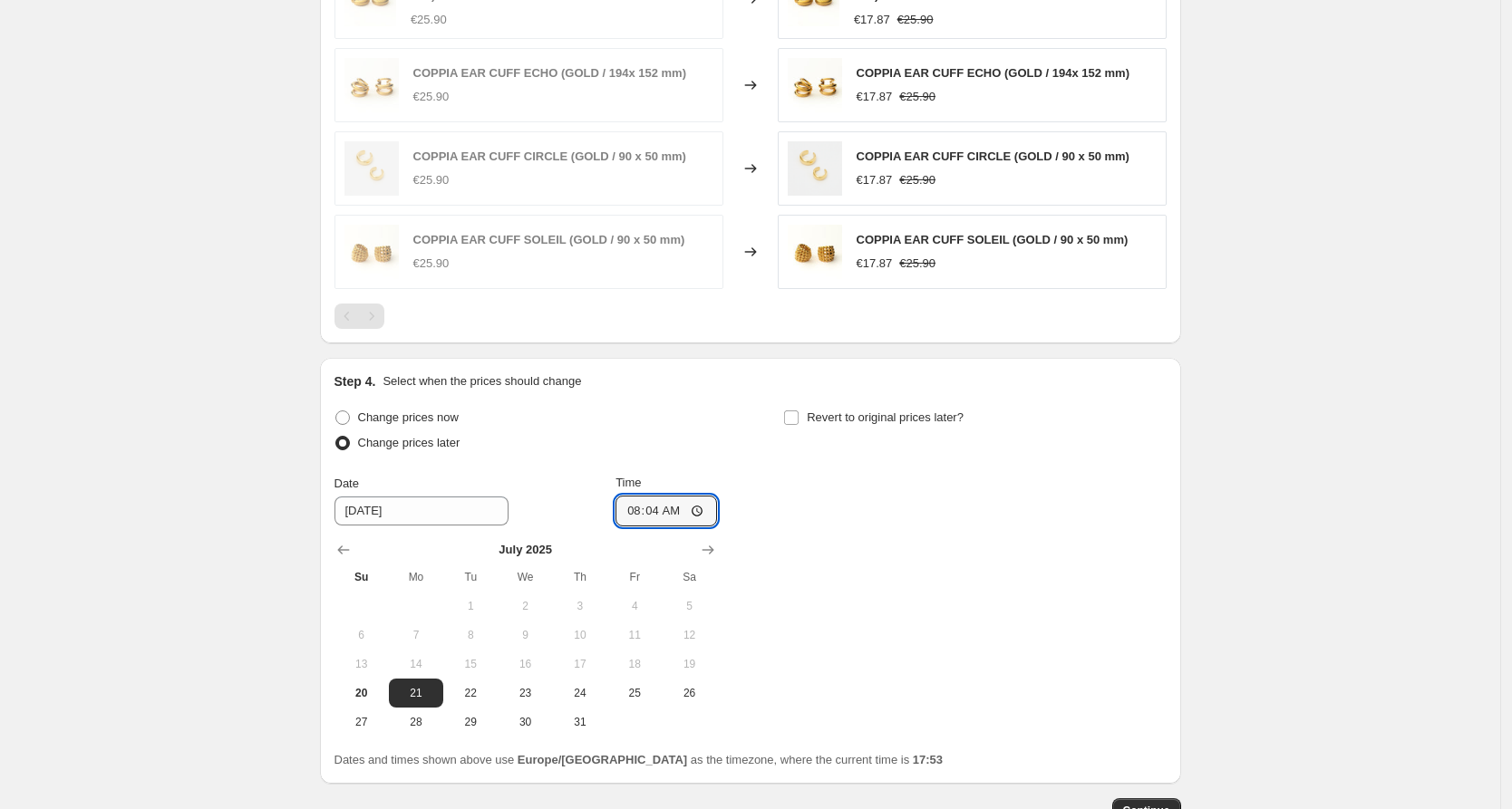 type on "08:45" 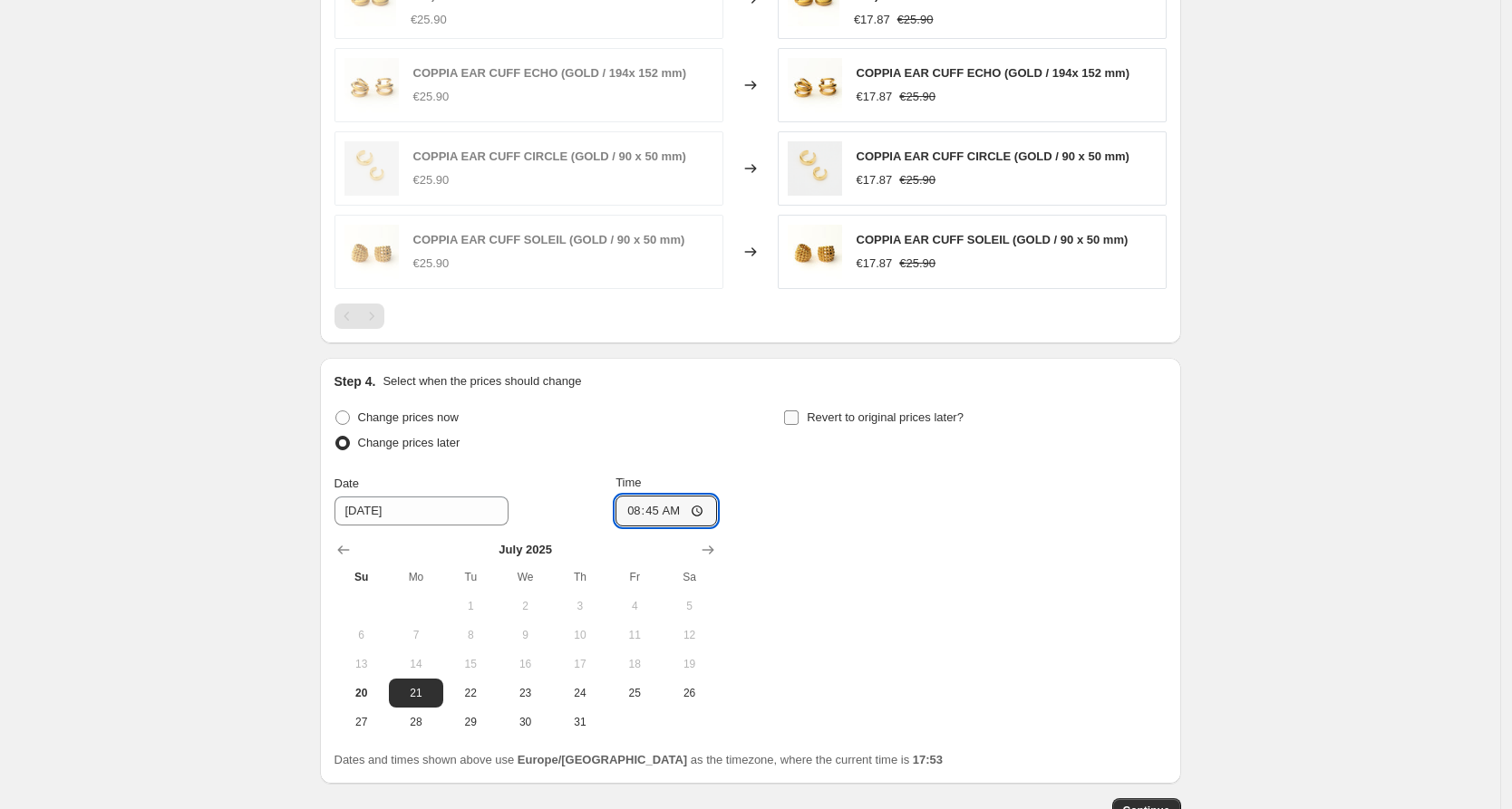 click on "Revert to original prices later?" at bounding box center [791, 418] 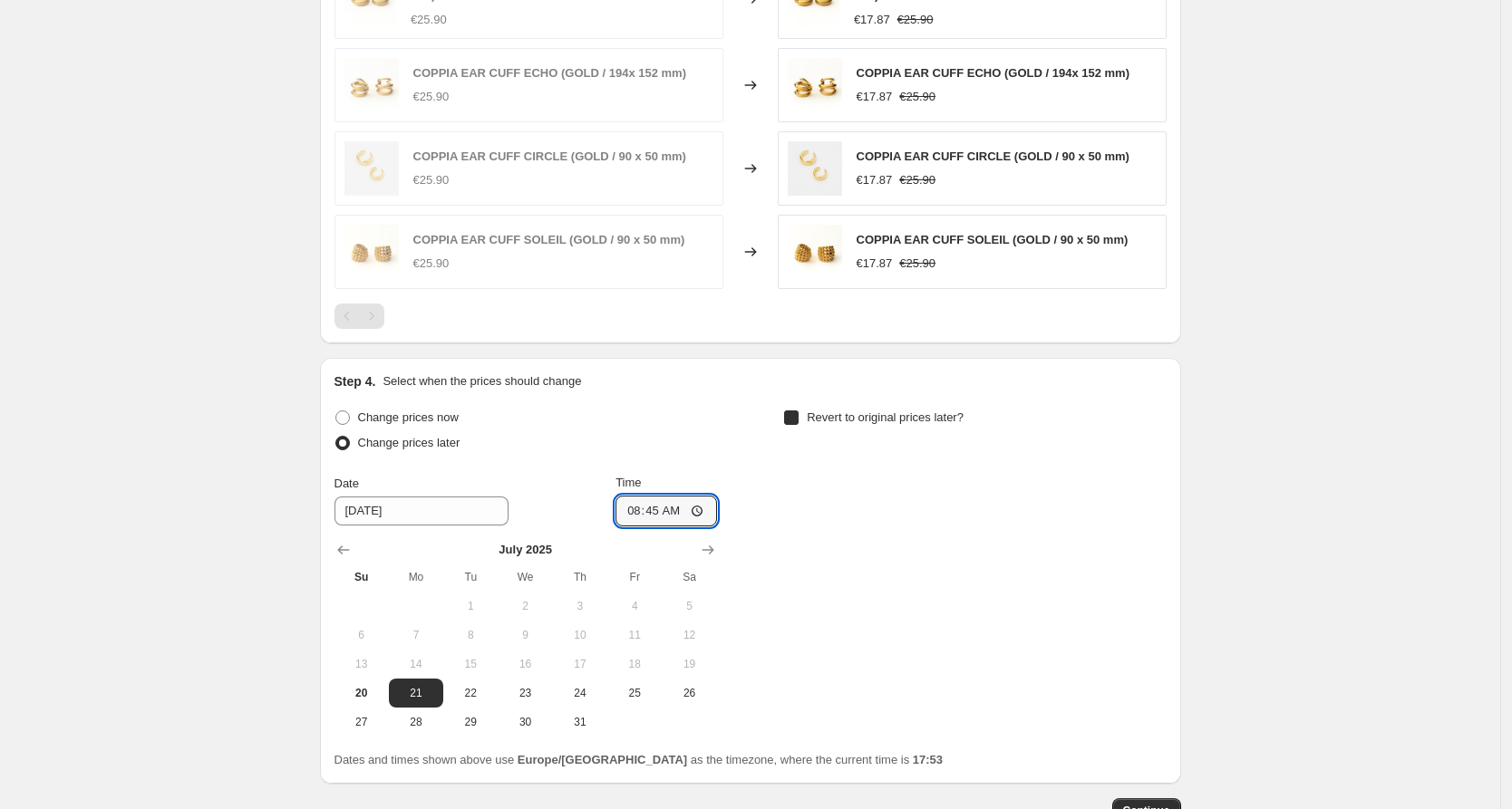 checkbox on "true" 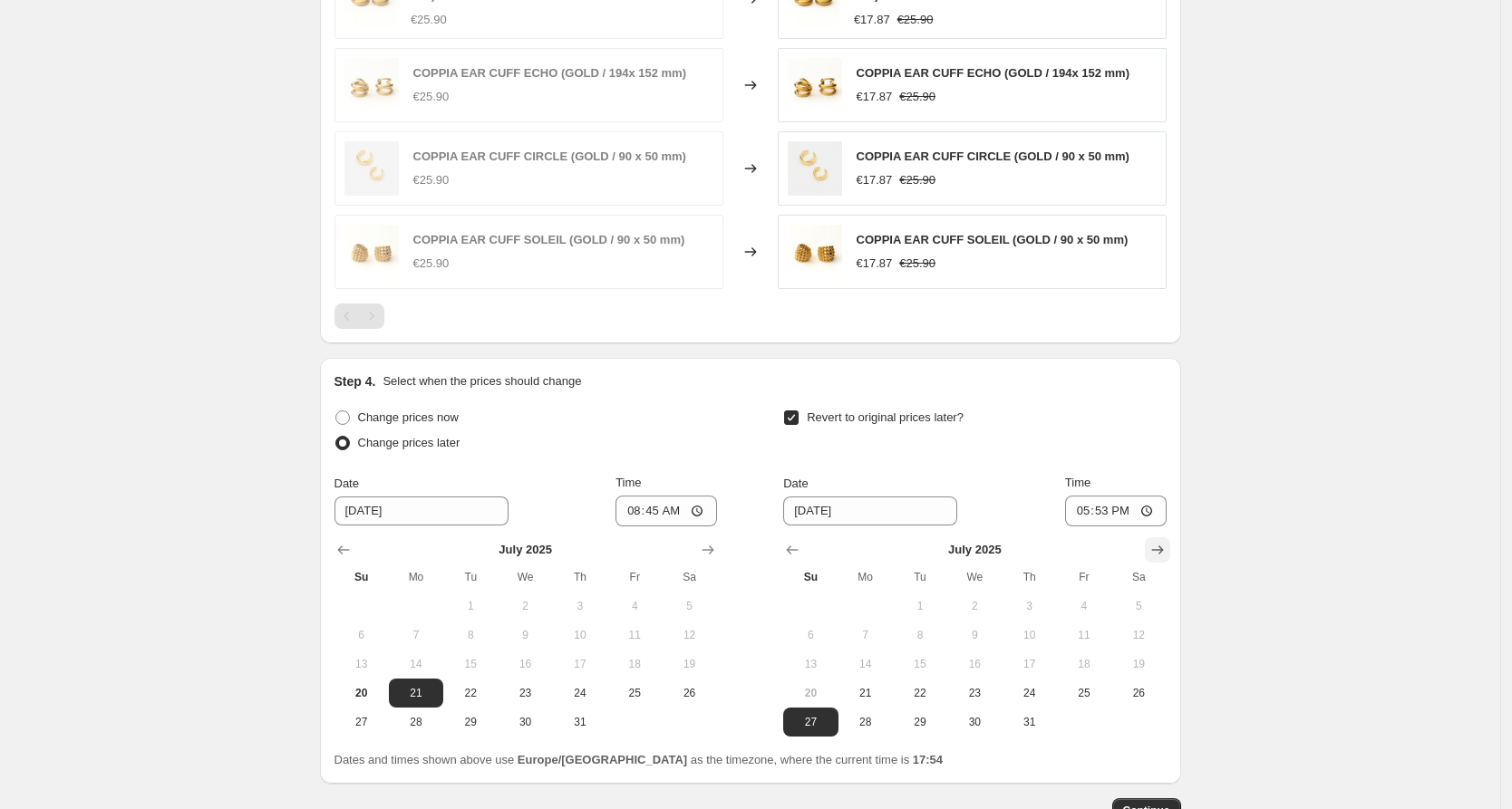 drag, startPoint x: 1166, startPoint y: 535, endPoint x: 1158, endPoint y: 544, distance: 12.041595 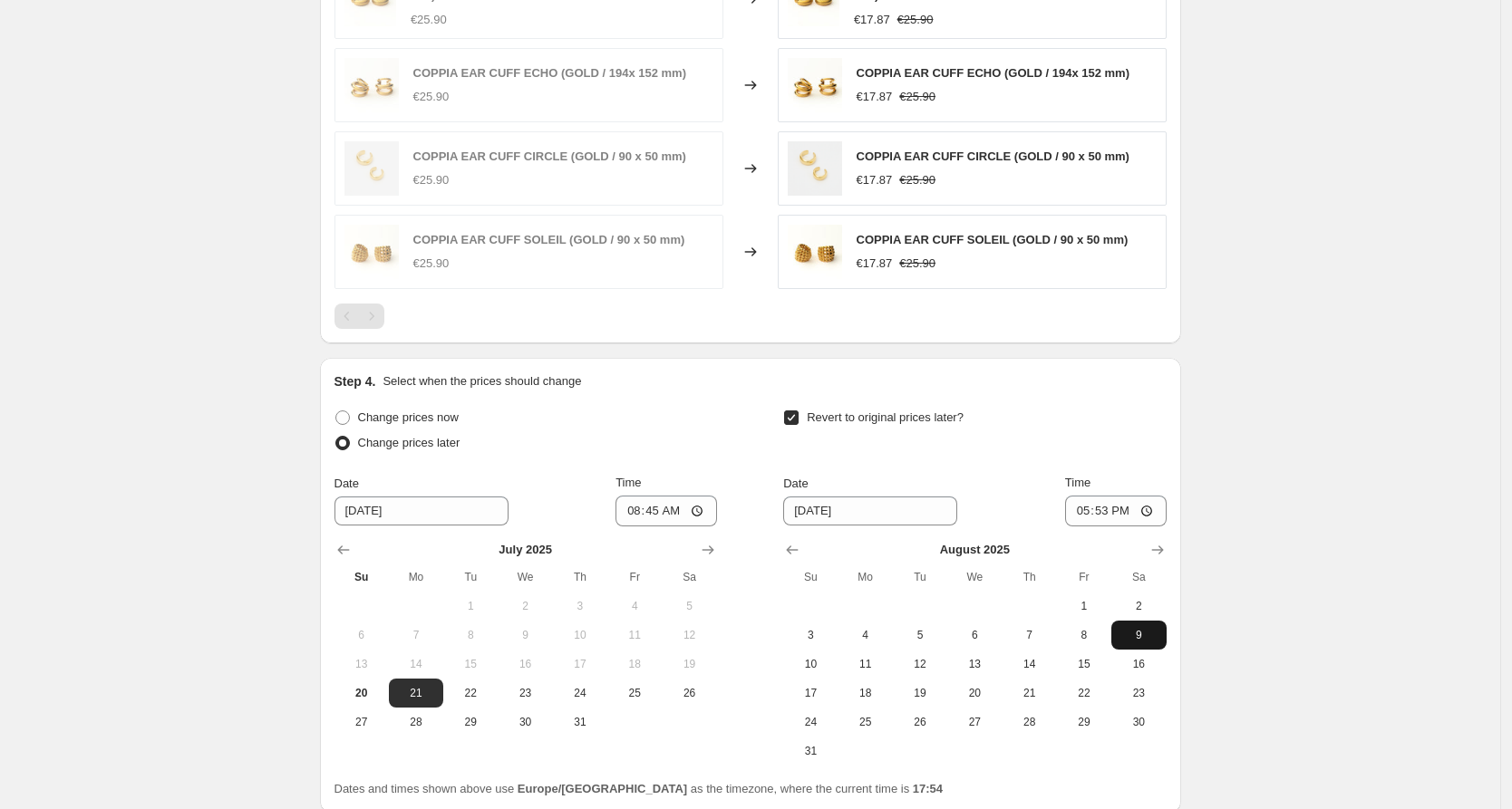click on "9" at bounding box center [1139, 635] 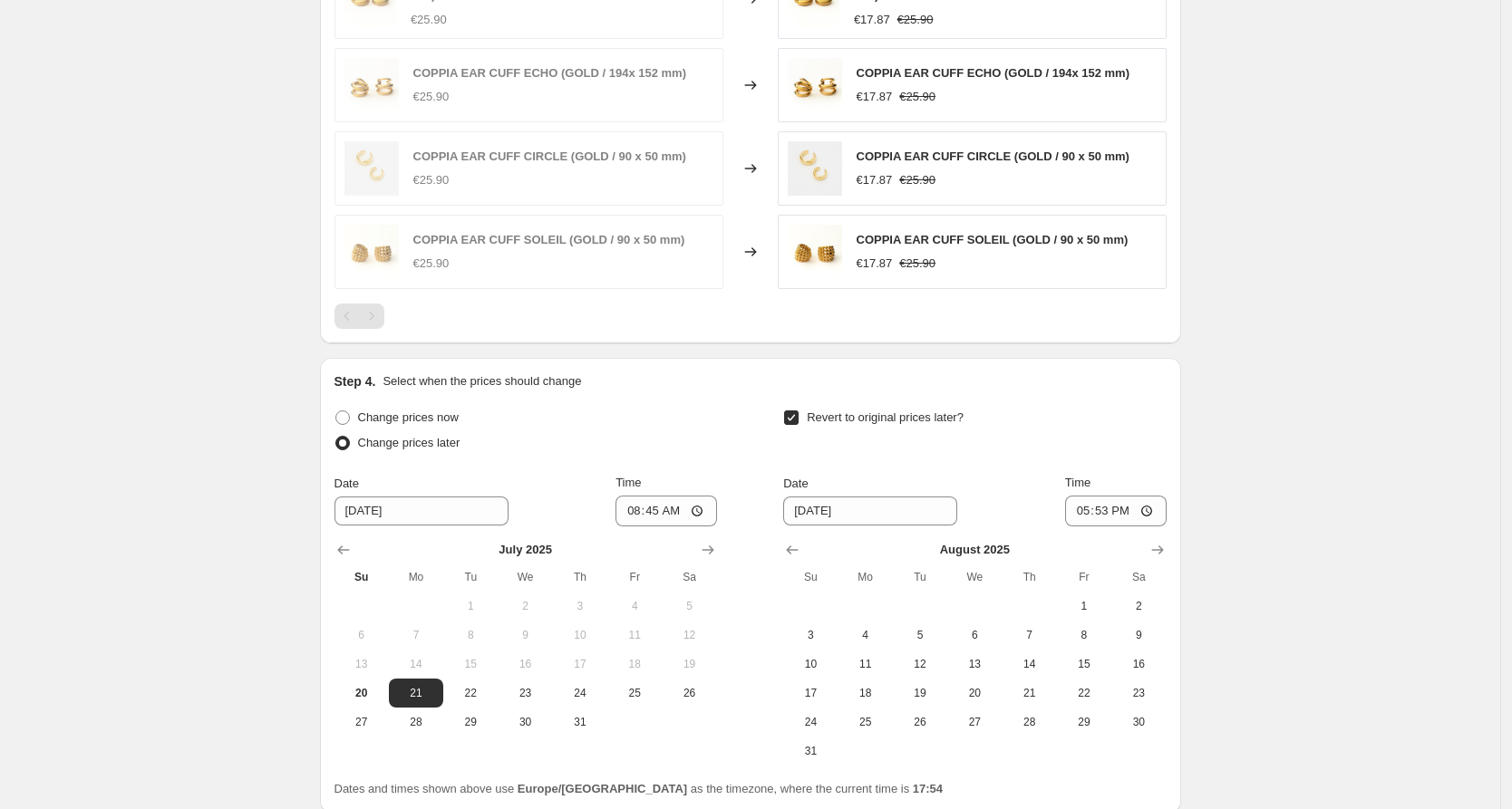 type on "[DATE]" 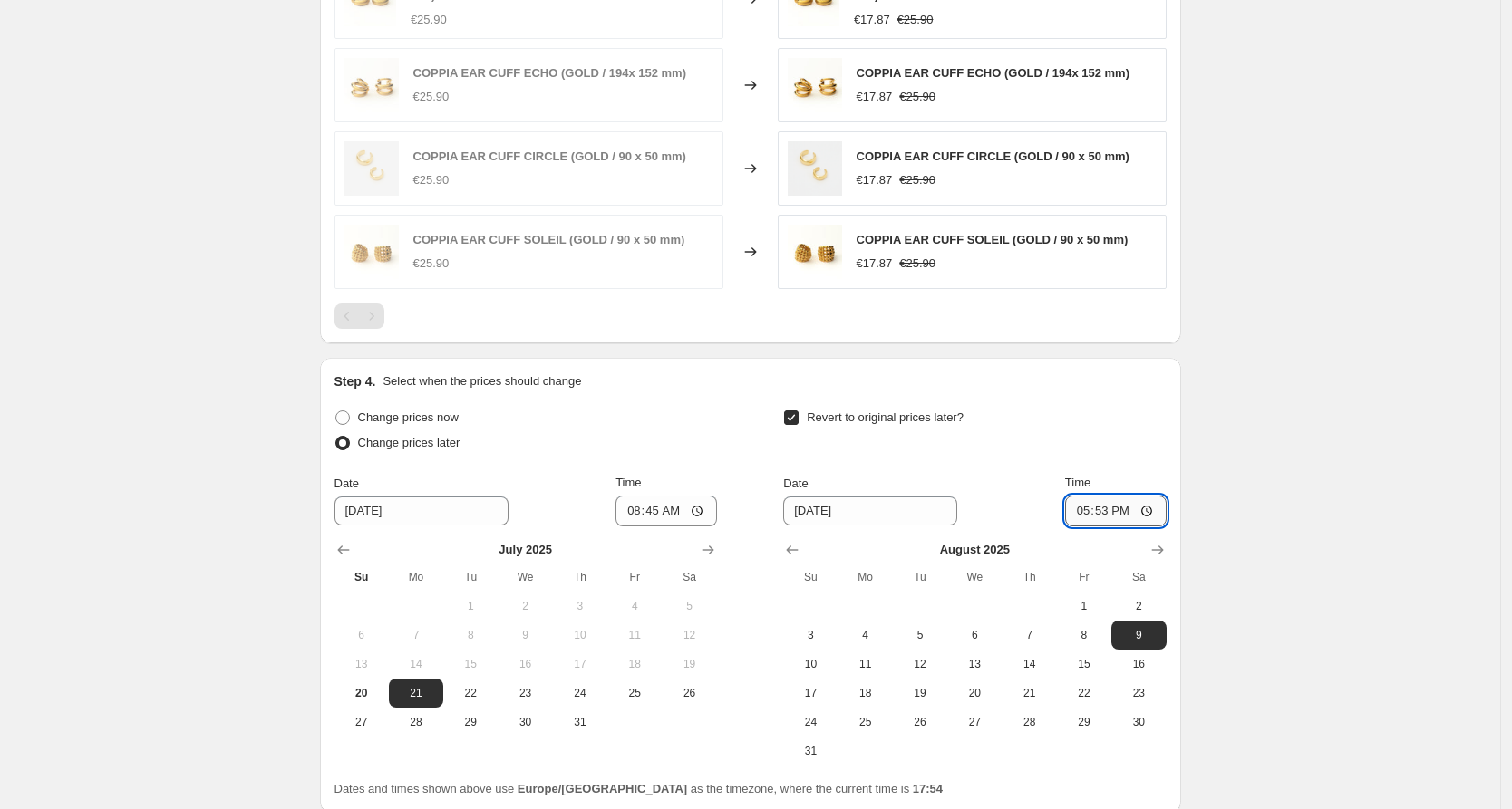 click on "17:53" at bounding box center (1116, 511) 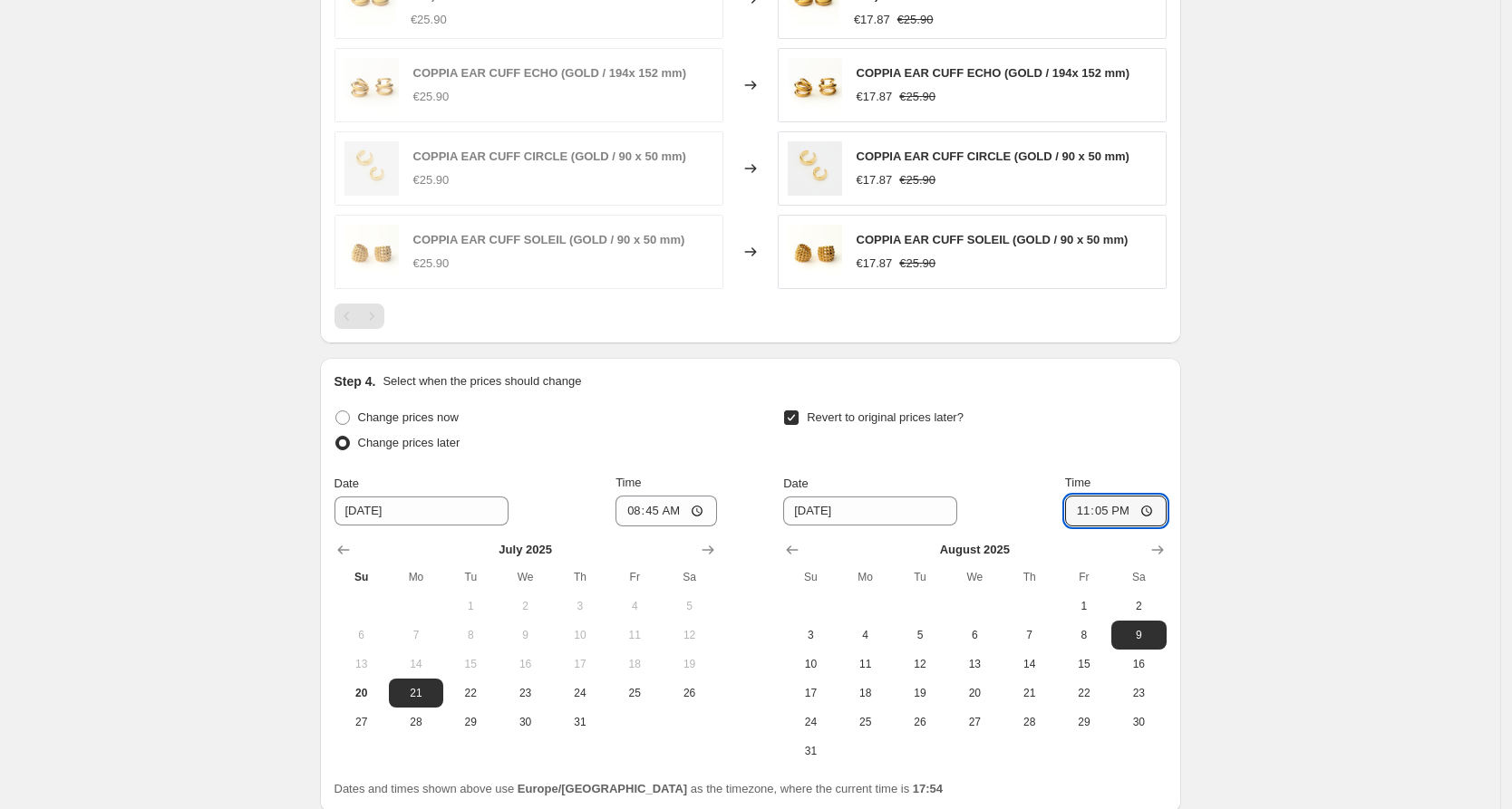 type on "23:59" 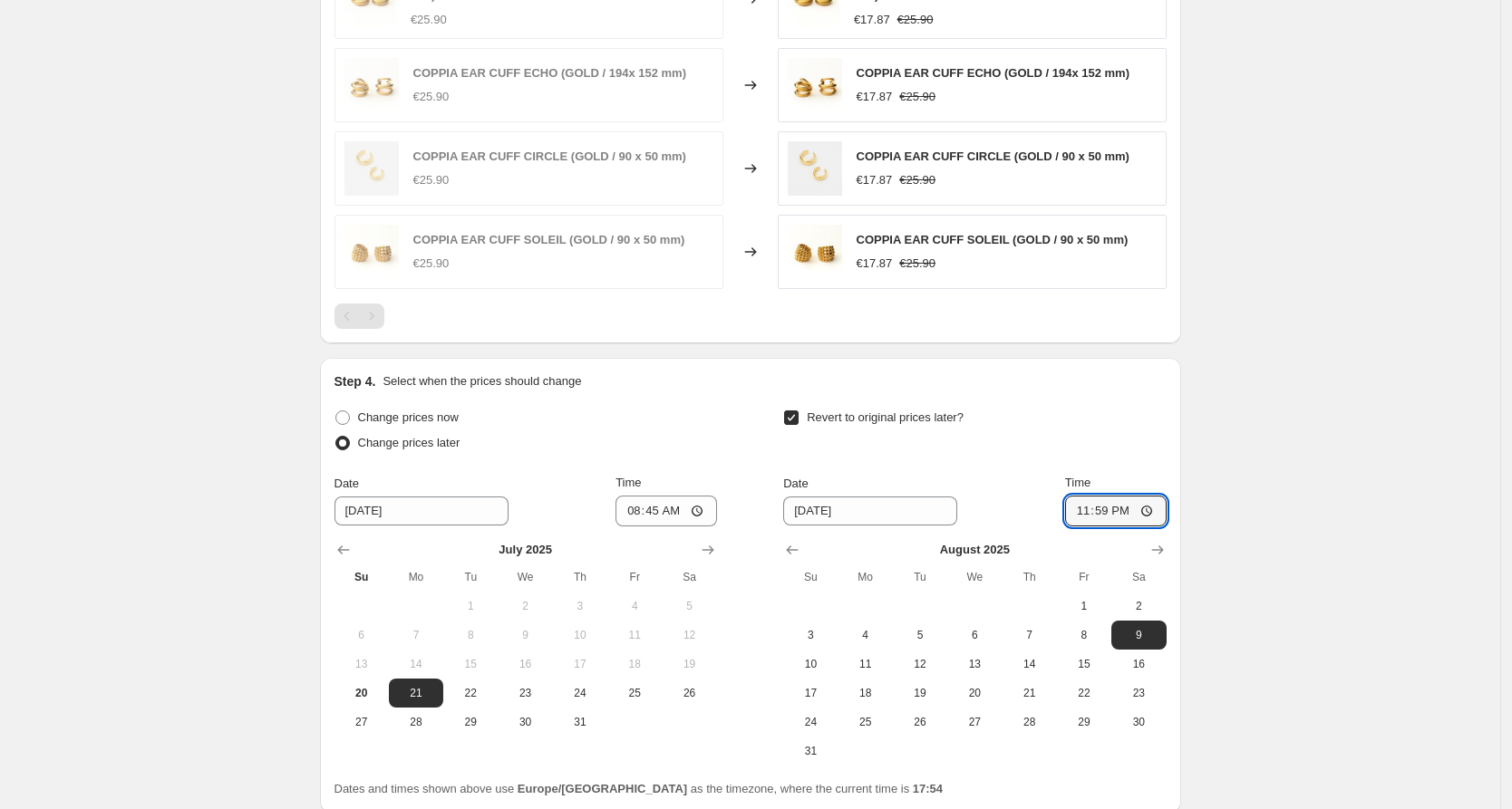 click on "Create new price [MEDICAL_DATA]. This page is ready Create new price [MEDICAL_DATA] Draft Step 1. Optionally give your price [MEDICAL_DATA] a title (eg "March 30% off sale on boots") Summer Sale Ear Cuff- 30% This title is just for internal use, customers won't see it Step 2. Select how the prices should change Use bulk price change rules Set product prices individually Use CSV upload Price Change type Change the price to a certain amount Change the price by a certain amount Change the price by a certain percentage Change the price to the current compare at price (price before sale) Change the price by a certain amount relative to the compare at price Change the price by a certain percentage relative to the compare at price Don't change the price Change the price by a certain percentage relative to the cost per item Change price to certain cost margin Change the price by a certain percentage Price change amount -31 % (Price drop) Rounding Round to nearest .01 Round to nearest whole number End prices in .99 Change type" at bounding box center (750, -220) 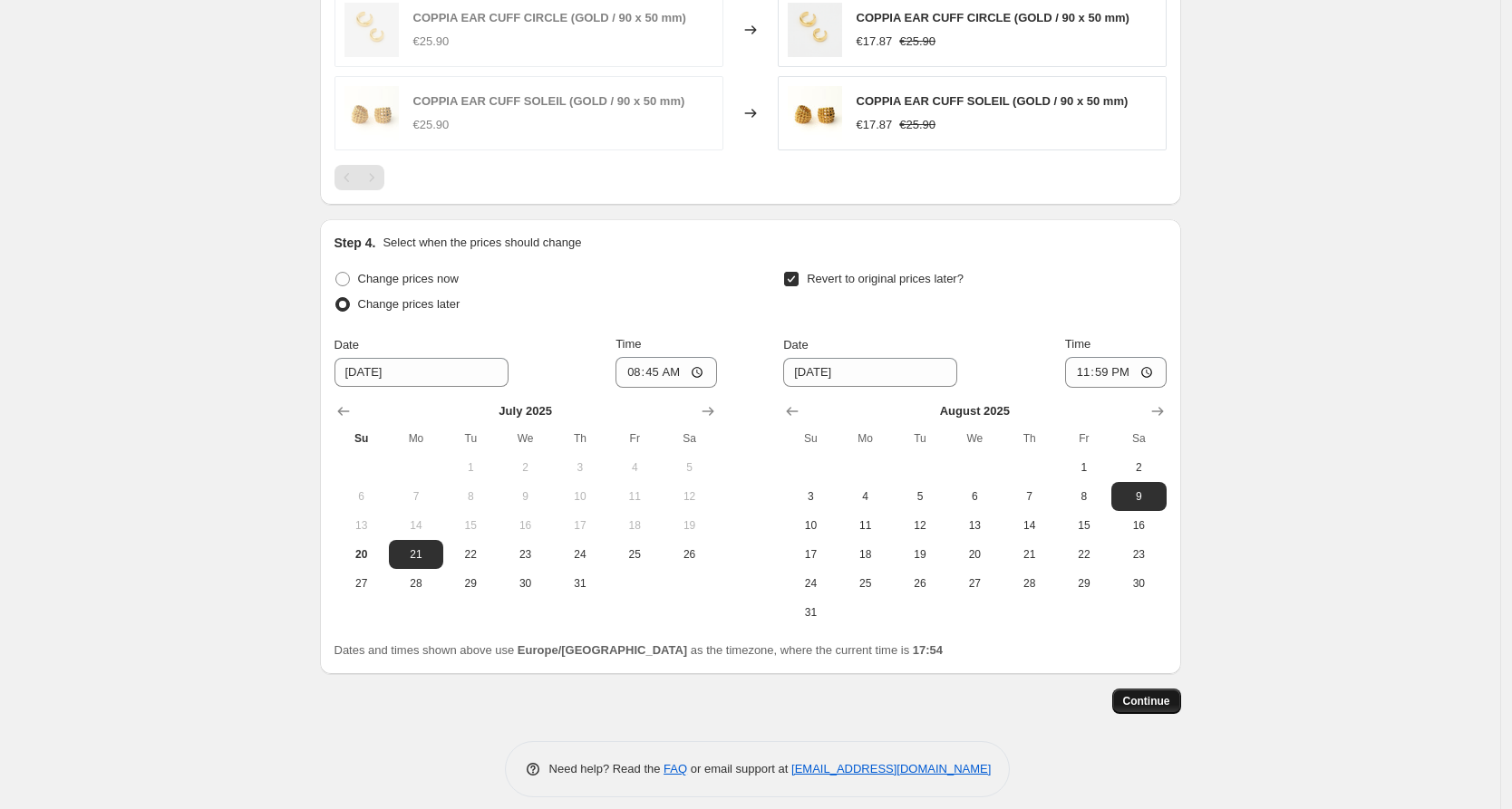 scroll, scrollTop: 1542, scrollLeft: 0, axis: vertical 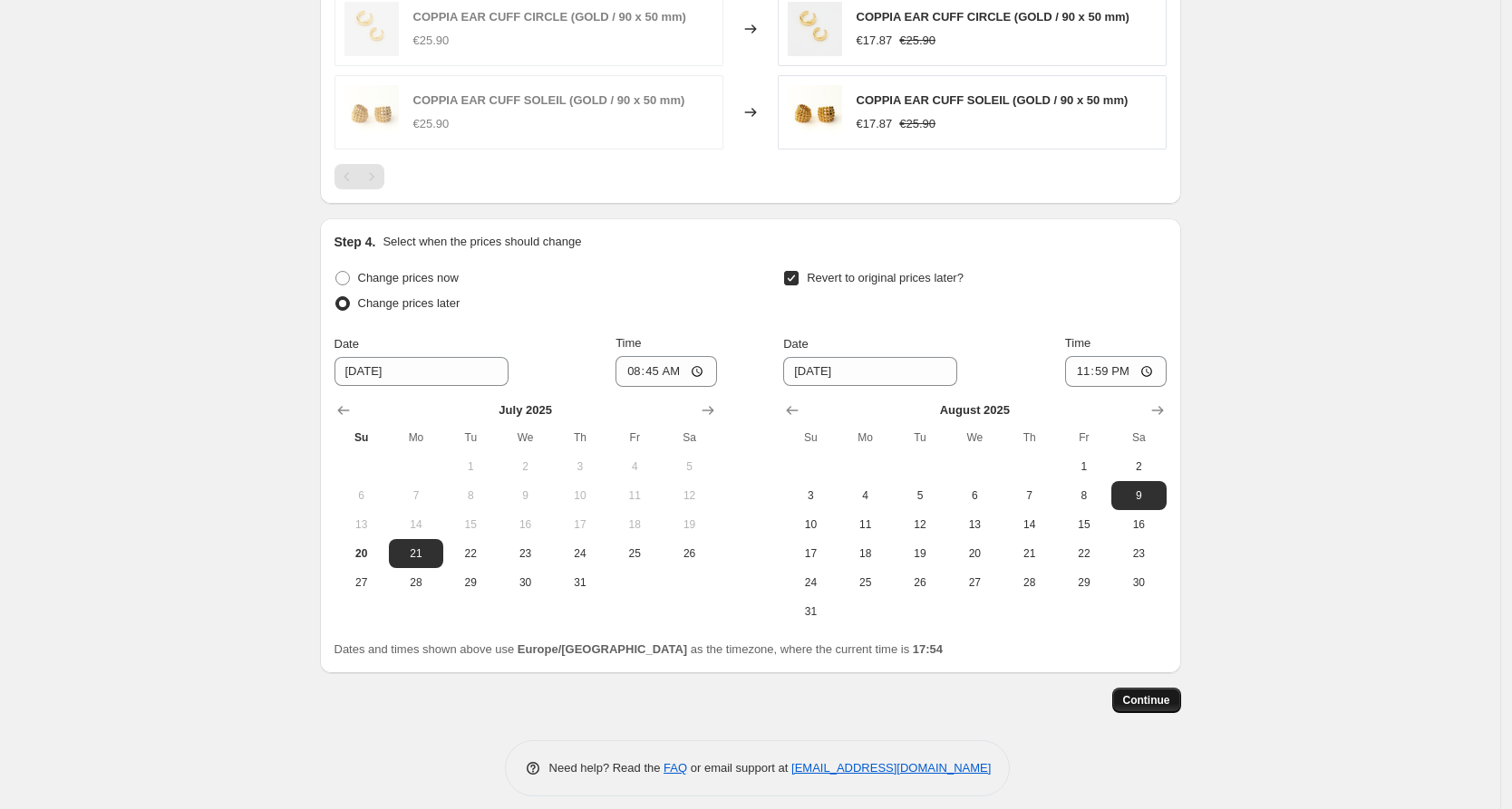 click on "Continue" at bounding box center (1147, 700) 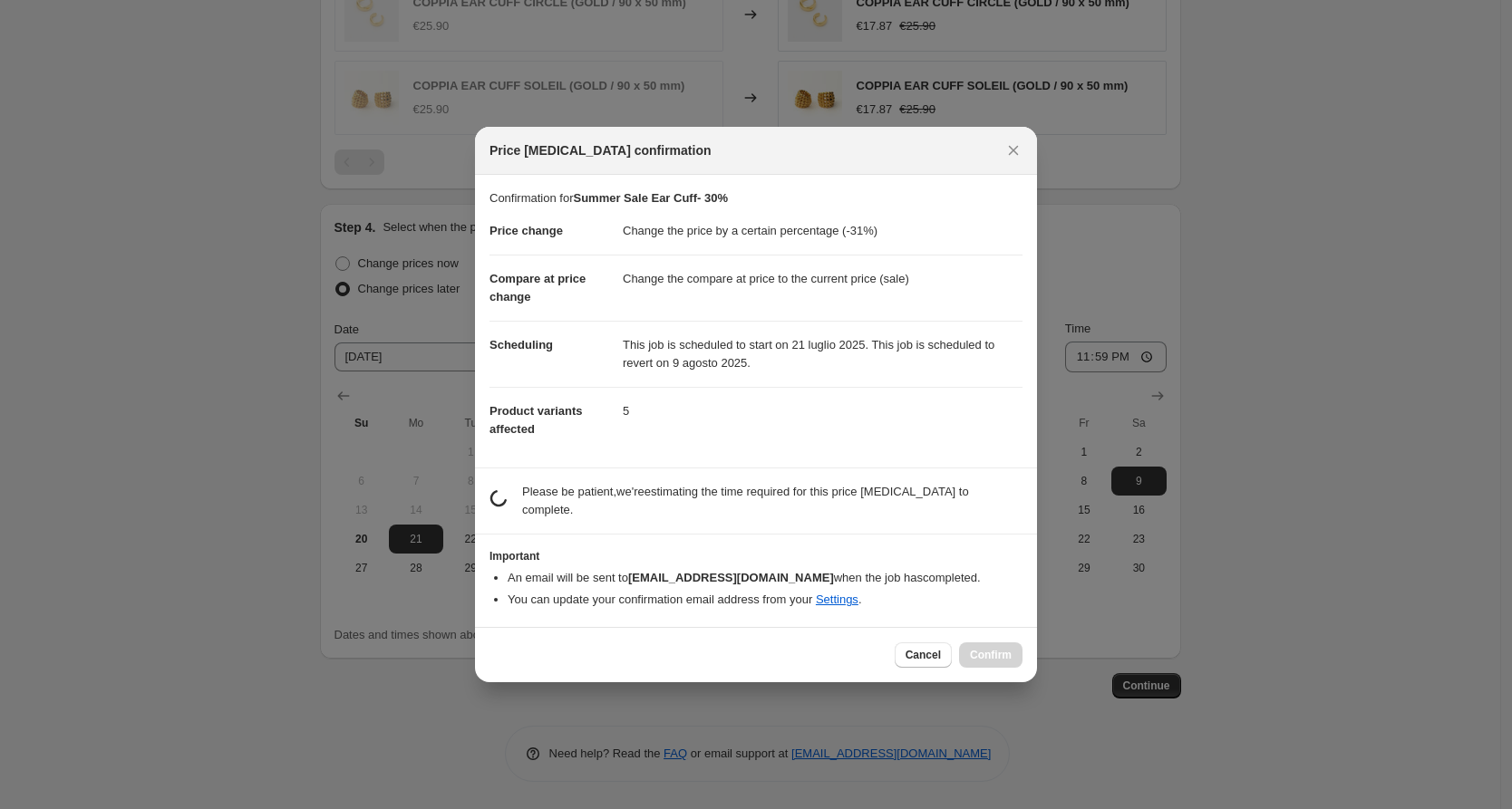scroll, scrollTop: 0, scrollLeft: 0, axis: both 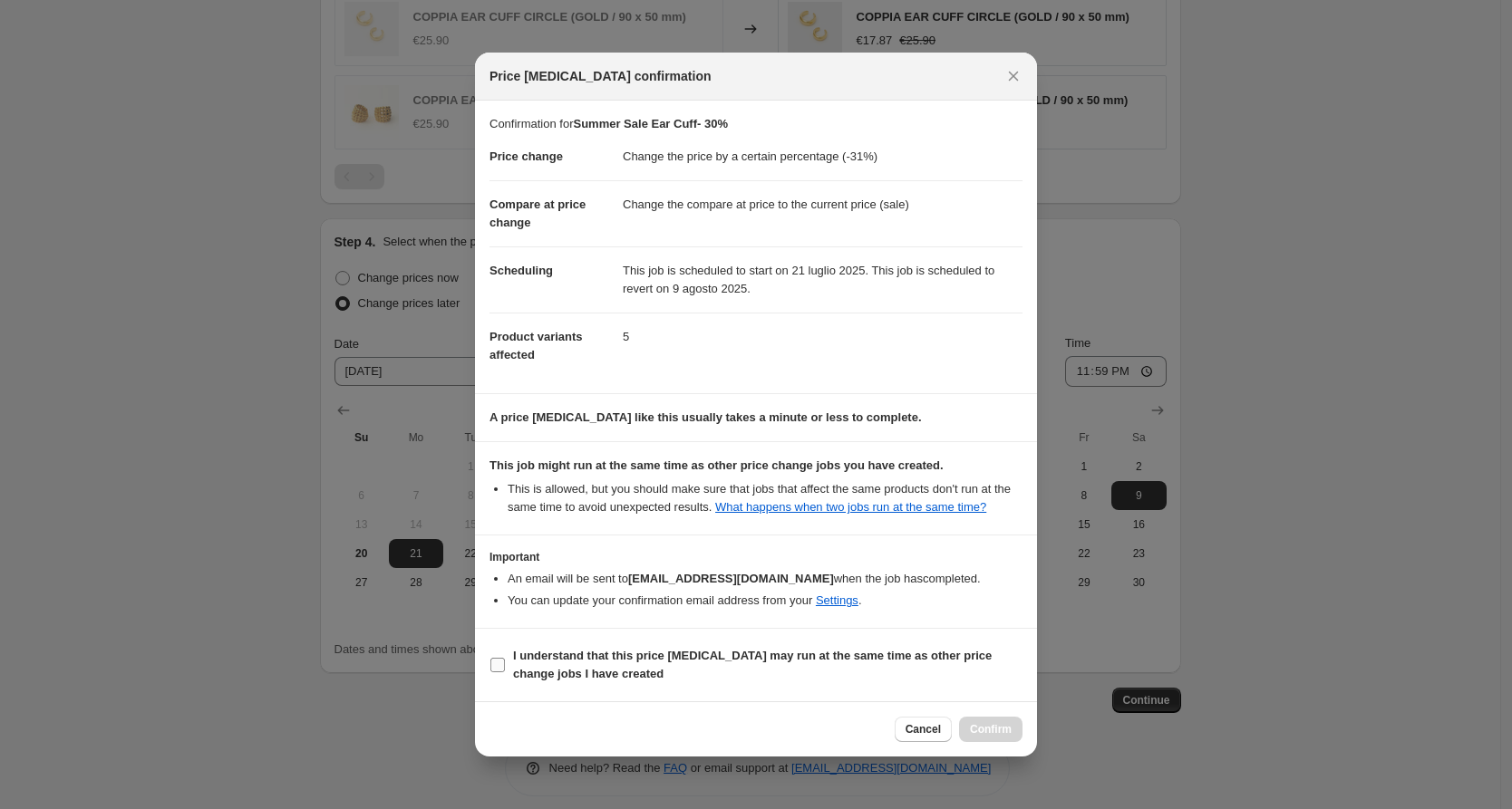 click on "I understand that this price [MEDICAL_DATA] may run at the same time as other price change jobs I have created" at bounding box center (498, 665) 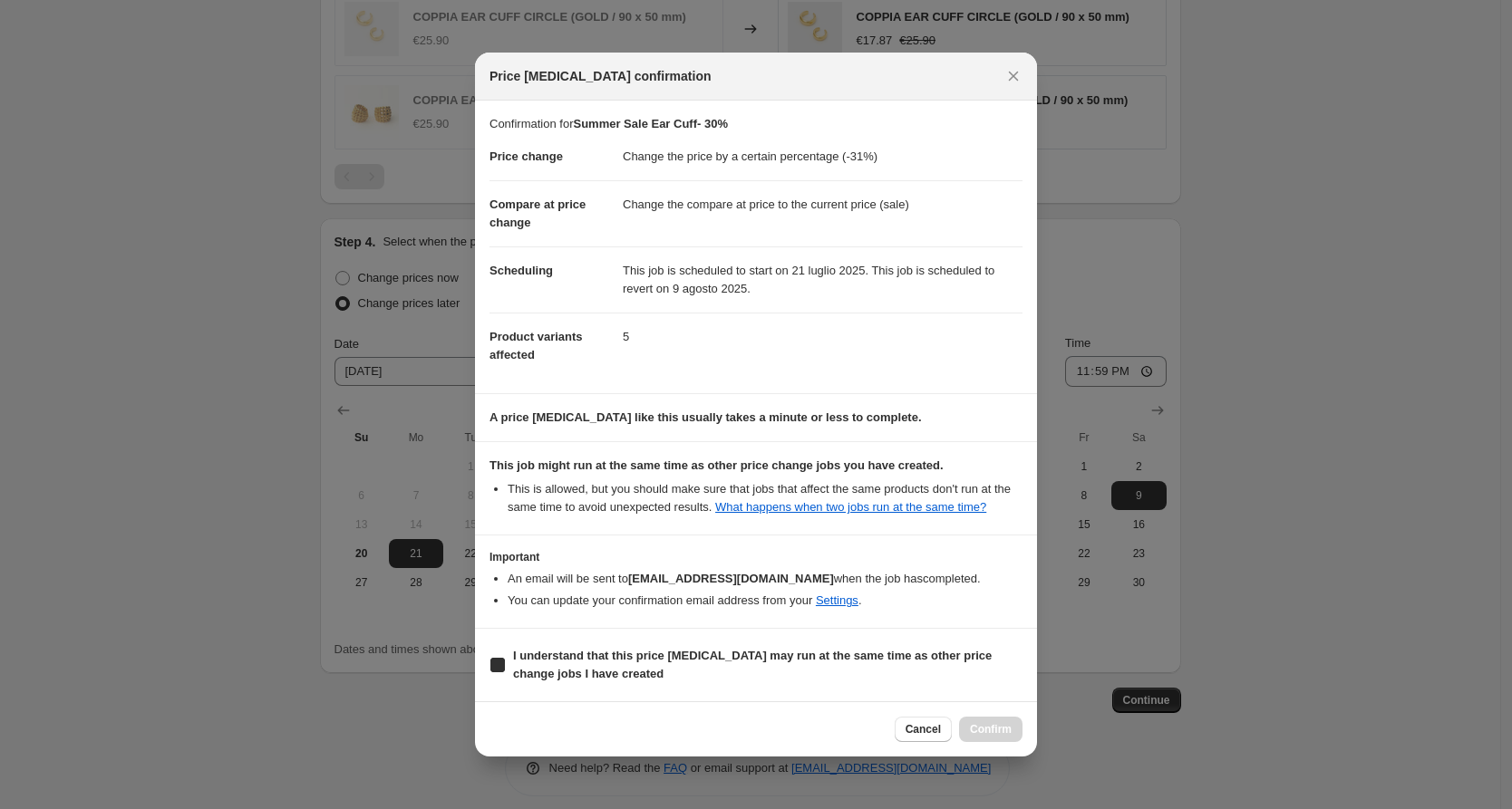 checkbox on "true" 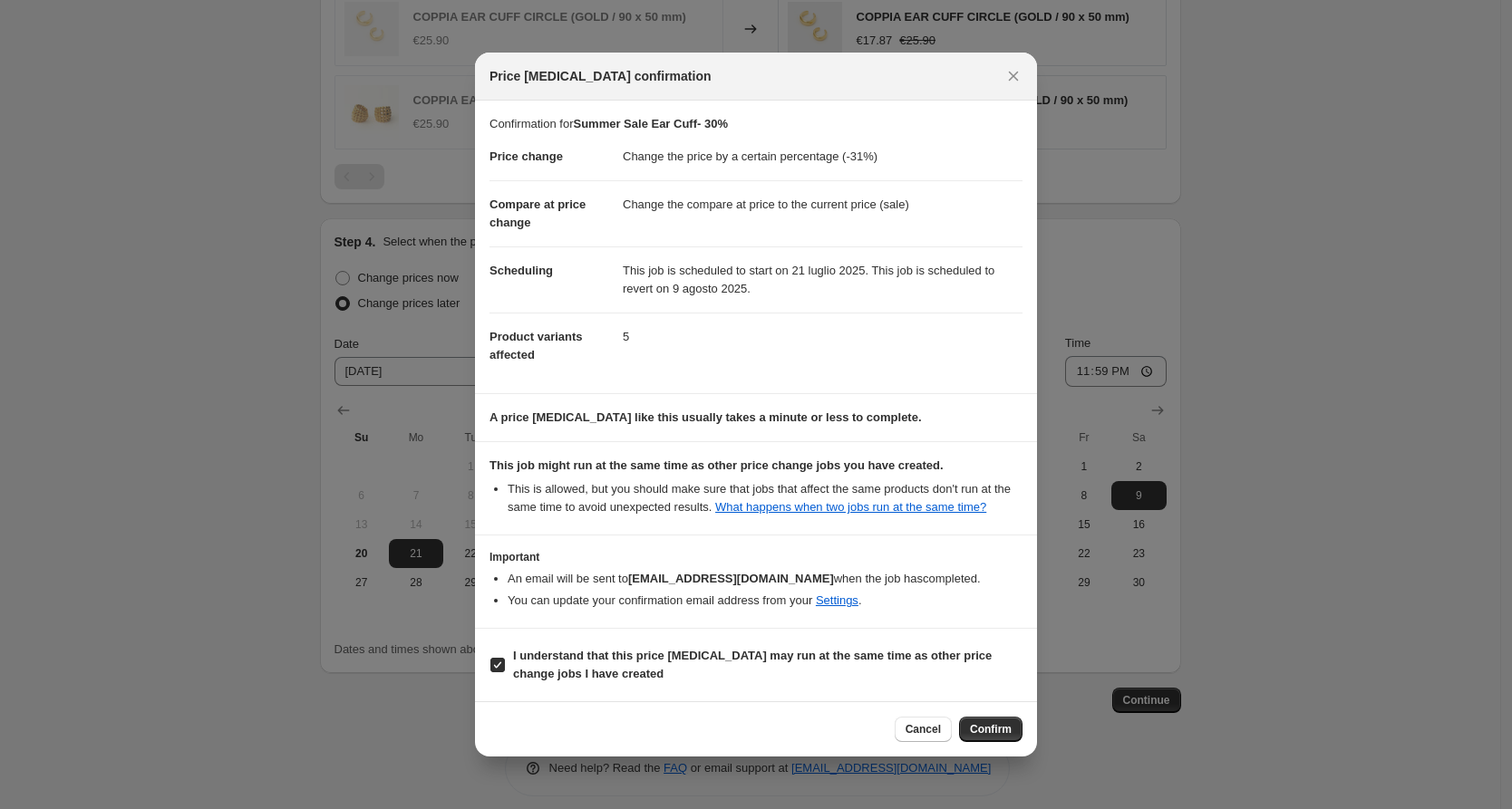 drag, startPoint x: 987, startPoint y: 729, endPoint x: 1006, endPoint y: 737, distance: 20.615528 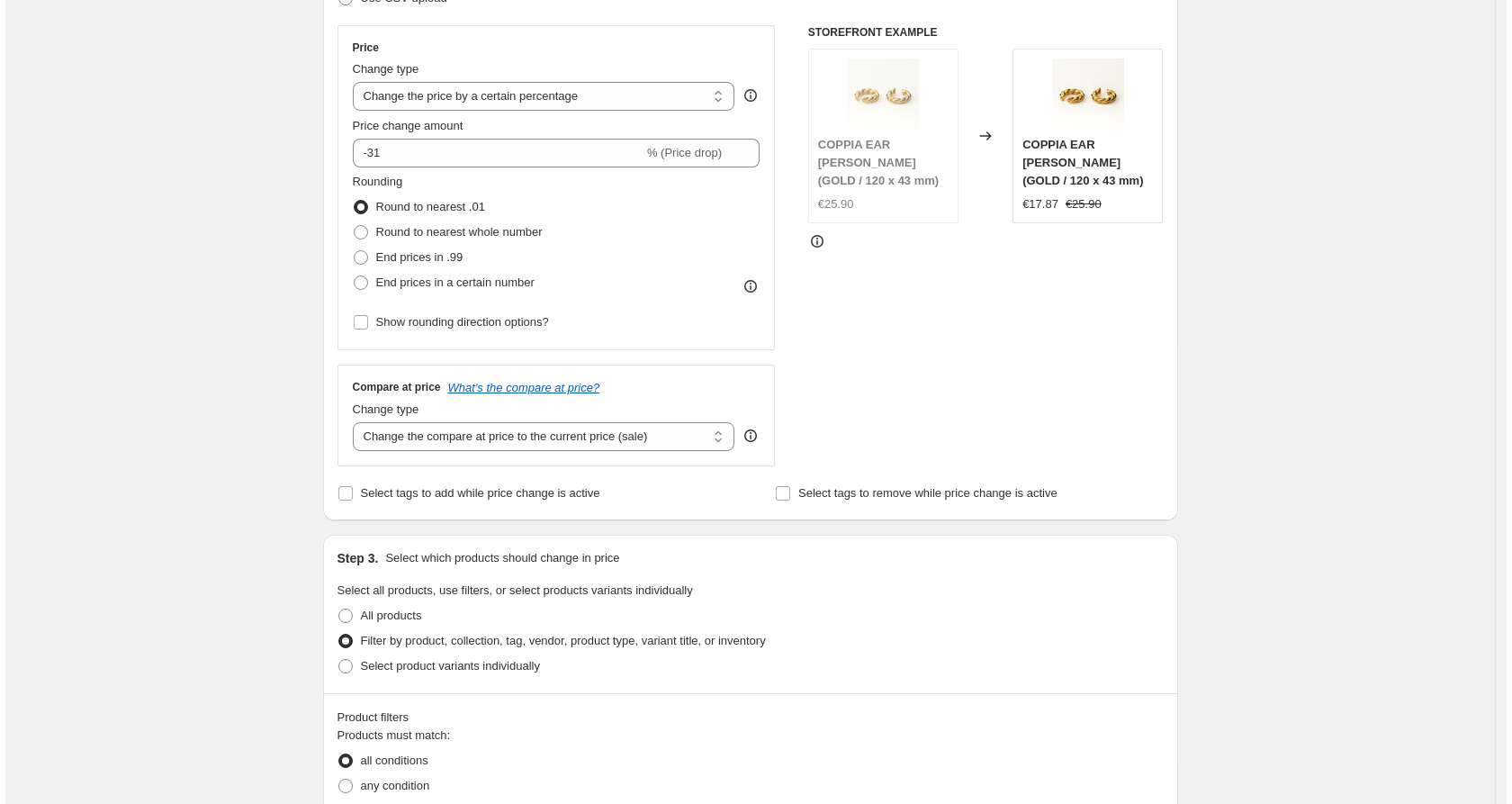 scroll, scrollTop: 0, scrollLeft: 0, axis: both 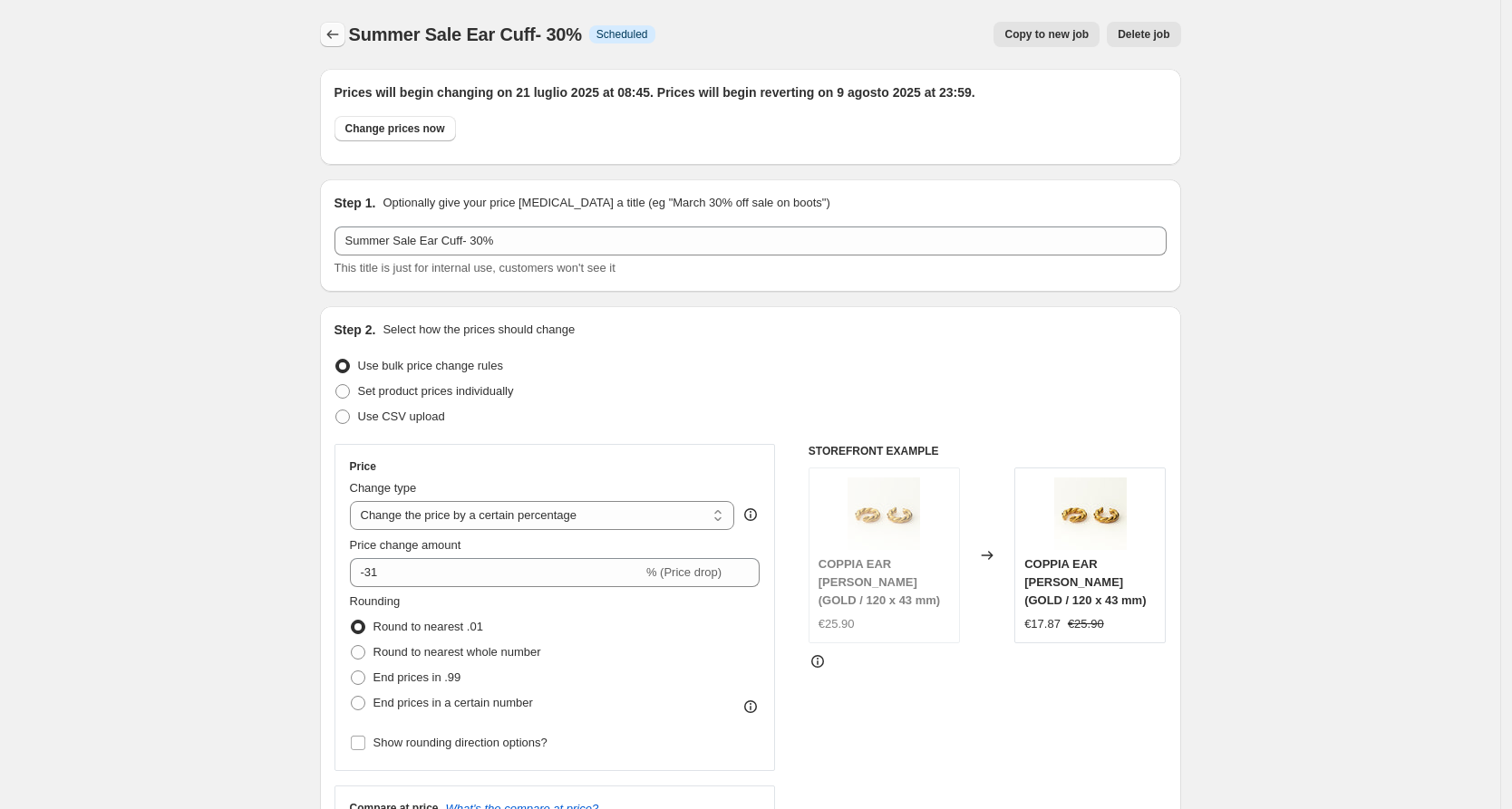 click 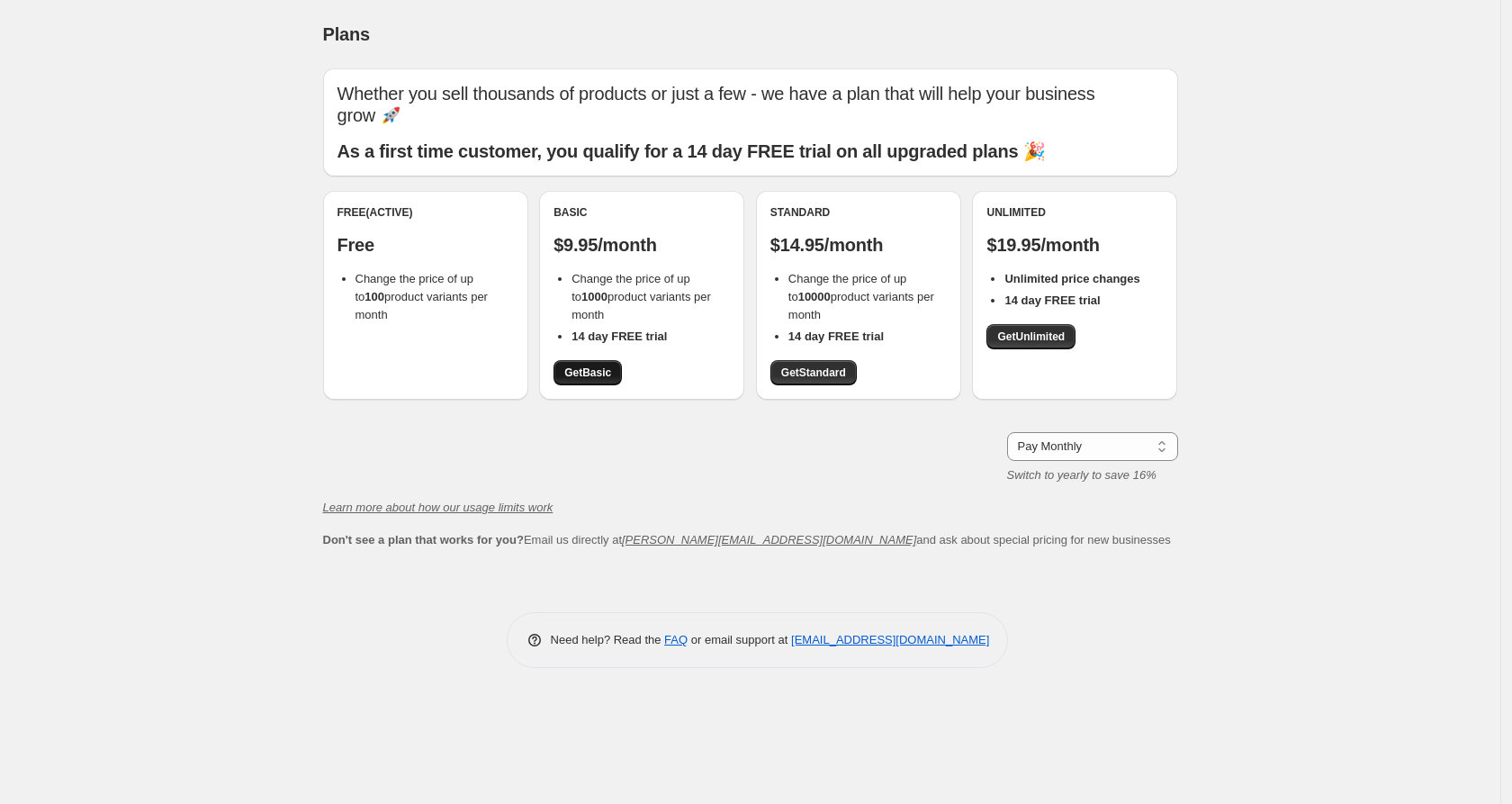click on "Get  Basic" at bounding box center (588, 373) 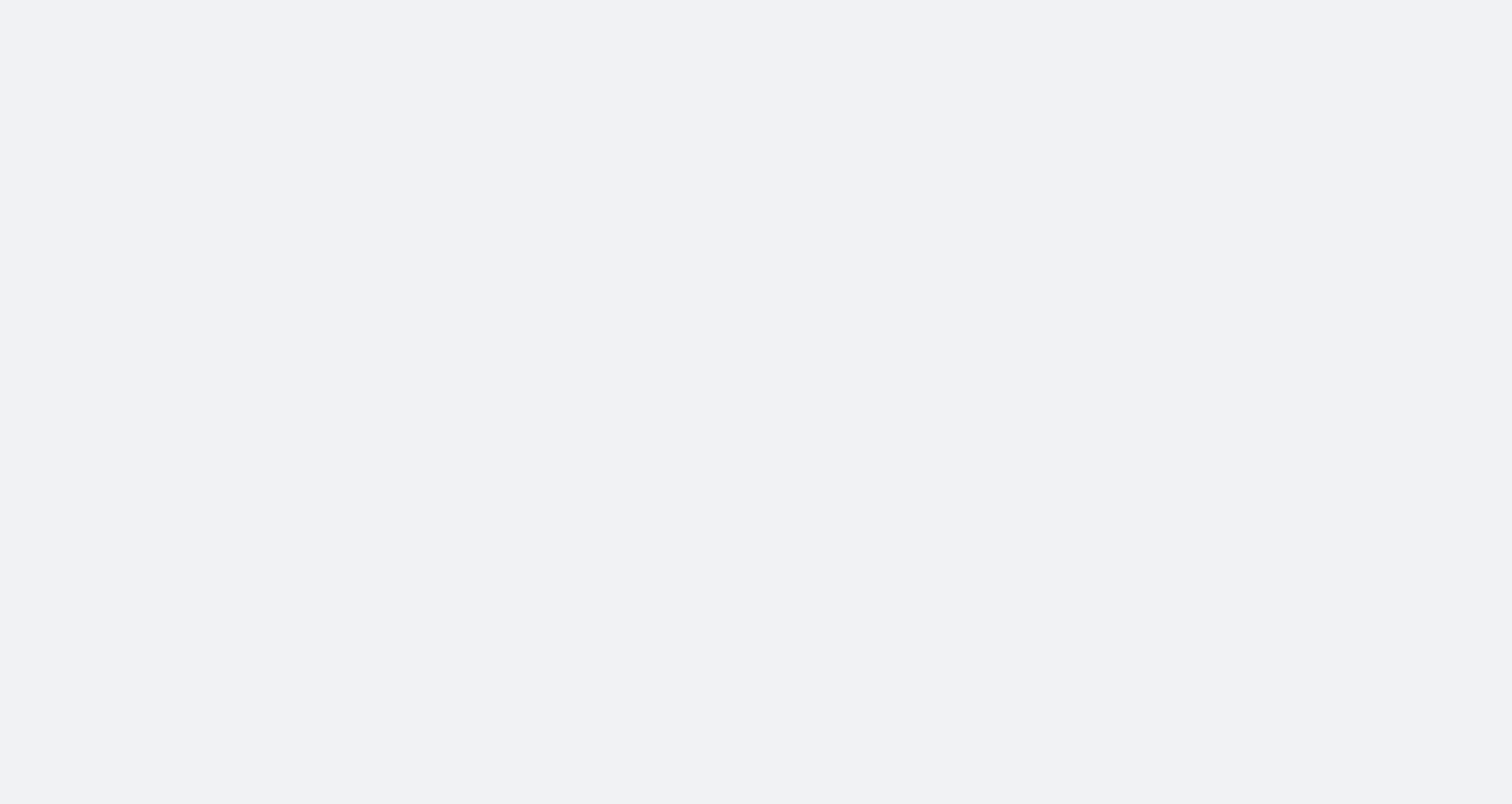 scroll, scrollTop: 0, scrollLeft: 0, axis: both 